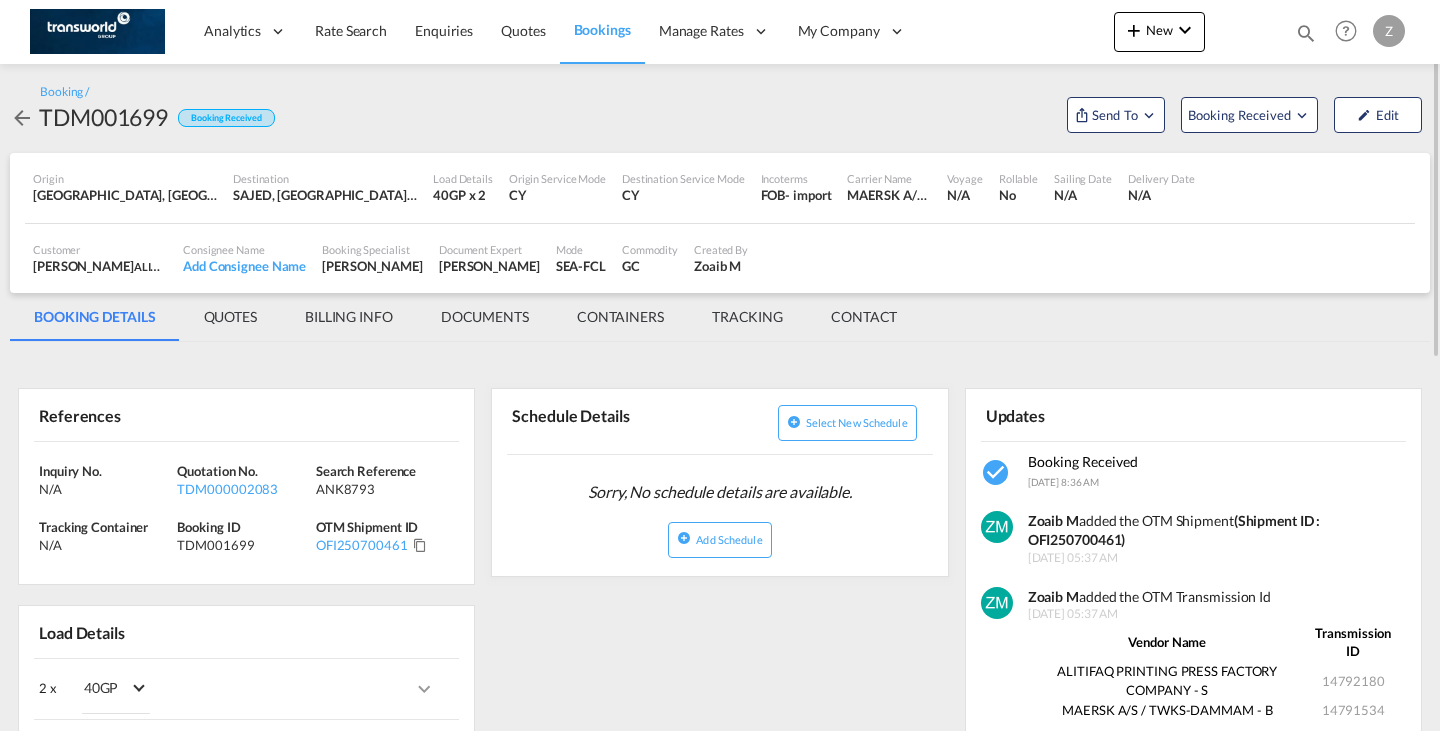 scroll, scrollTop: 0, scrollLeft: 0, axis: both 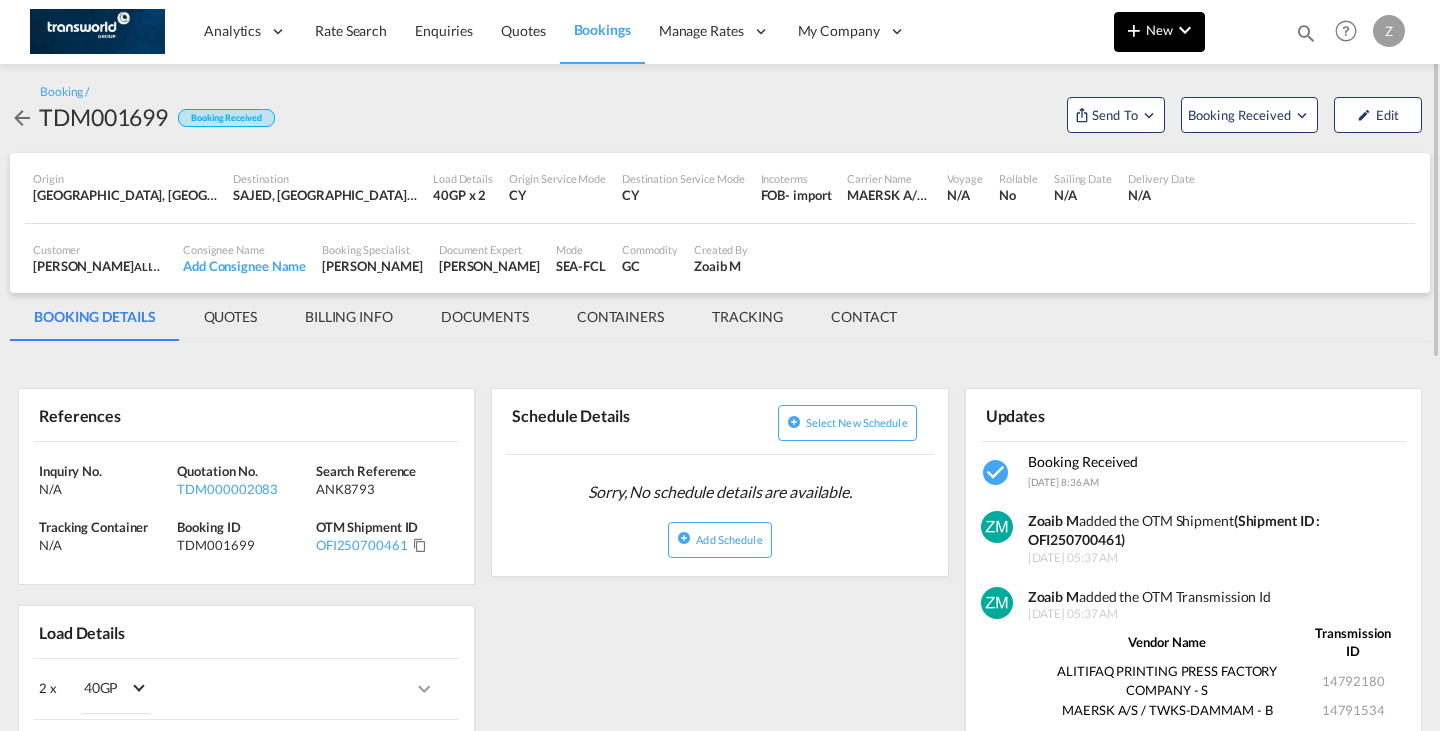 click on "New" at bounding box center (1159, 30) 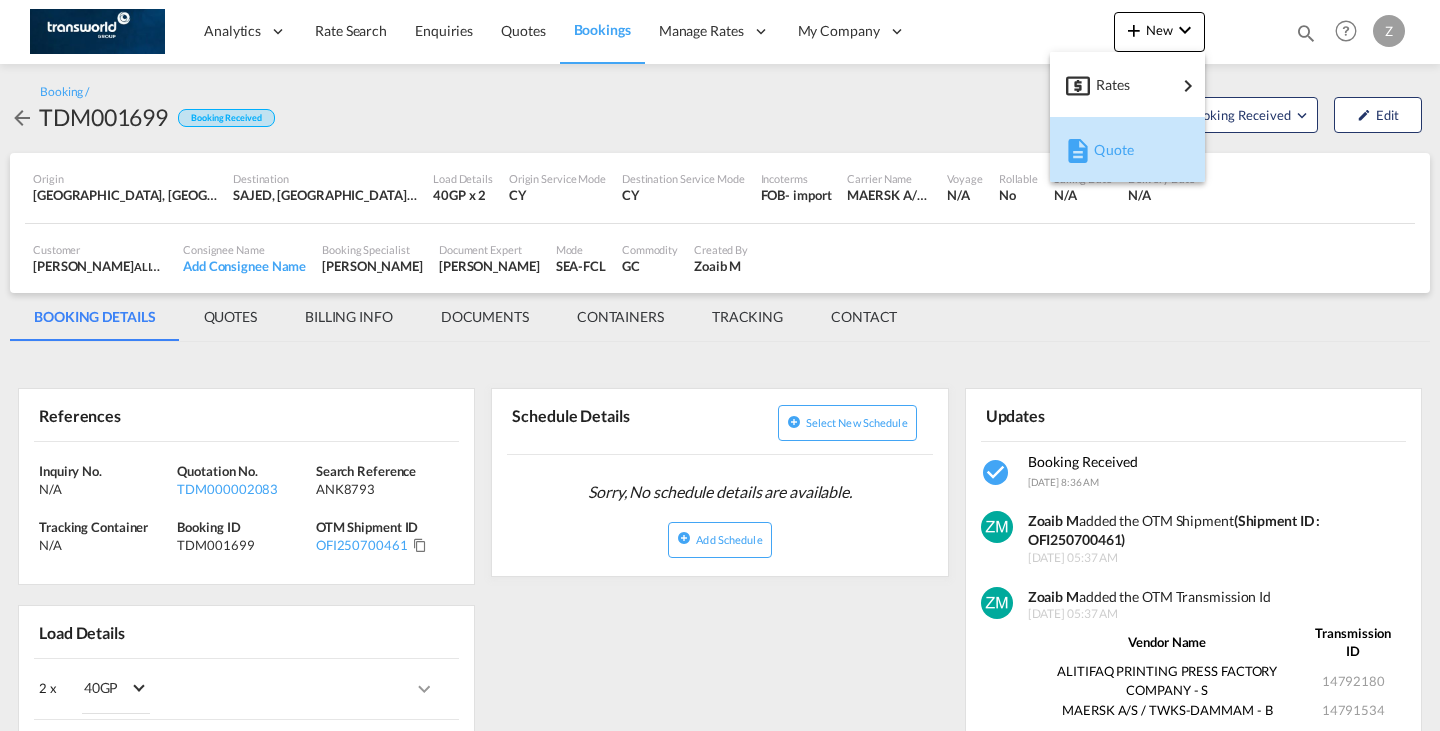 click at bounding box center (1078, 151) 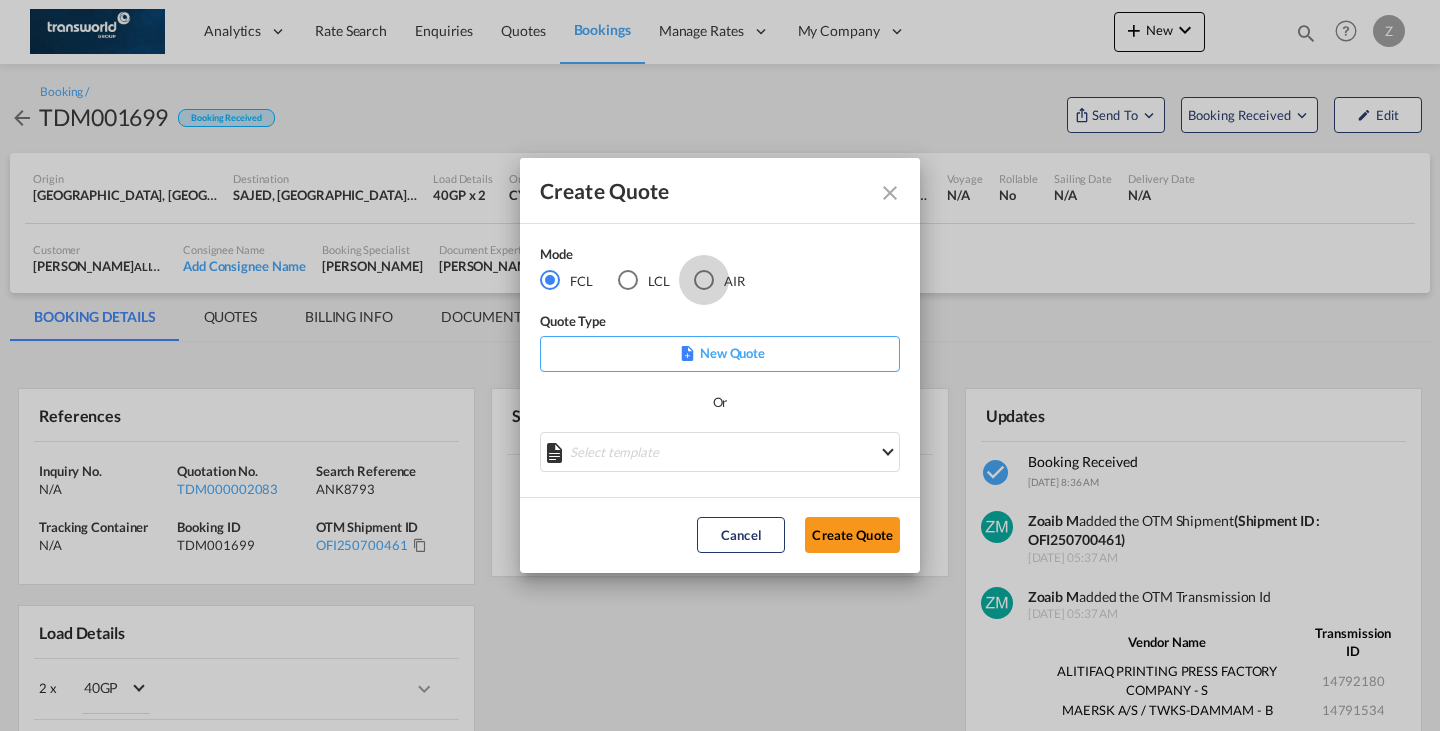 click at bounding box center (704, 280) 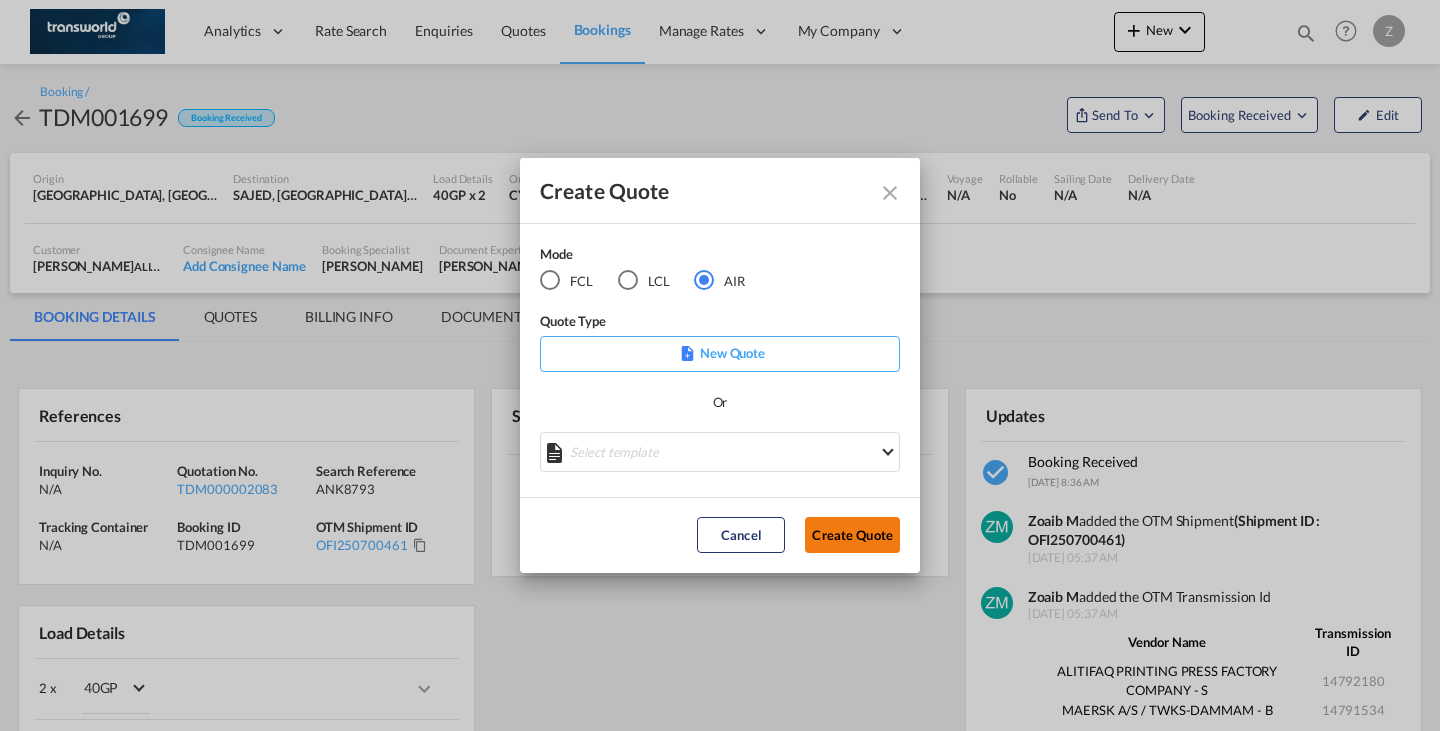 click on "Create Quote" 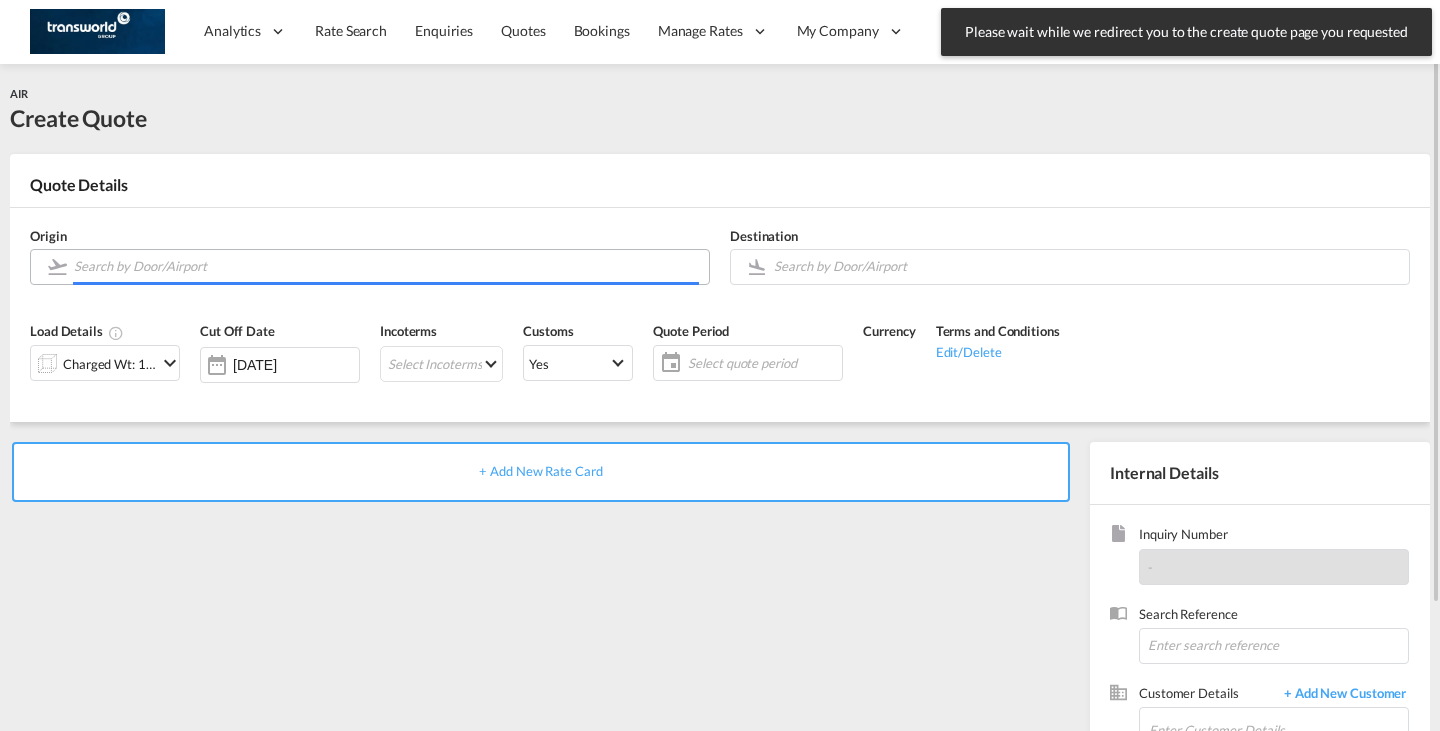 click at bounding box center [386, 266] 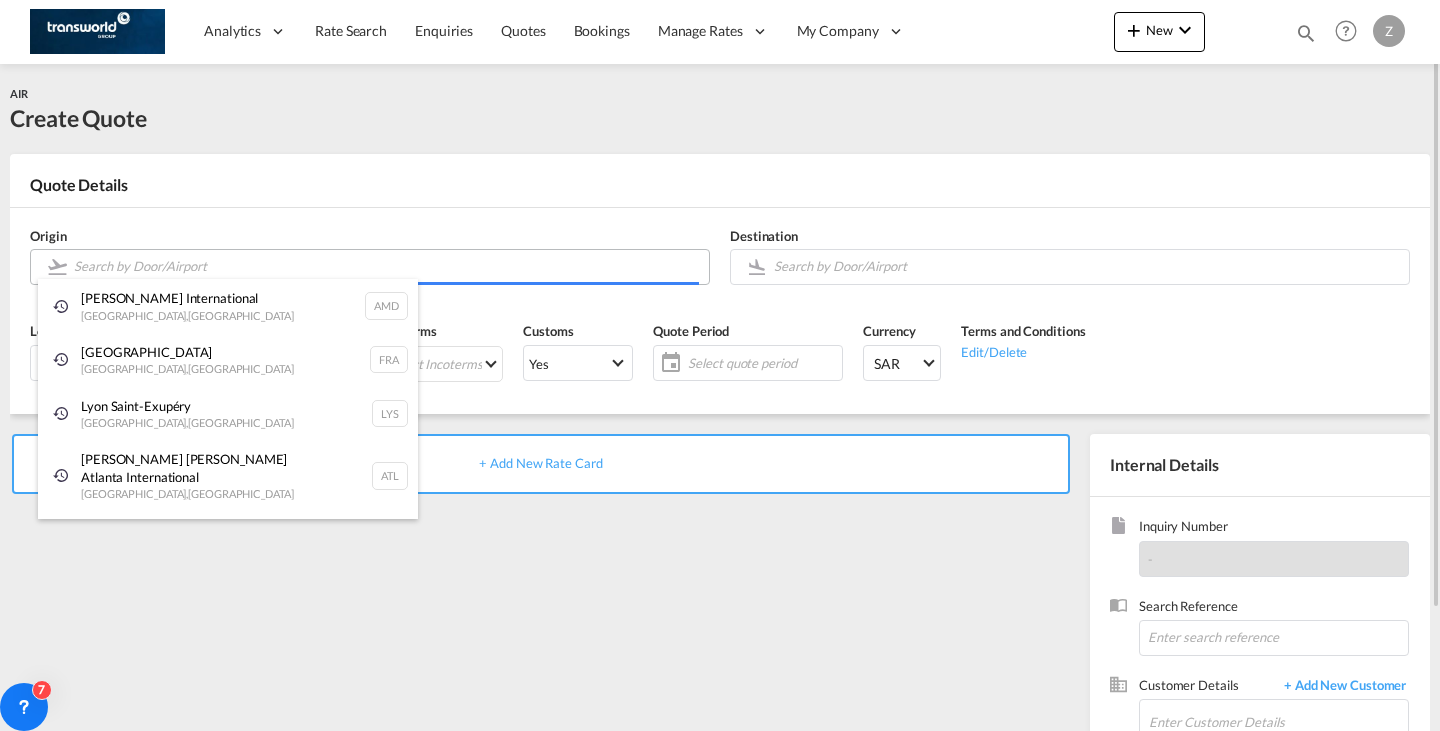 click on "Analytics
Dashboard
Reports
Rate Search
Enquiries
Quotes
Bookings" at bounding box center (720, 365) 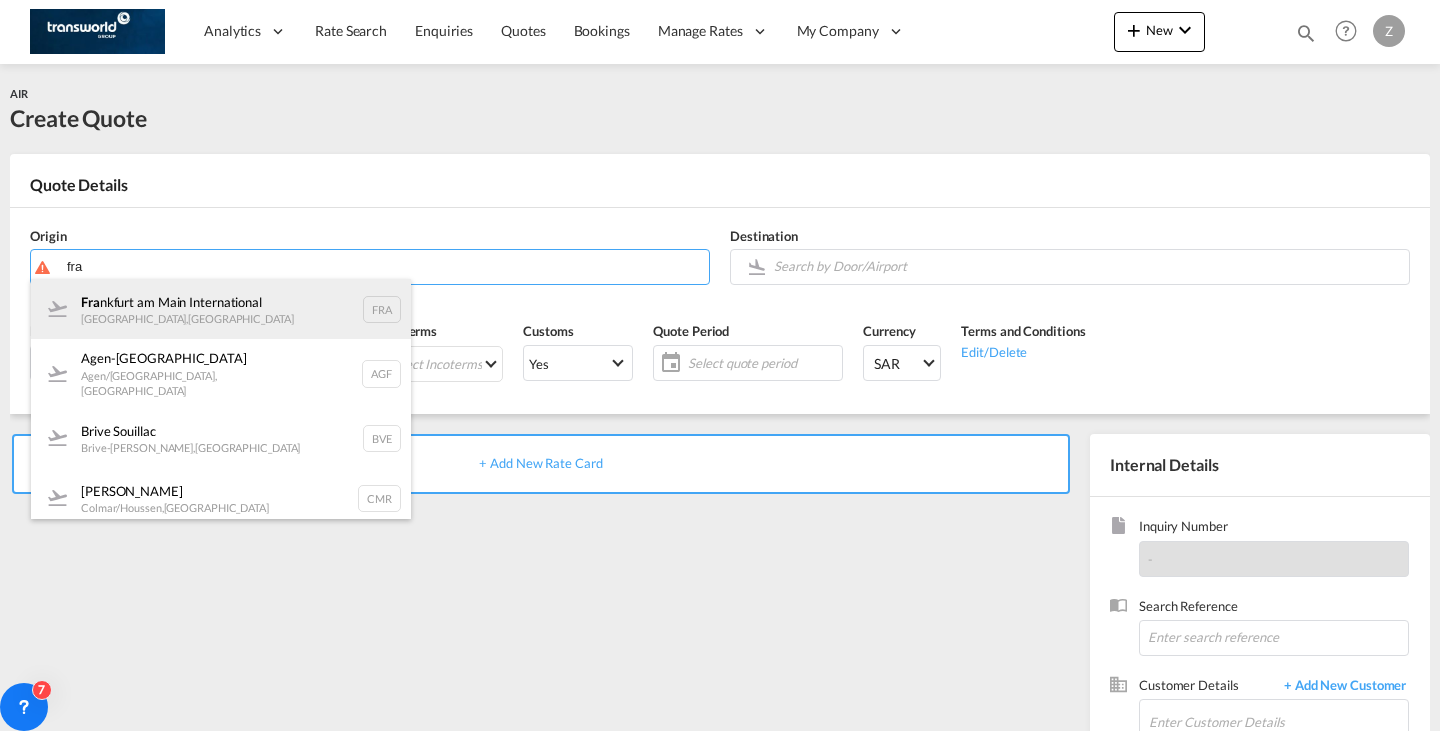 click on "Fra [GEOGRAPHIC_DATA] [GEOGRAPHIC_DATA] ,  [GEOGRAPHIC_DATA]
FRA" at bounding box center [221, 309] 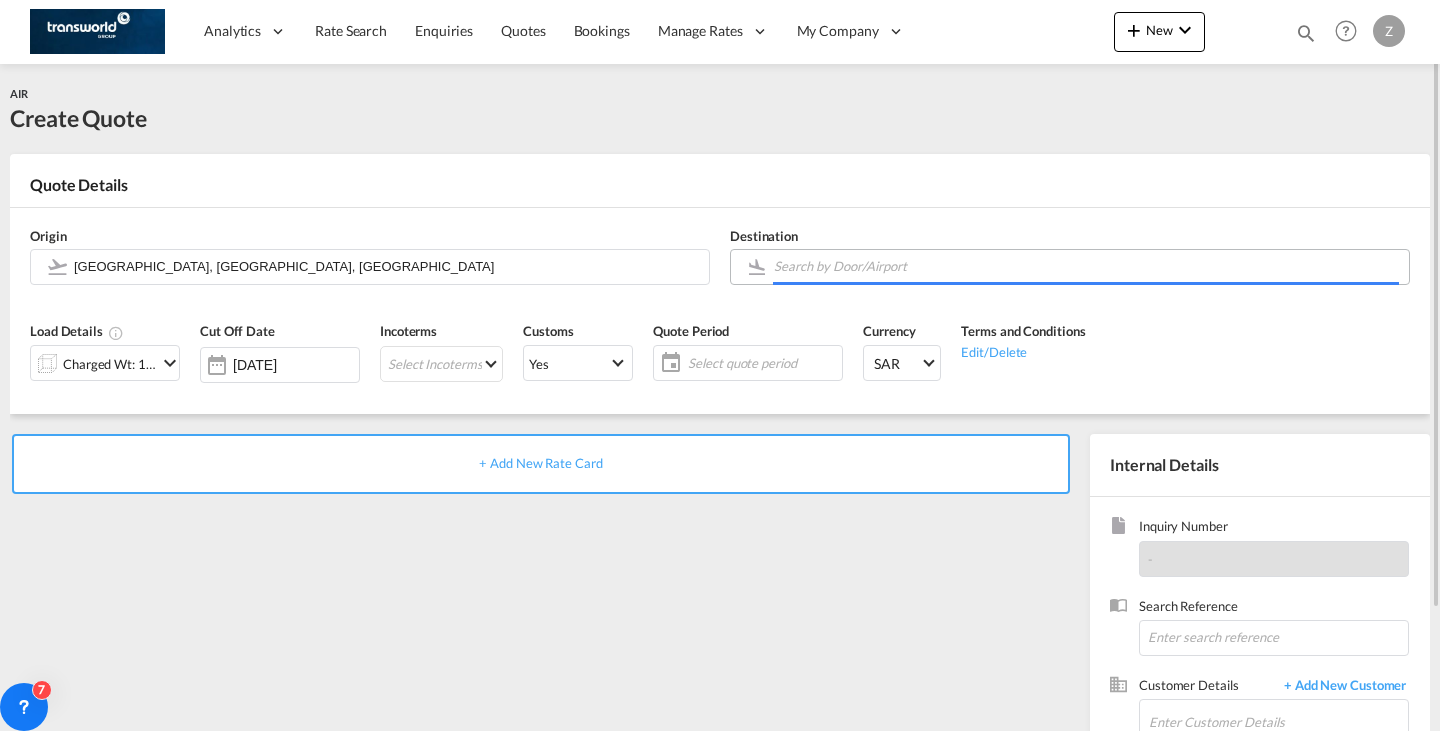 click at bounding box center [1086, 266] 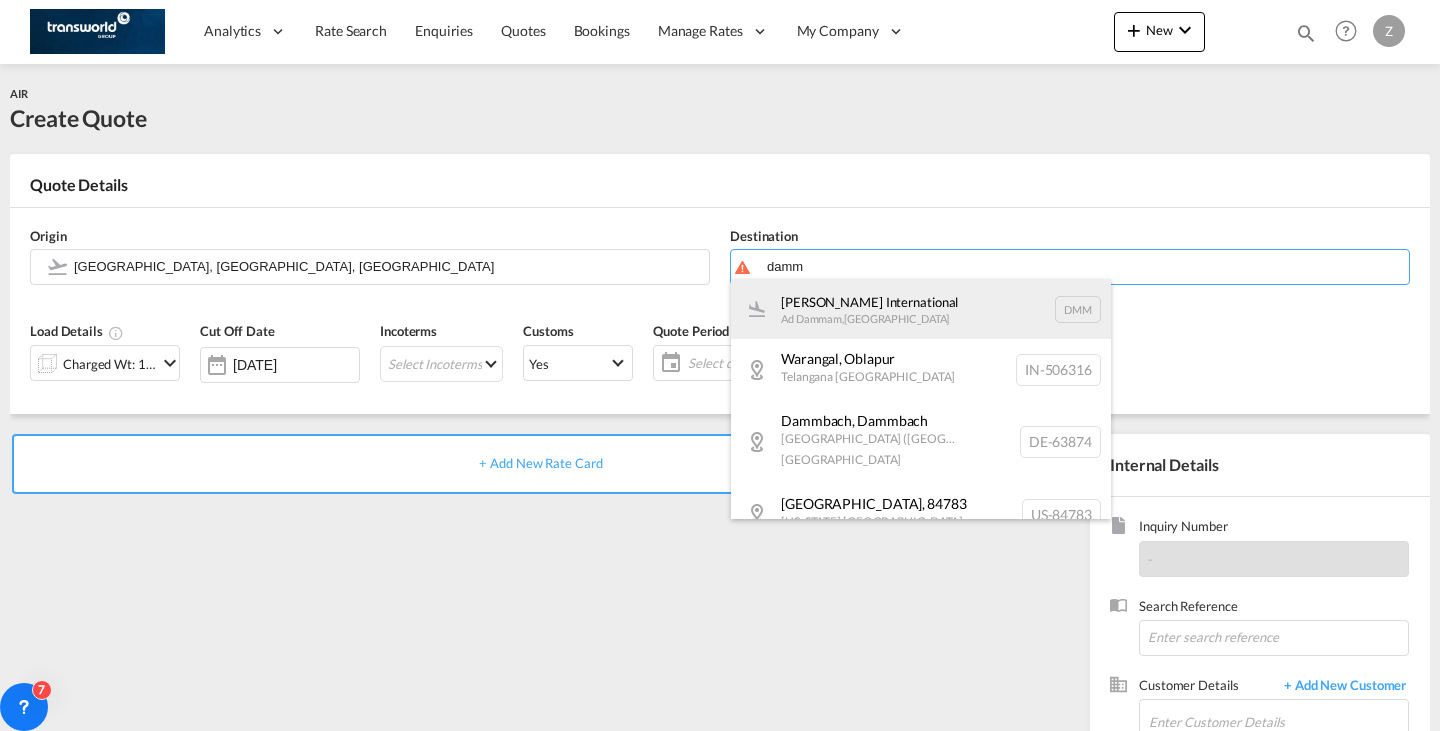 click on "[PERSON_NAME] International
Ad Dammam ,  [GEOGRAPHIC_DATA]
DMM" at bounding box center [921, 309] 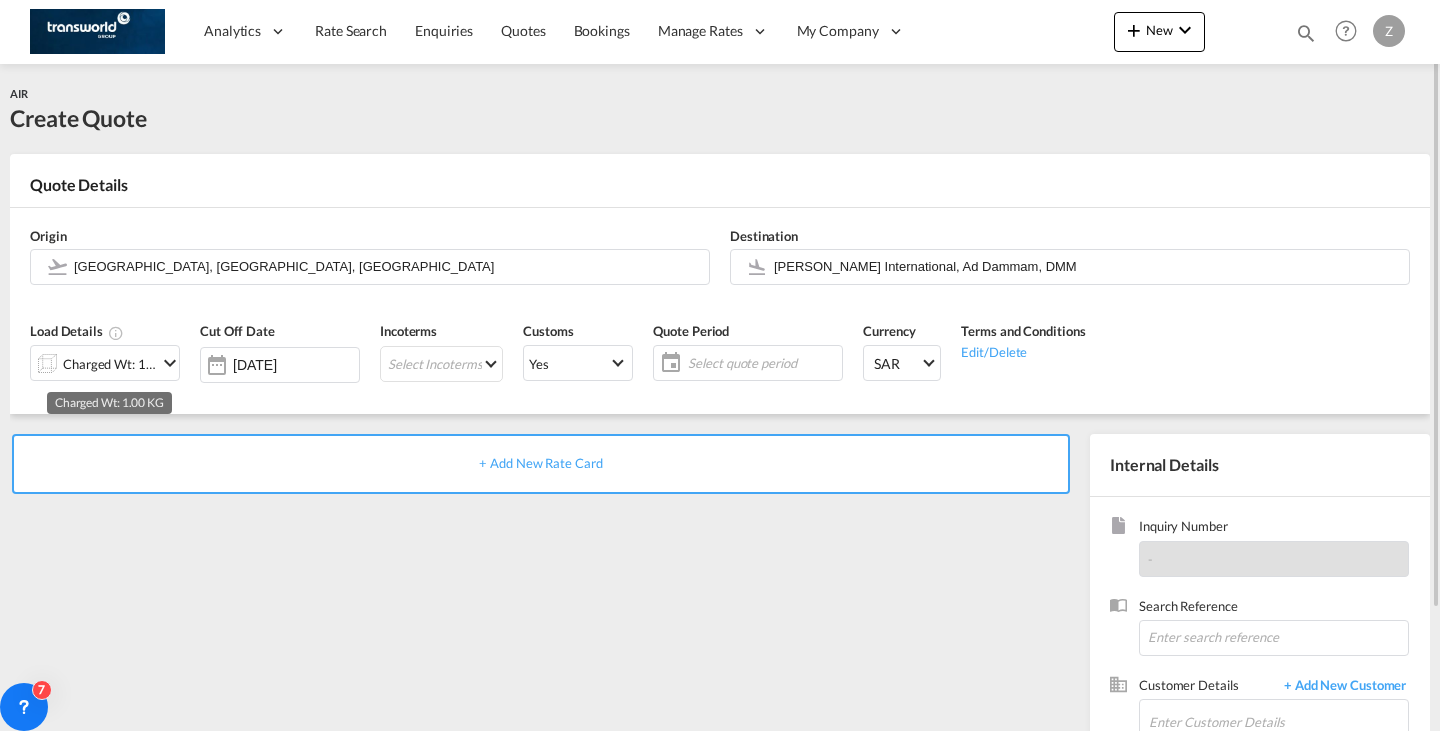 click on "Charged Wt: 1.00 KG" at bounding box center [110, 364] 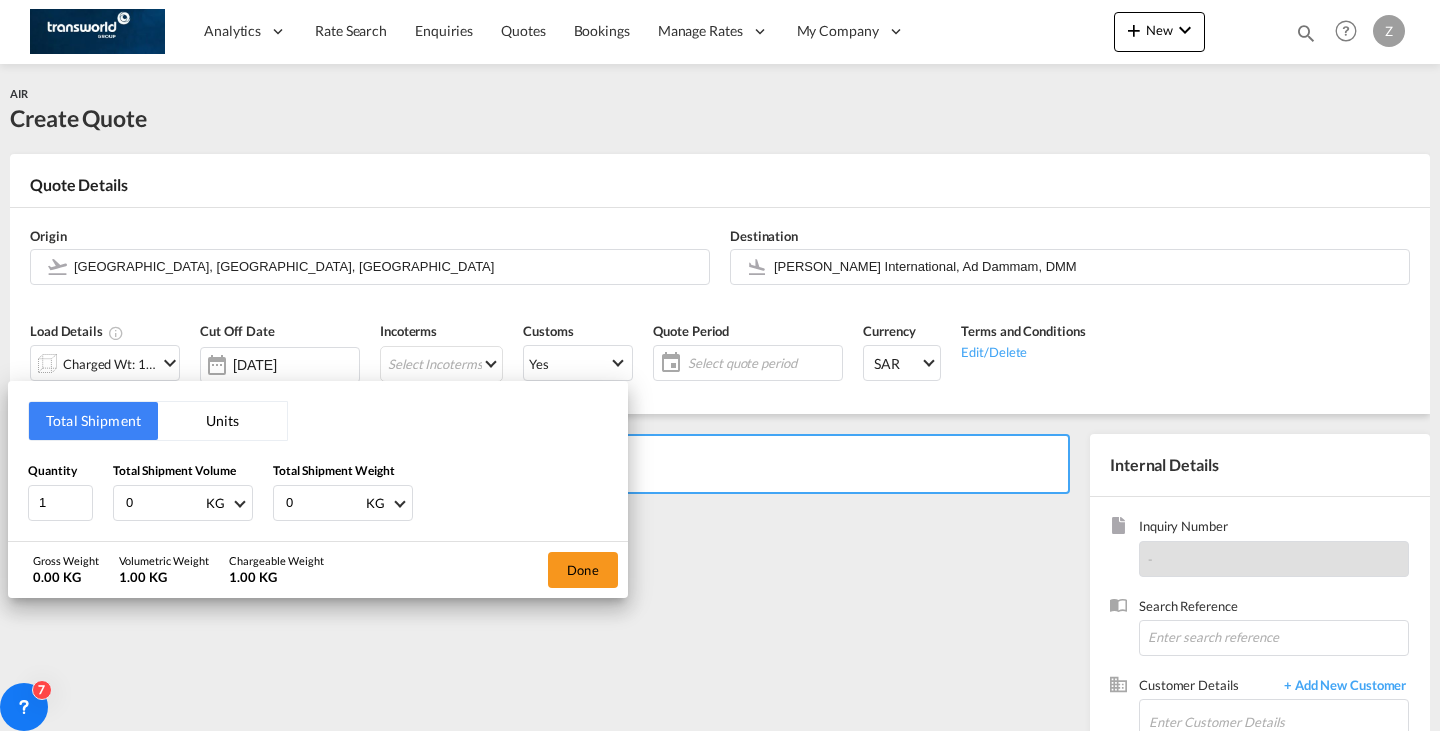 click on "Units" at bounding box center [222, 421] 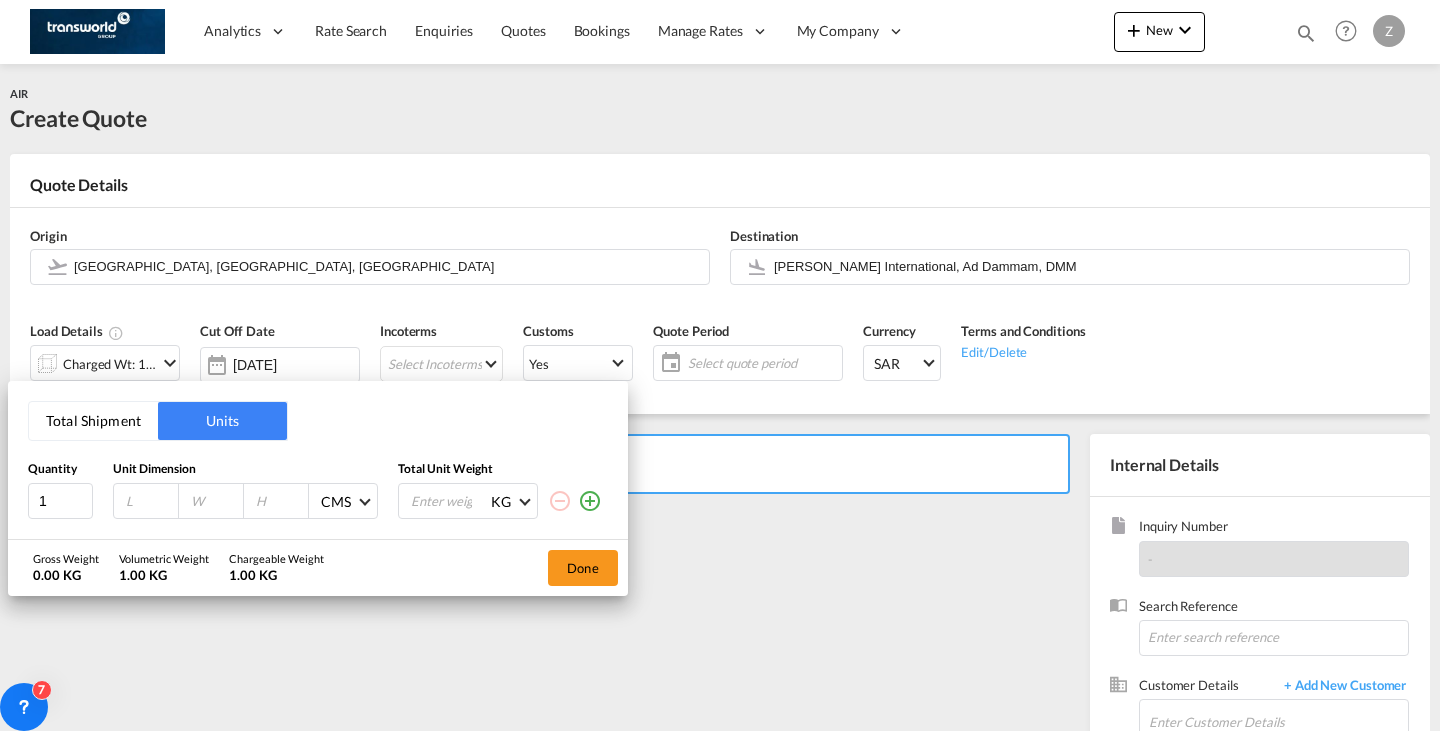 click on "Total Shipment" at bounding box center (93, 421) 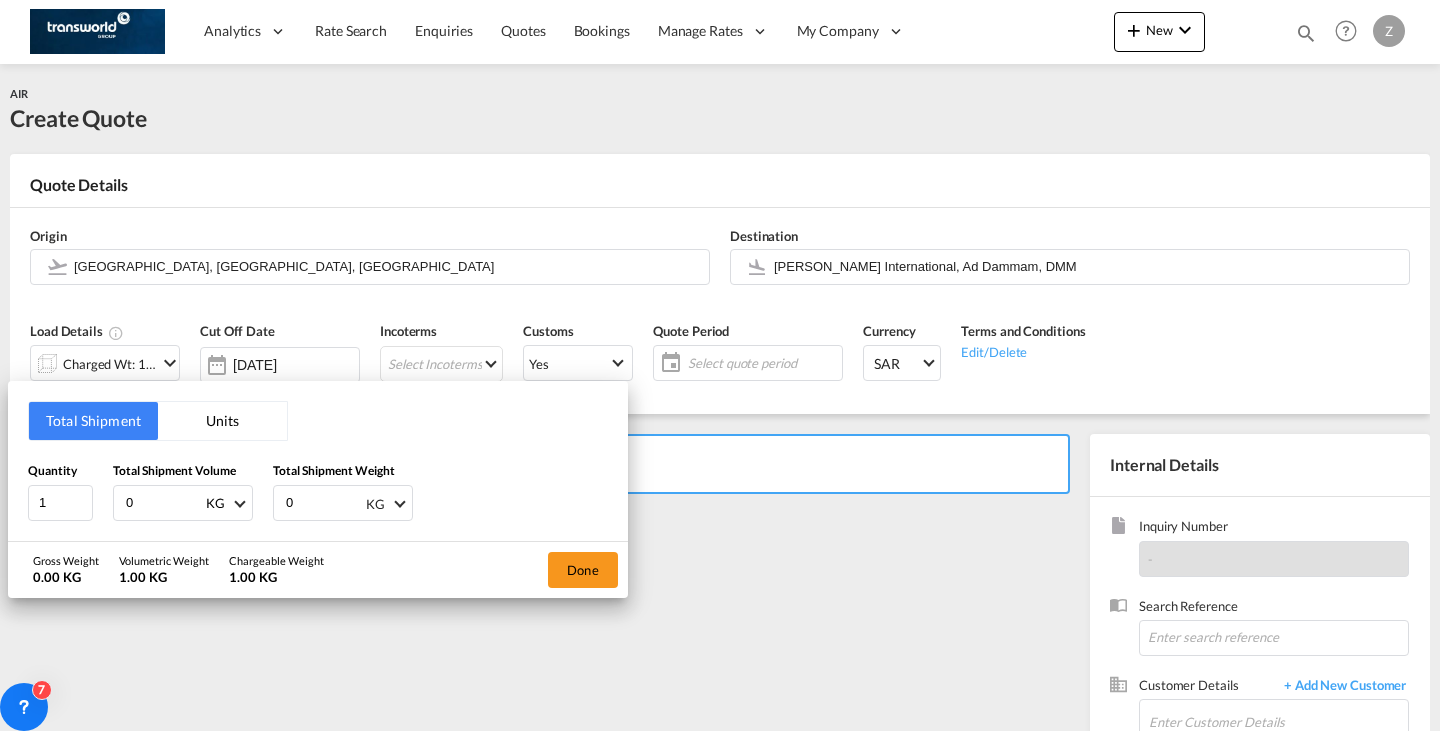 click on "KG" at bounding box center (380, 504) 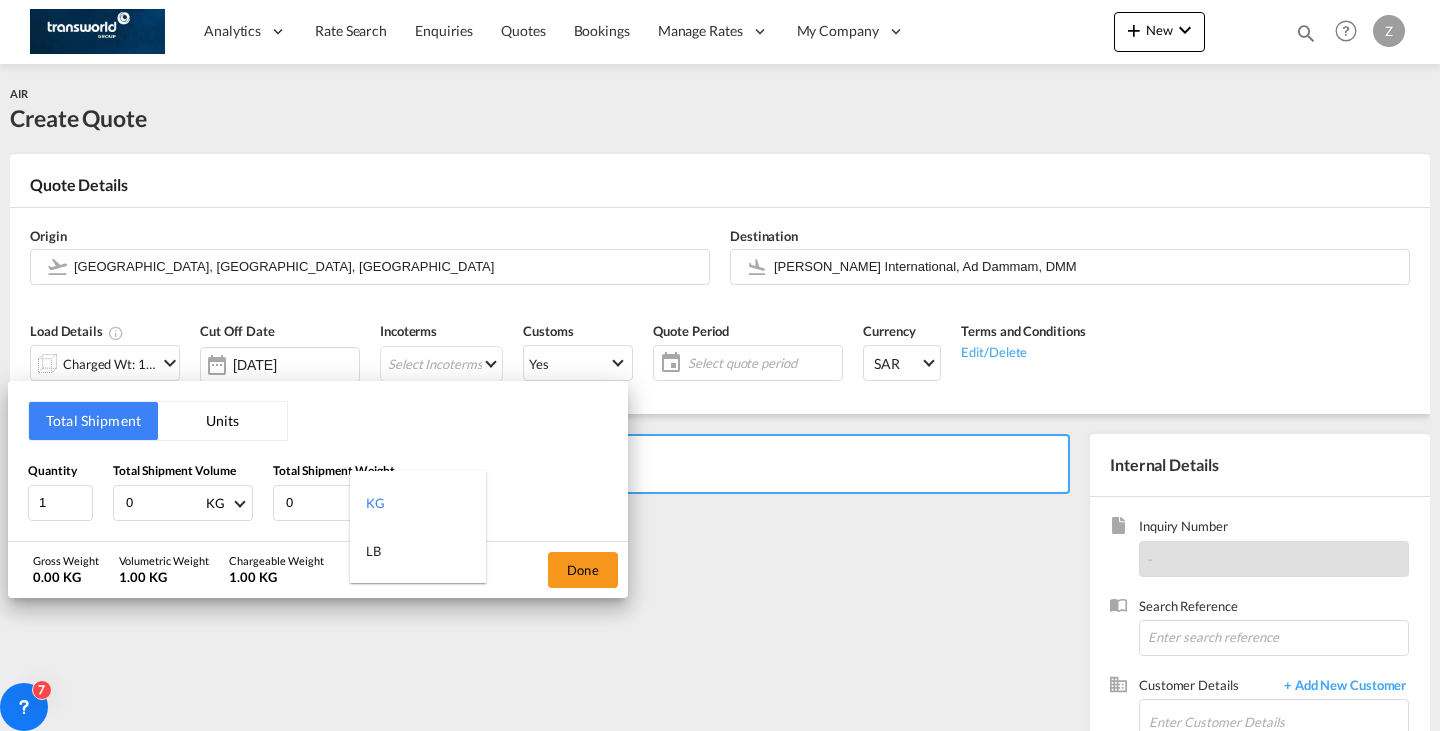 click at bounding box center (720, 365) 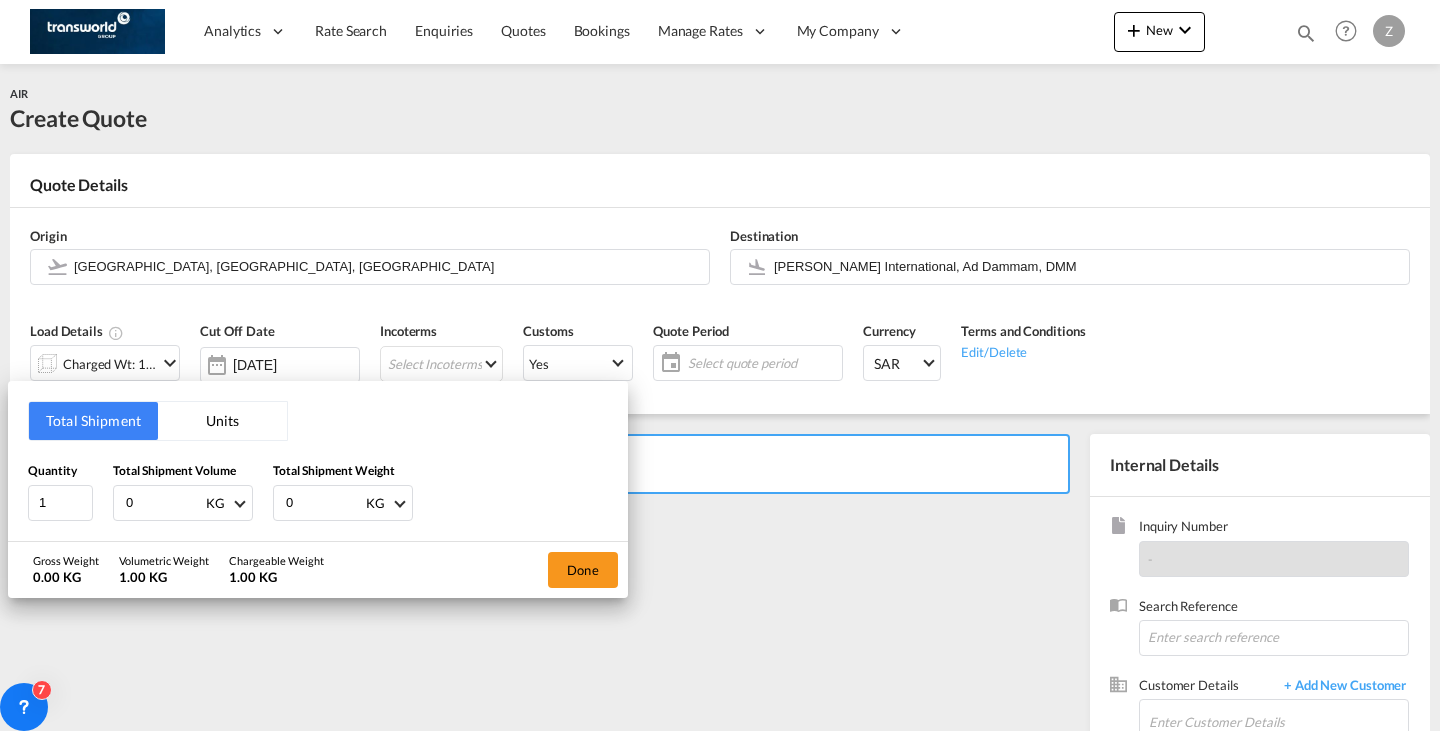click on "0" at bounding box center [324, 503] 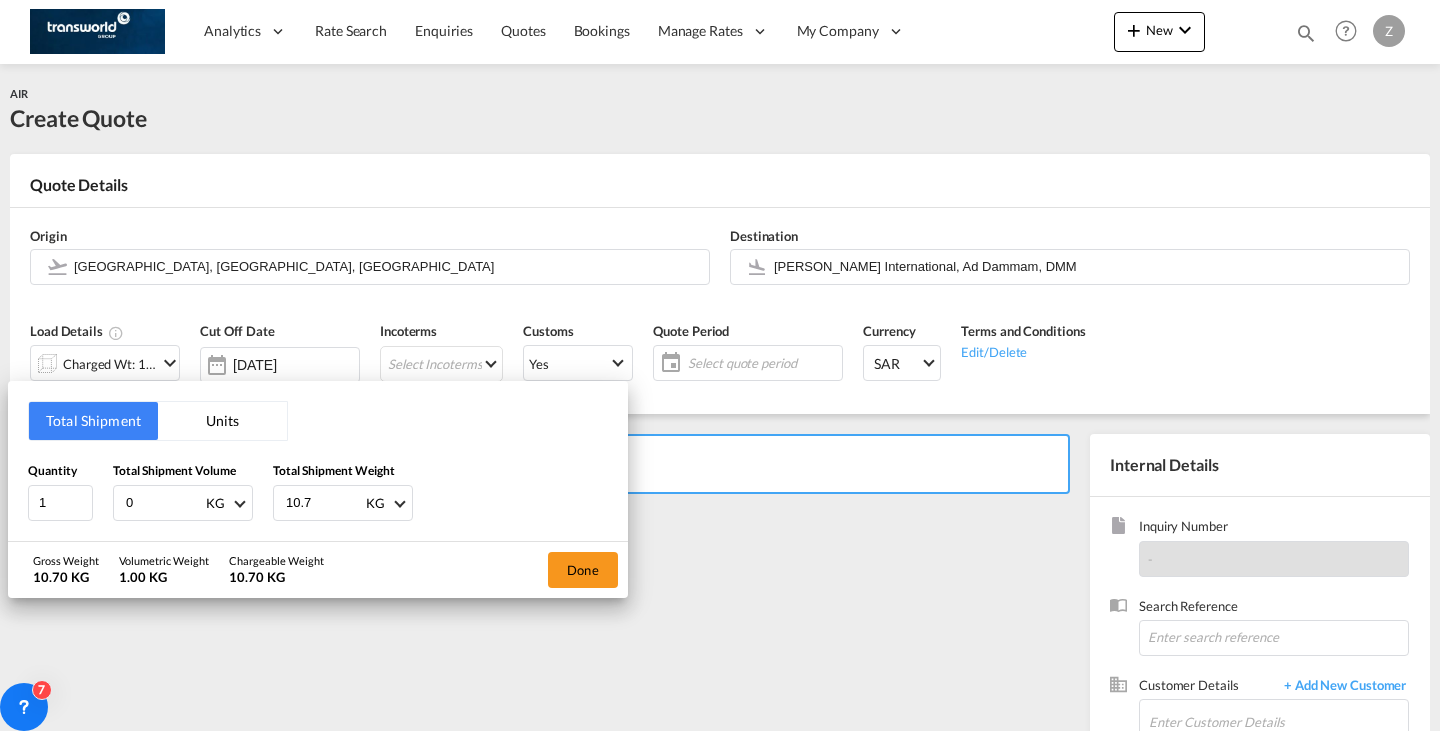 type on "10.7" 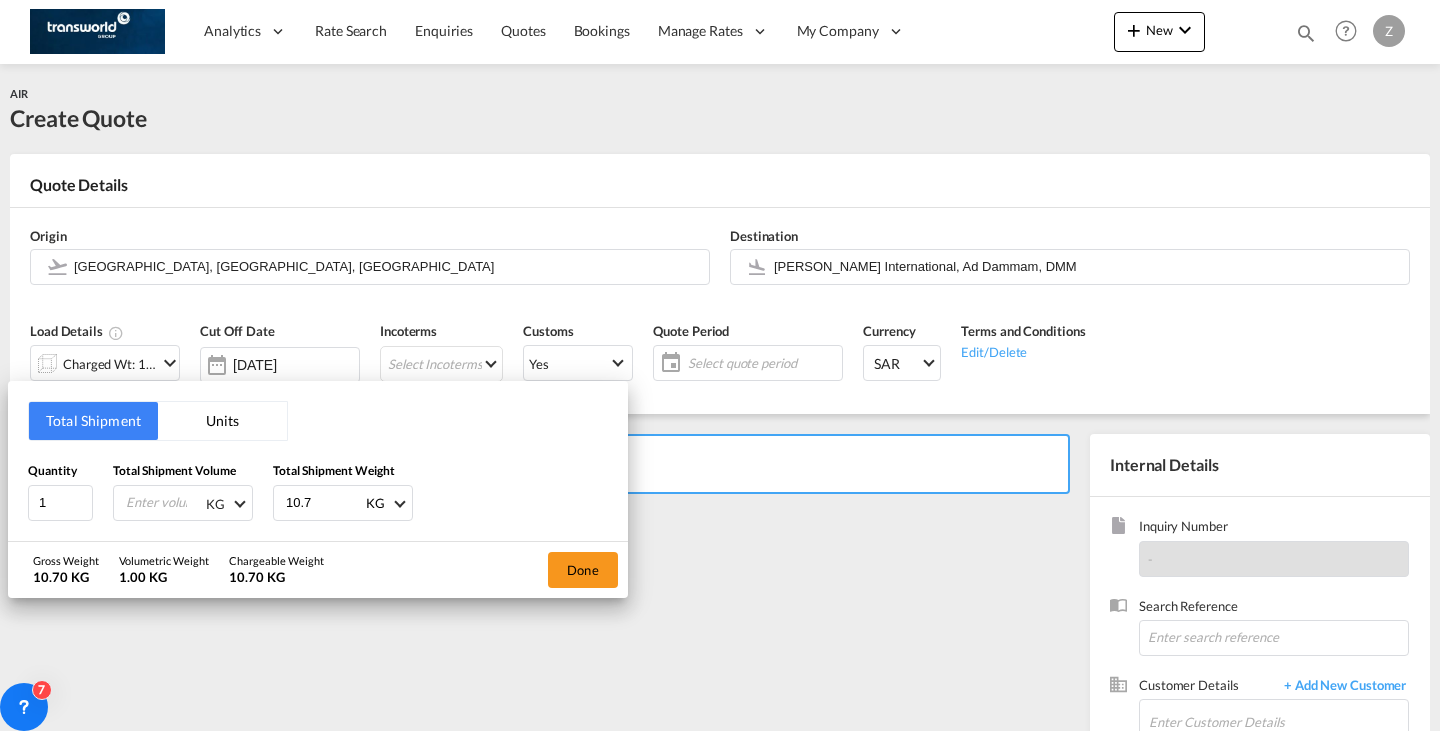 click on "KG" at bounding box center [215, 504] 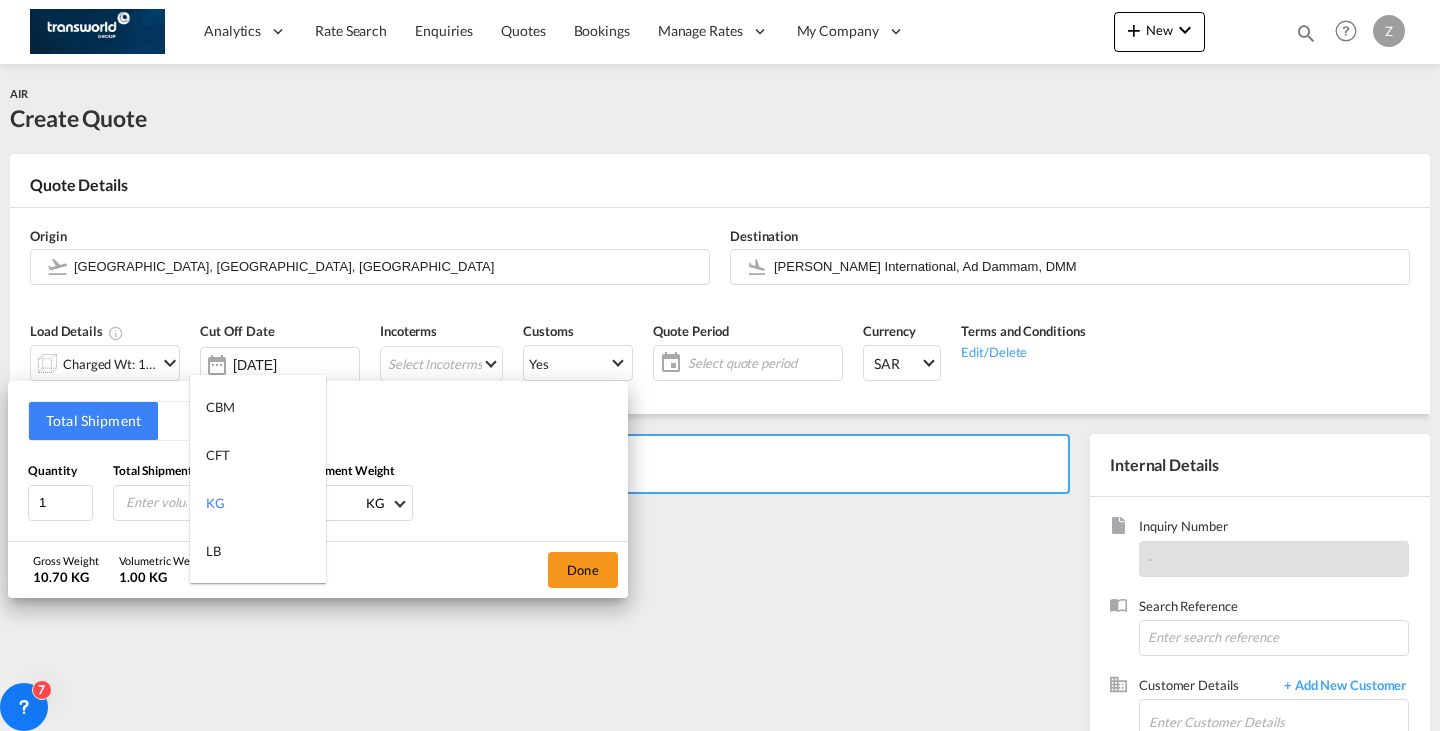 click at bounding box center (720, 365) 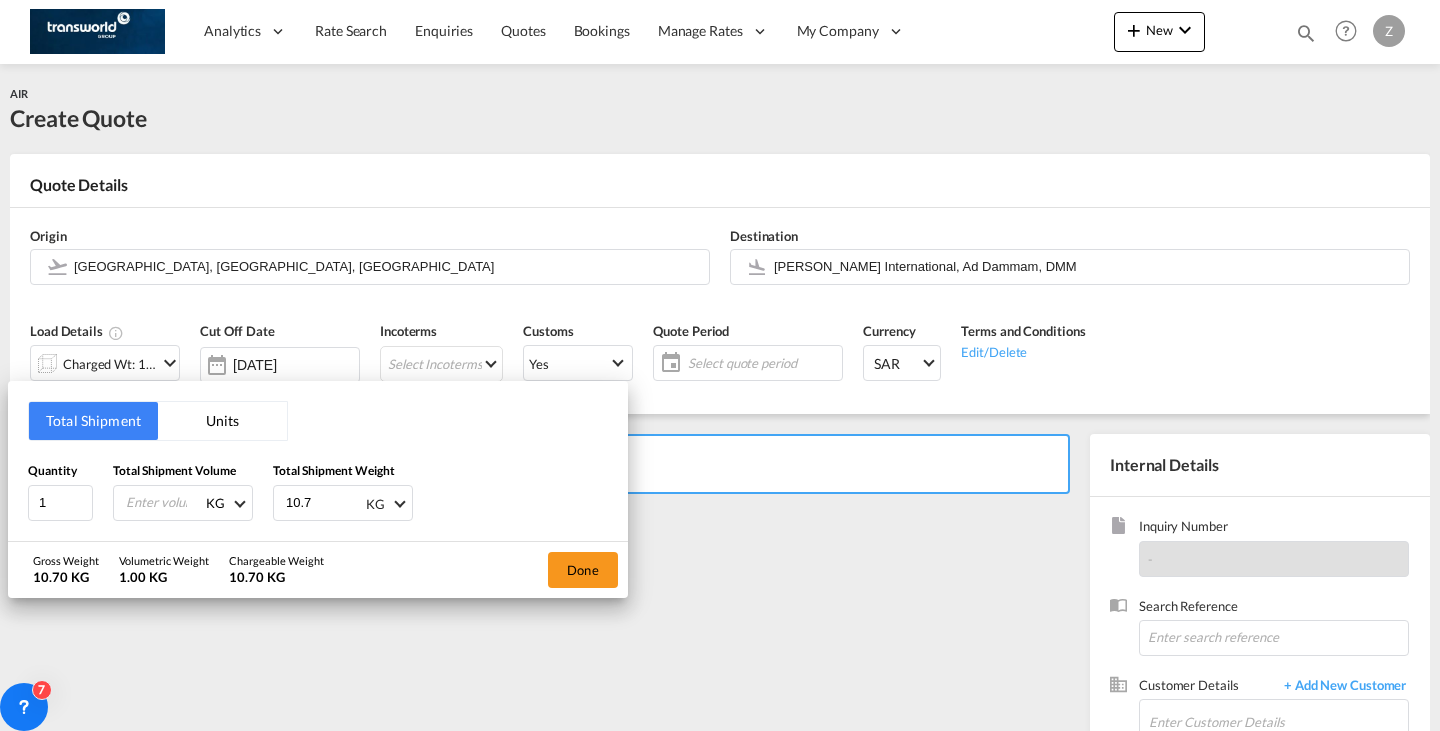 click on "KG" at bounding box center (380, 504) 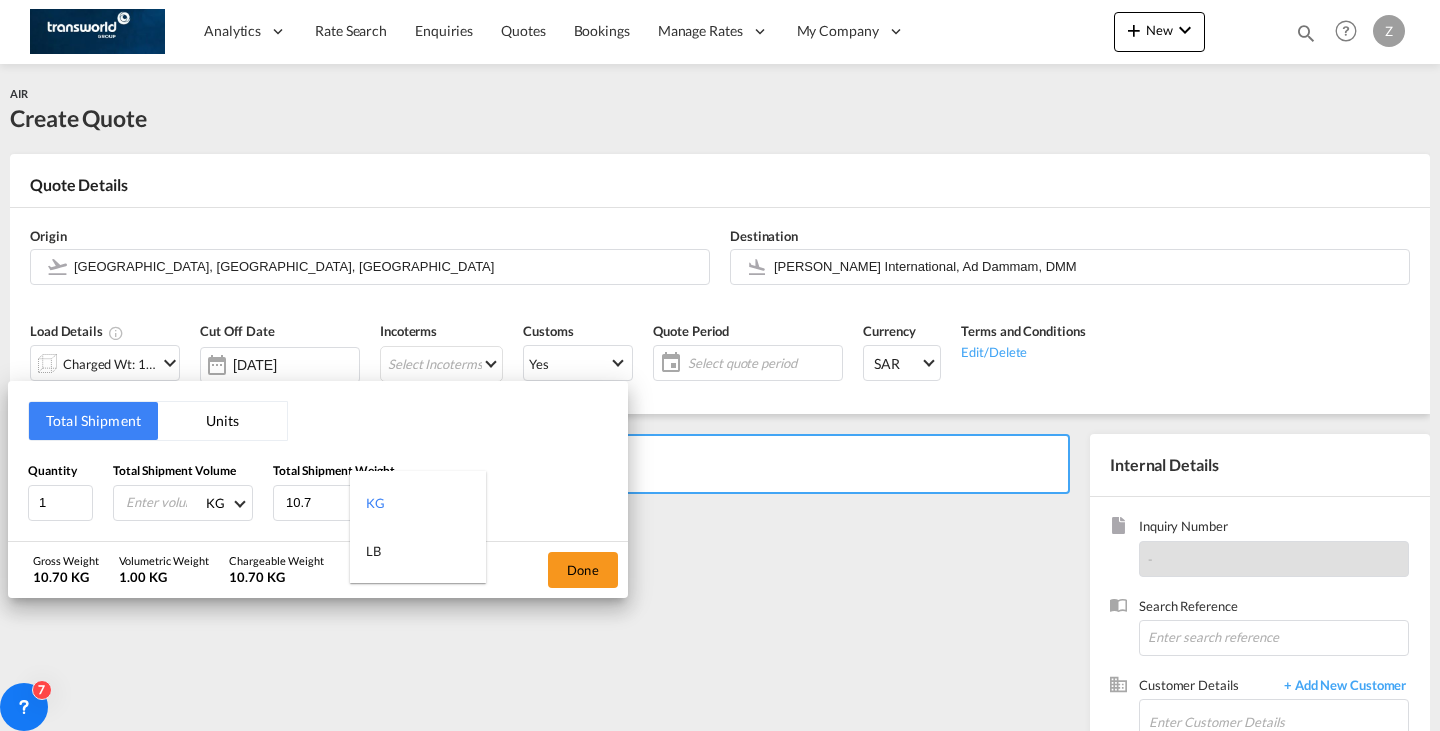 click at bounding box center (720, 365) 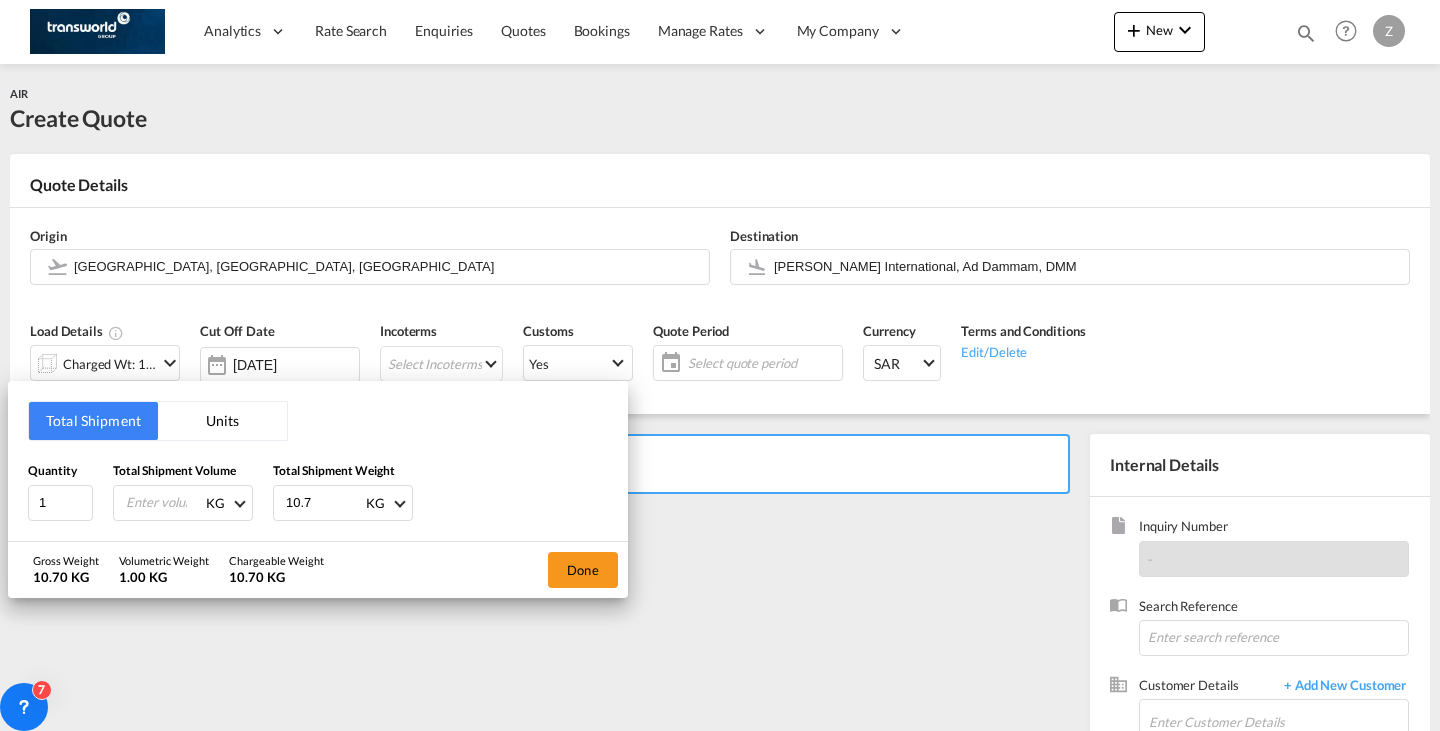 click at bounding box center (164, 503) 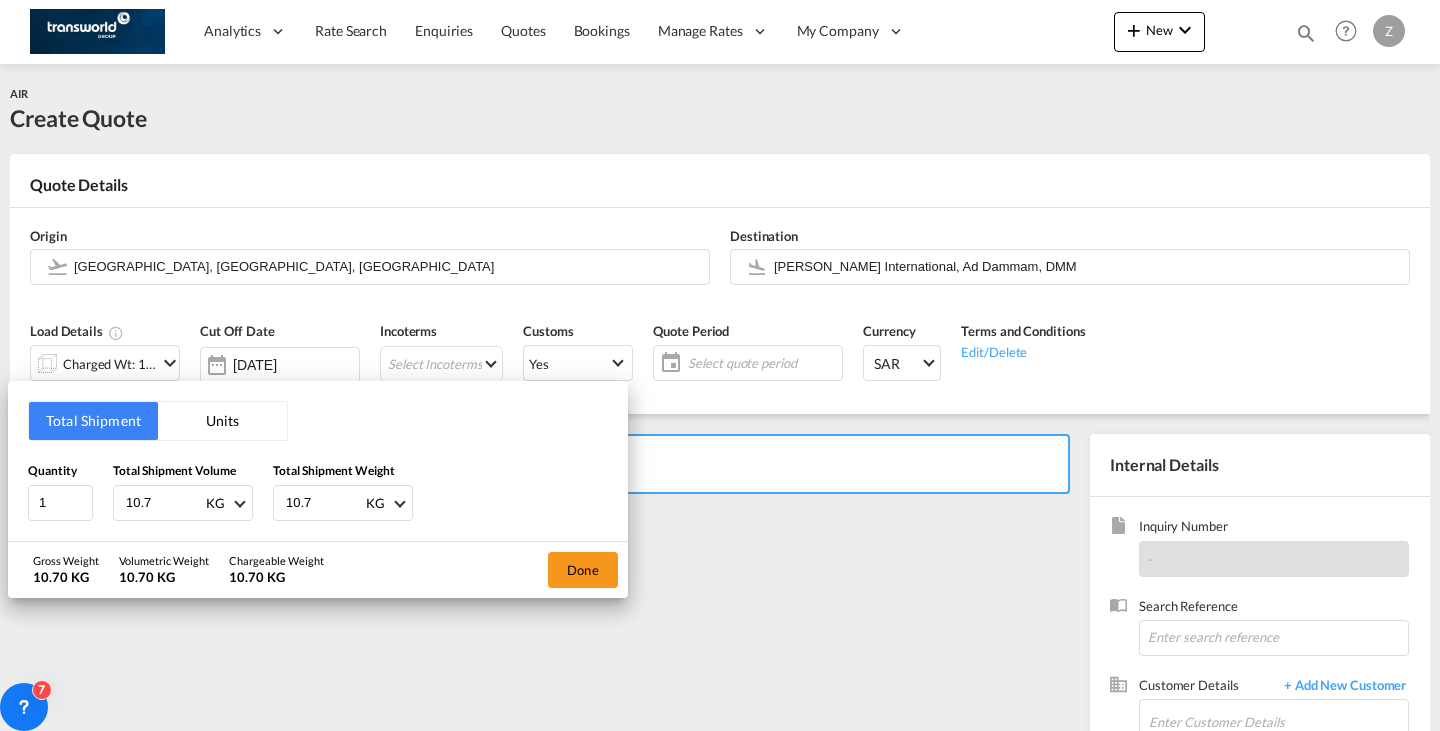 type on "10.7" 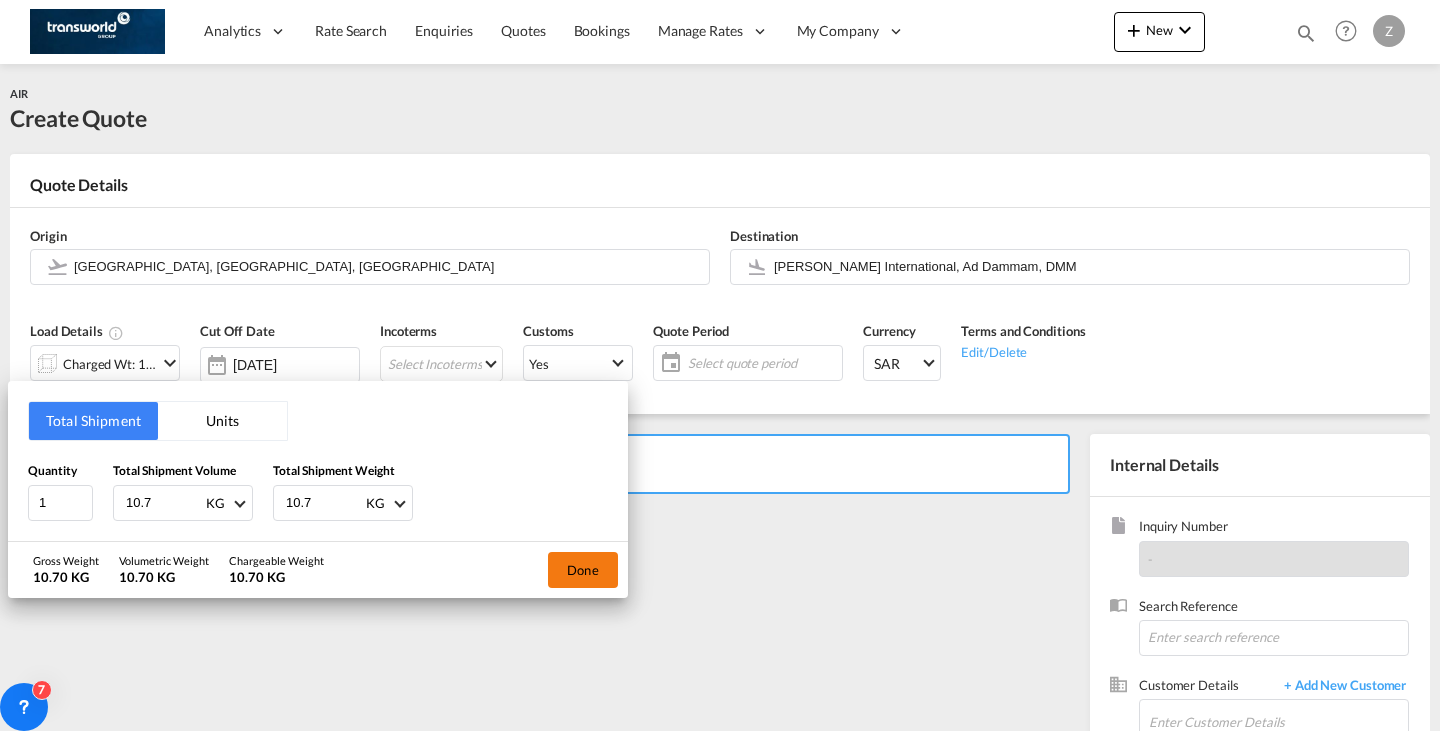 click on "Done" at bounding box center [583, 570] 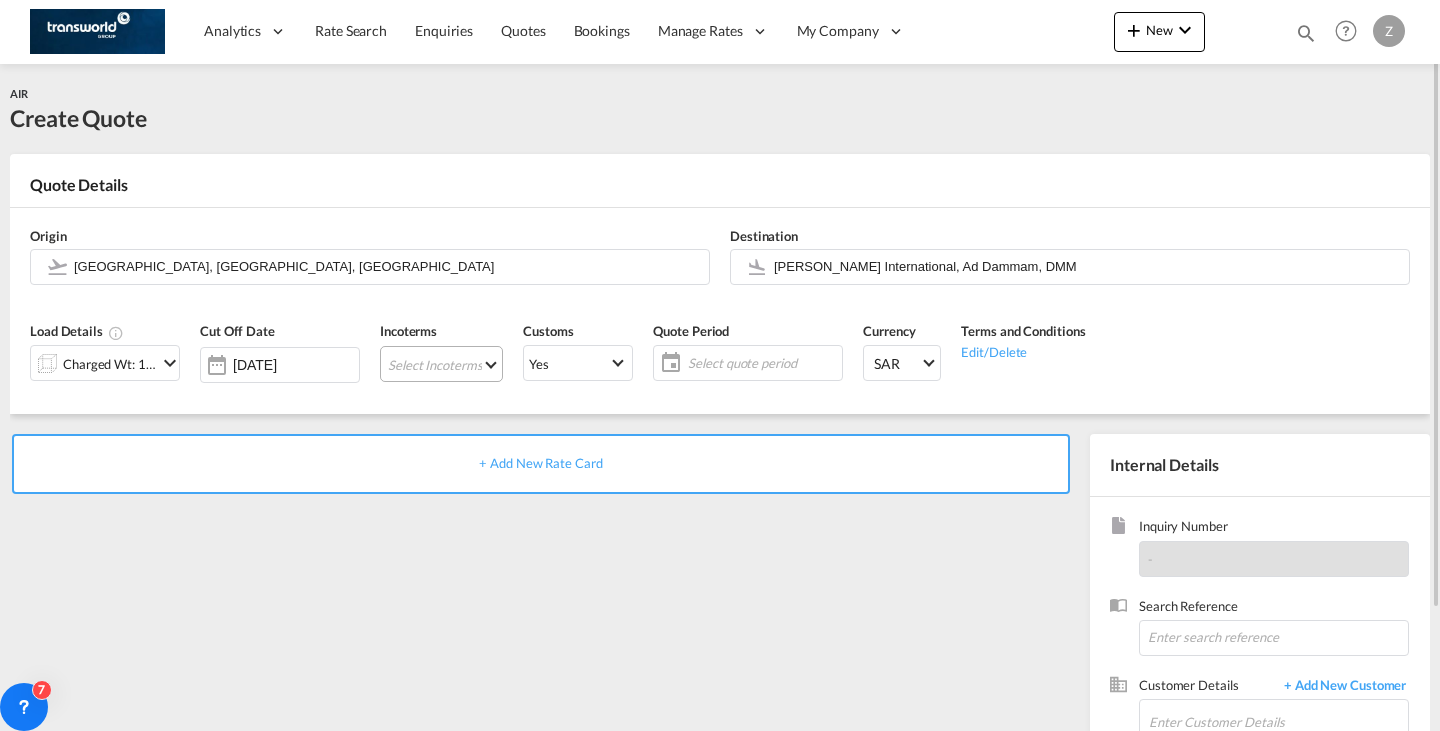 click on "Select Incoterms
CIF - export
Cost,Insurance and Freight CIP - export
Carriage and Insurance Paid to DDP - export
Delivery Duty Paid CIF - import
Cost,Insurance and Freight CFR - import
Cost and Freight CPT - import
Carrier Paid to CPT - export
Carrier Paid to DAP - export
Delivered at Place DPU - export
Delivery at Place Unloaded FAS - import
Free Alongside Ship FOB - export
Free on Board FOB - import
Free on Board CFR - export
Cost and Freight EXW - export
Ex Works DAP - import
Delivered at Place CIP - import
Carriage and Insurance Paid to DPU - import
Delivery at Place Unloaded FCA - export
Free Carrier FAS - export
Free Alongside Ship FCA - import
Free Carrier EXW - import
Ex Works" at bounding box center (441, 364) 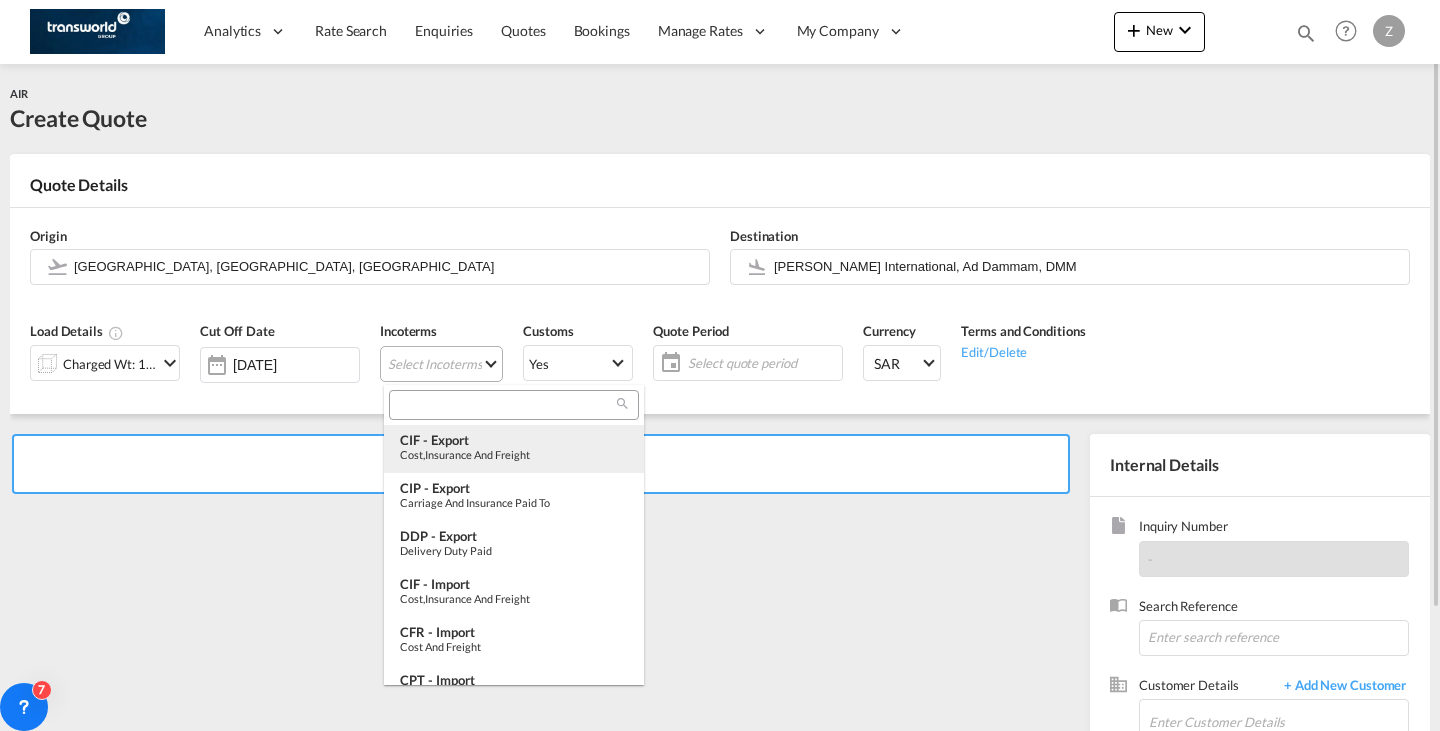 type on "[object Object]" 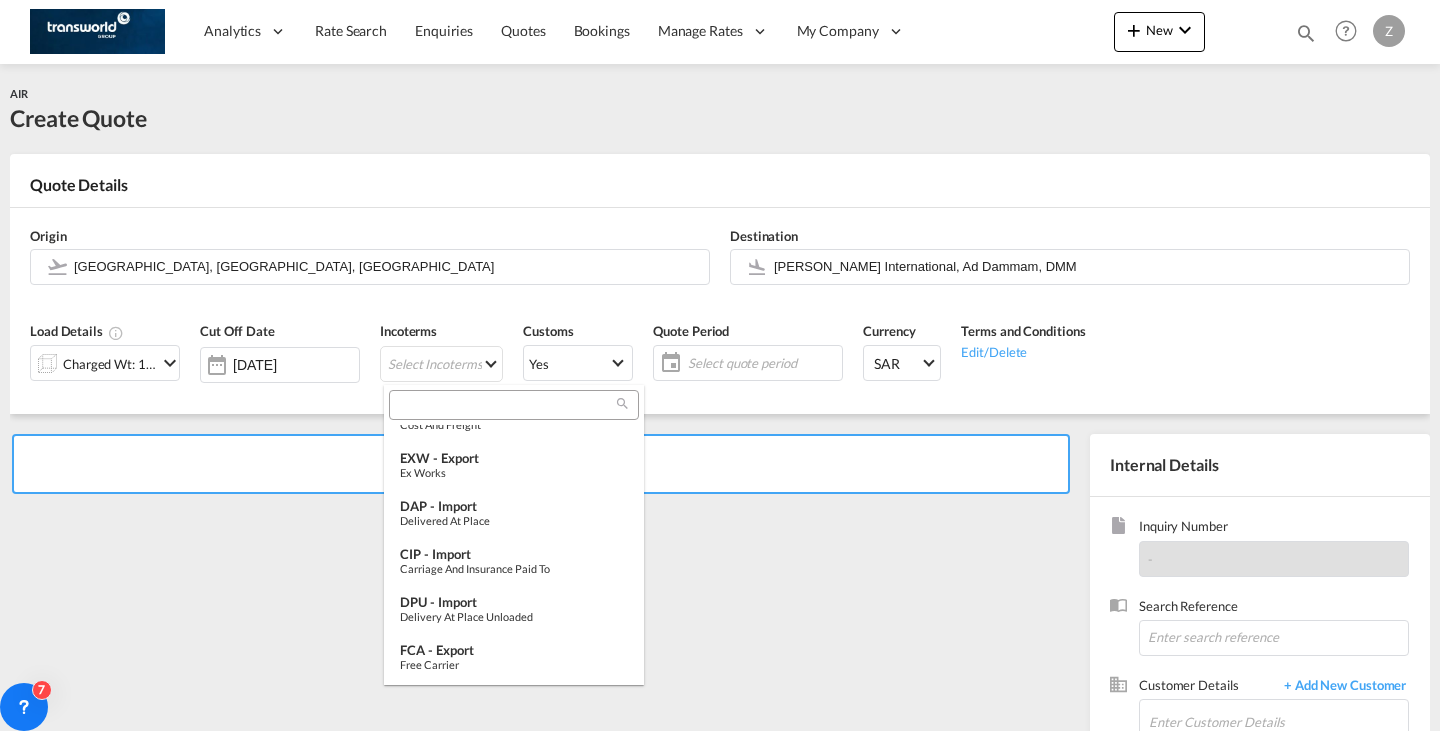 scroll, scrollTop: 748, scrollLeft: 0, axis: vertical 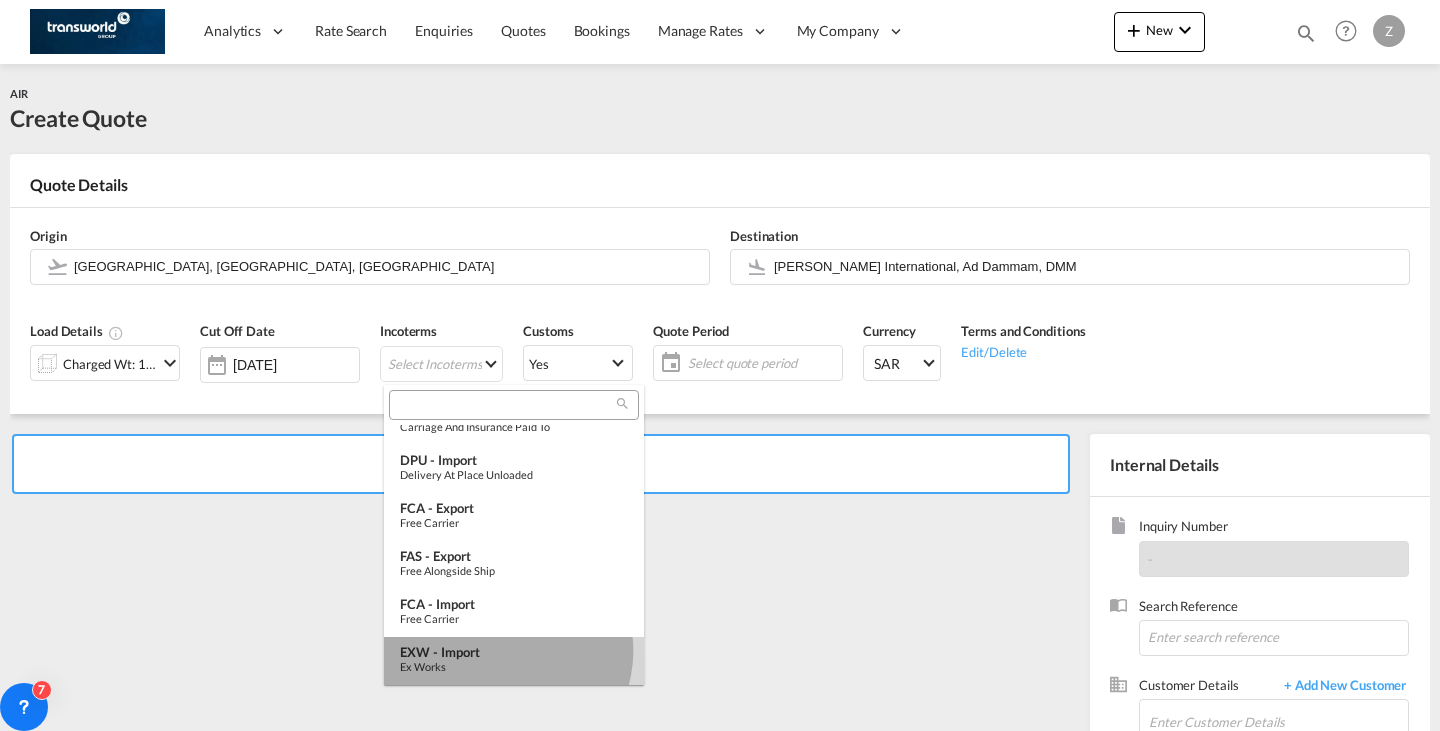 click on "EXW - import" at bounding box center (514, 652) 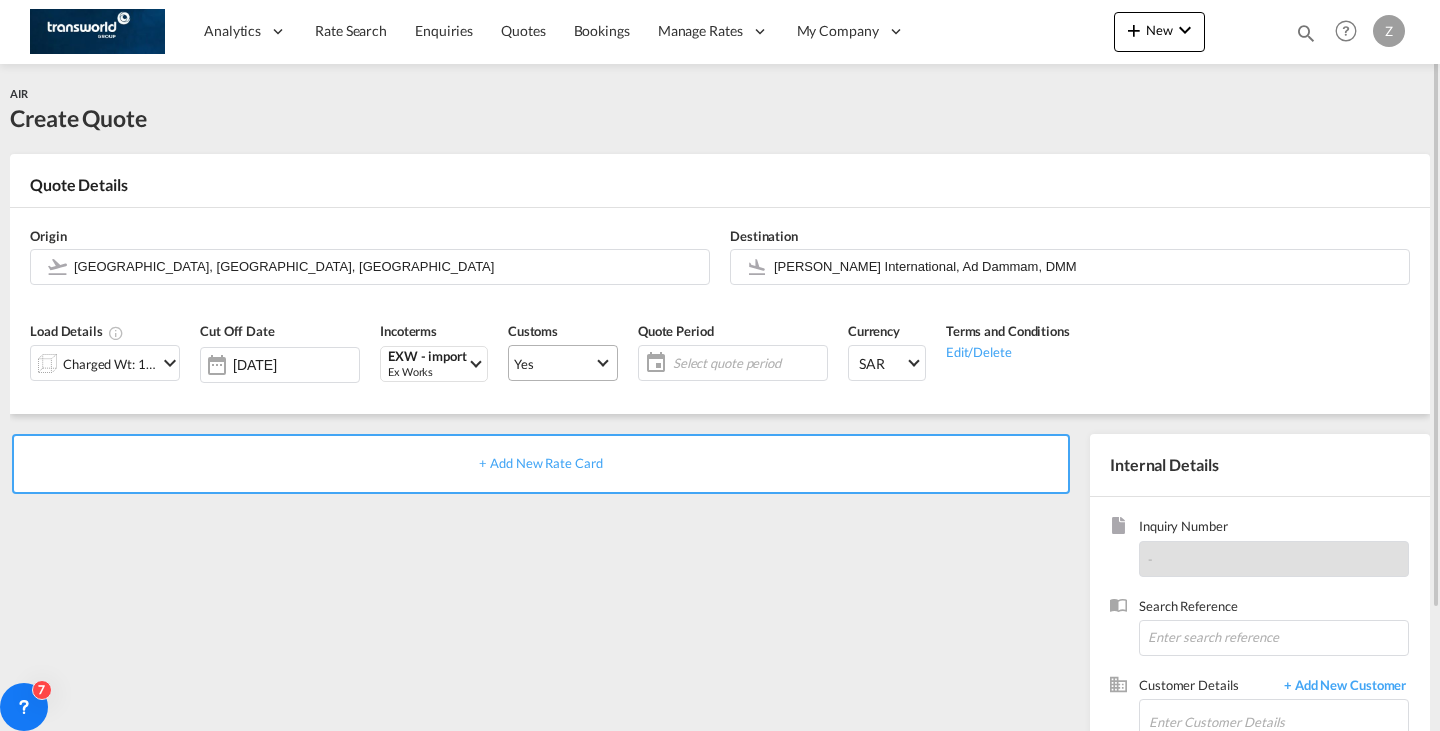 click on "Yes" at bounding box center [563, 363] 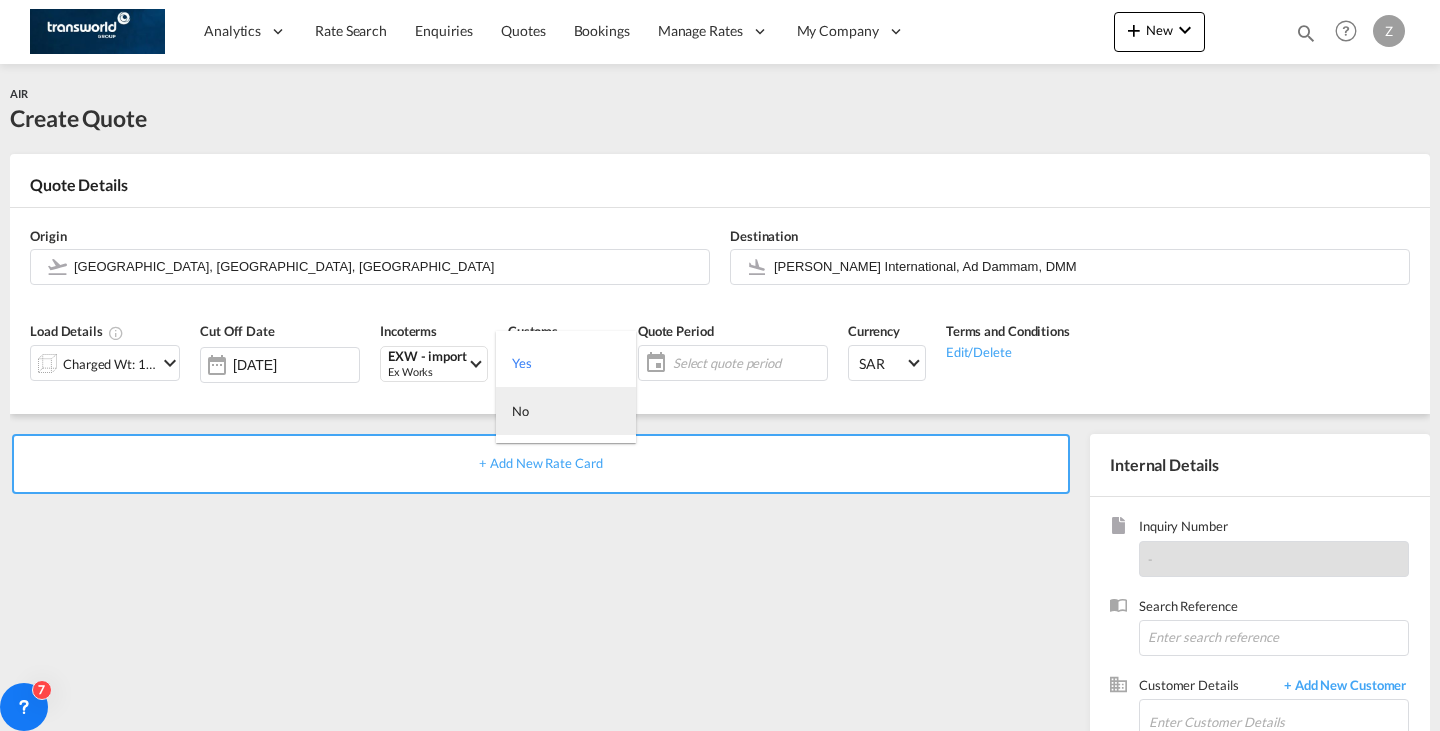 click on "No" at bounding box center [566, 411] 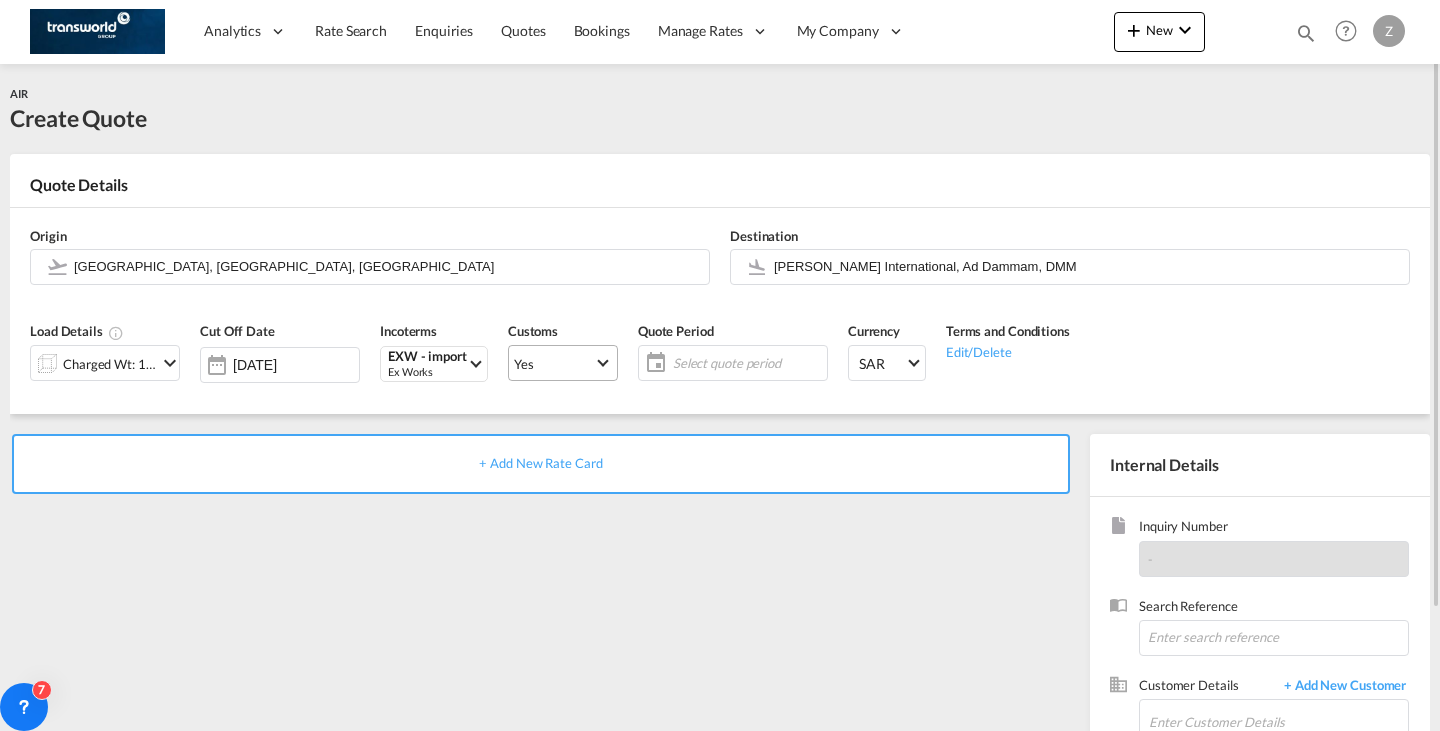 click on "Yes" at bounding box center (563, 363) 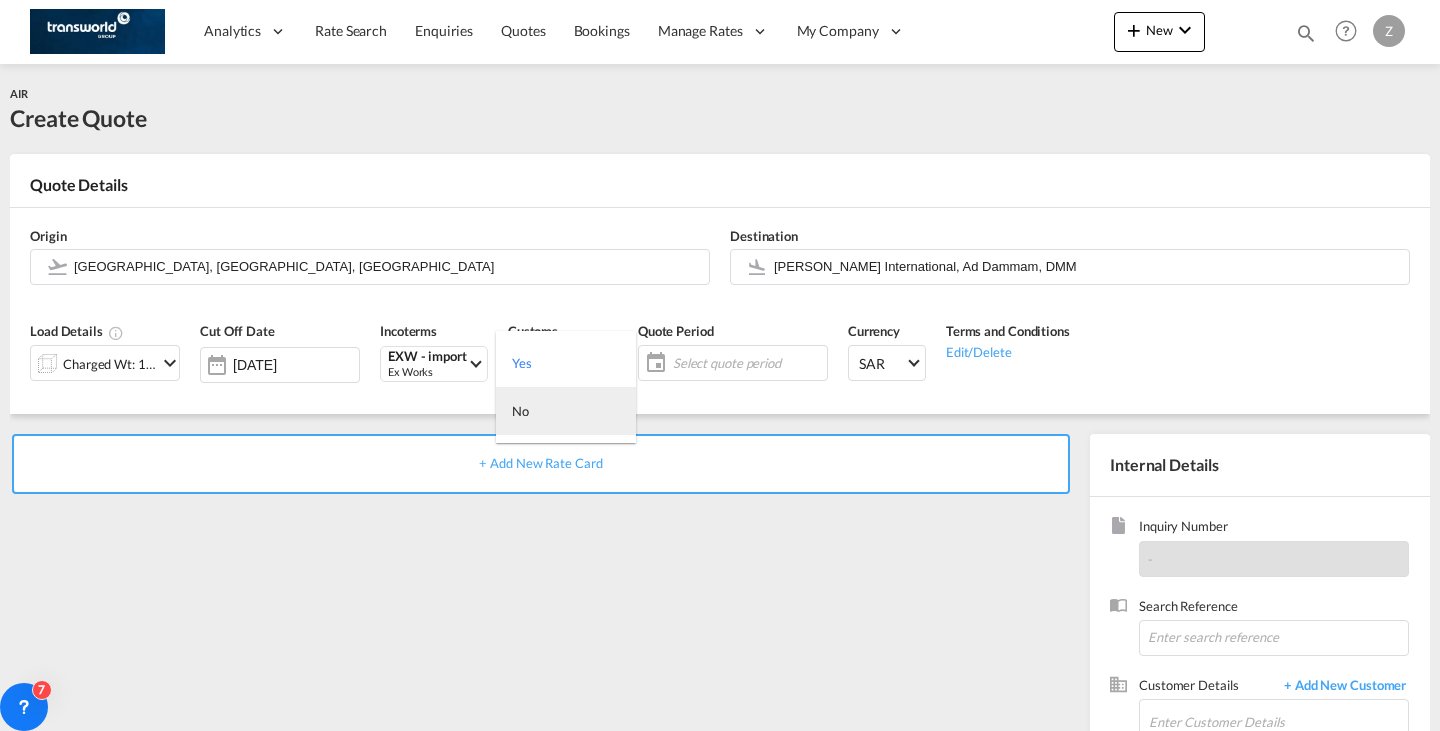 click on "No" at bounding box center (566, 411) 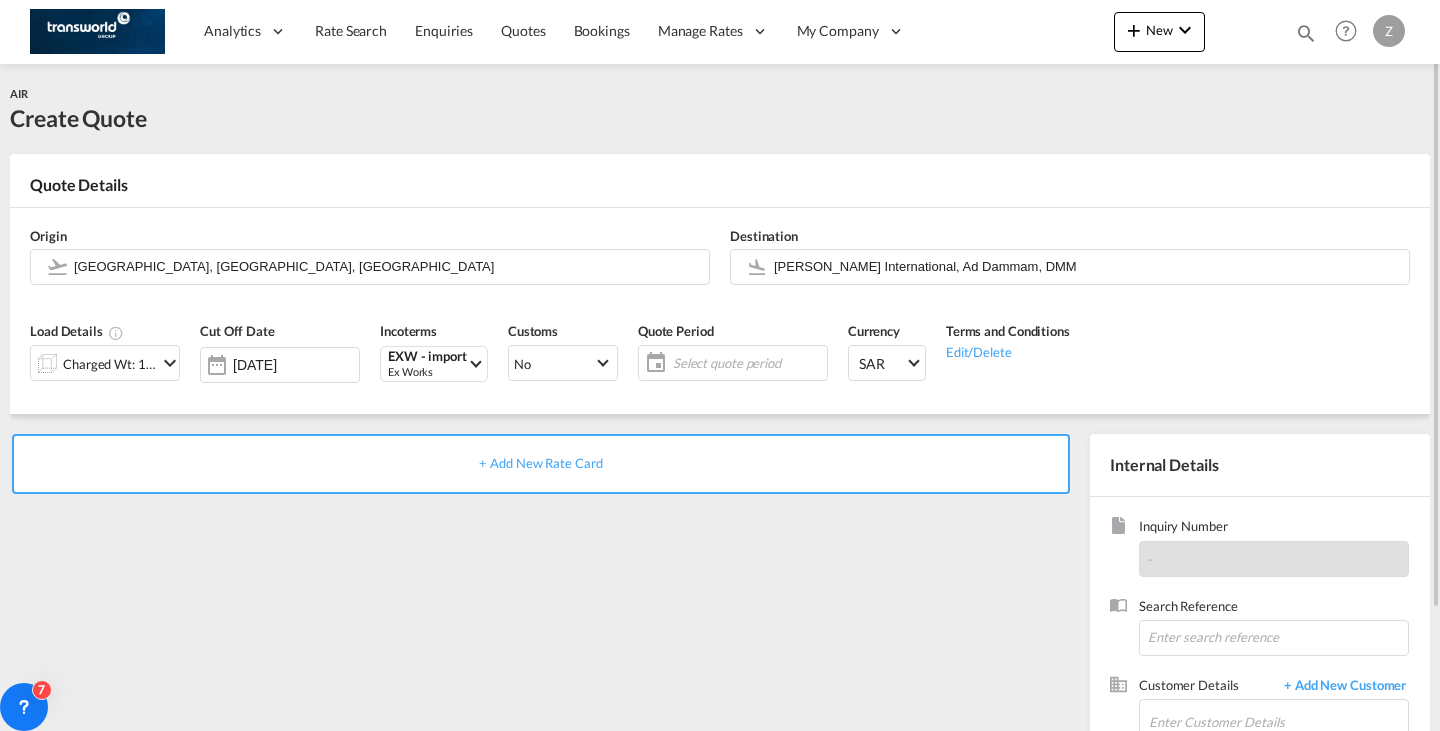 click on "Select quote period" 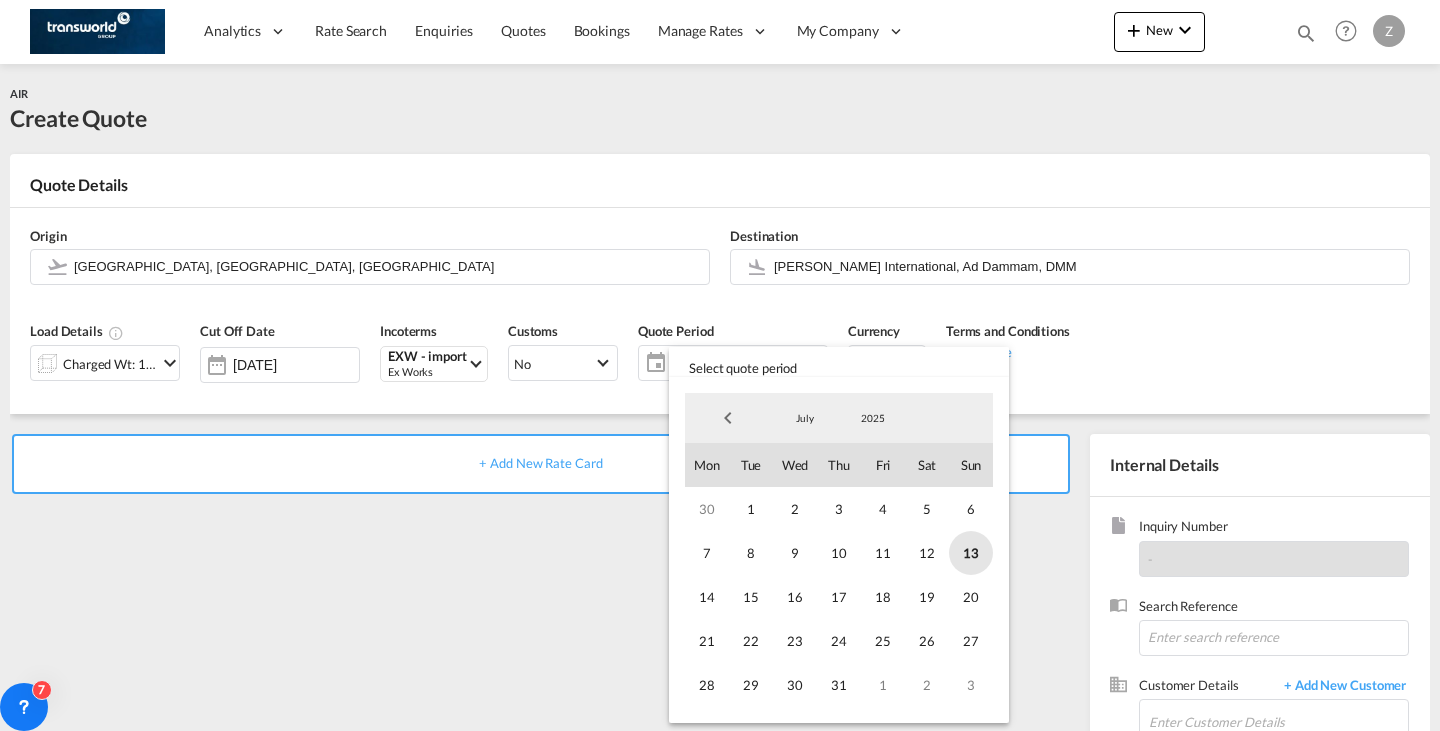 click on "13" at bounding box center [971, 553] 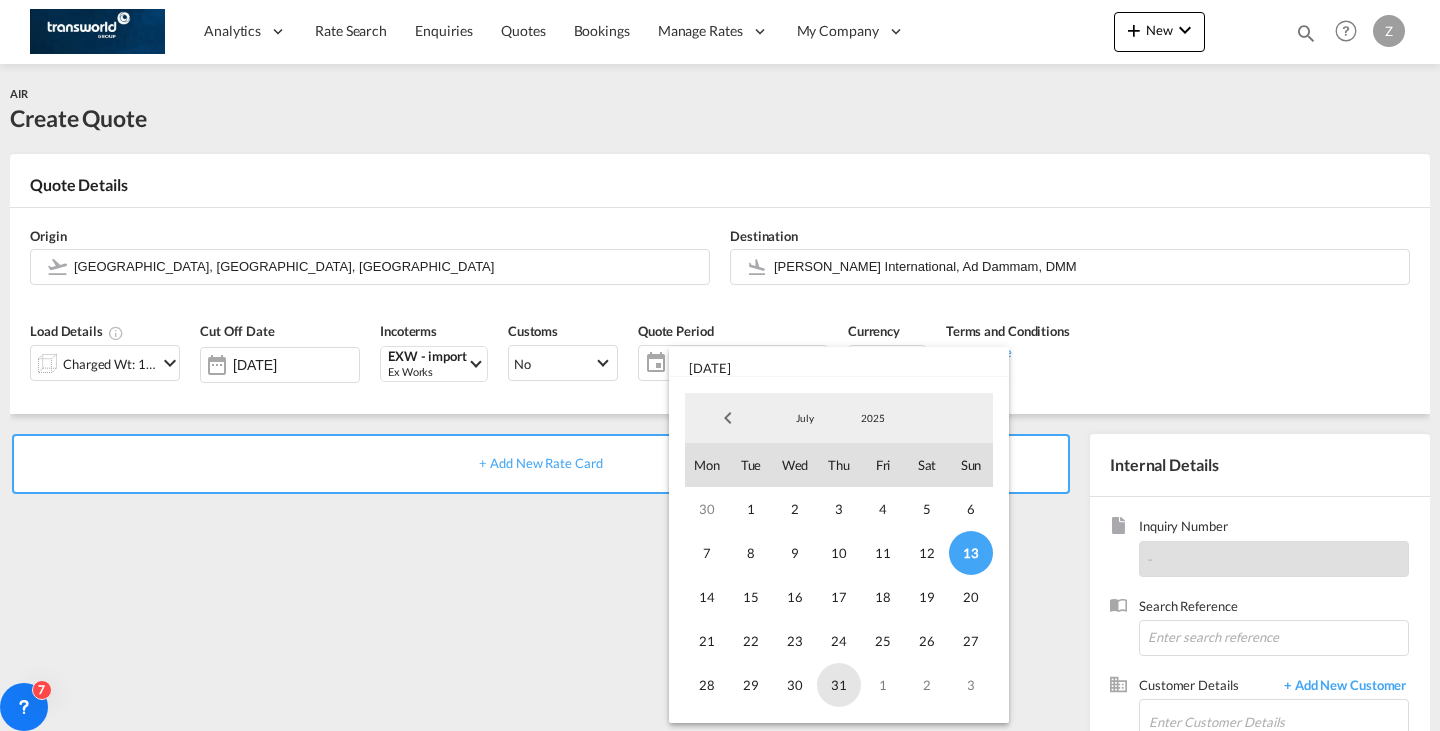click on "31" at bounding box center [839, 685] 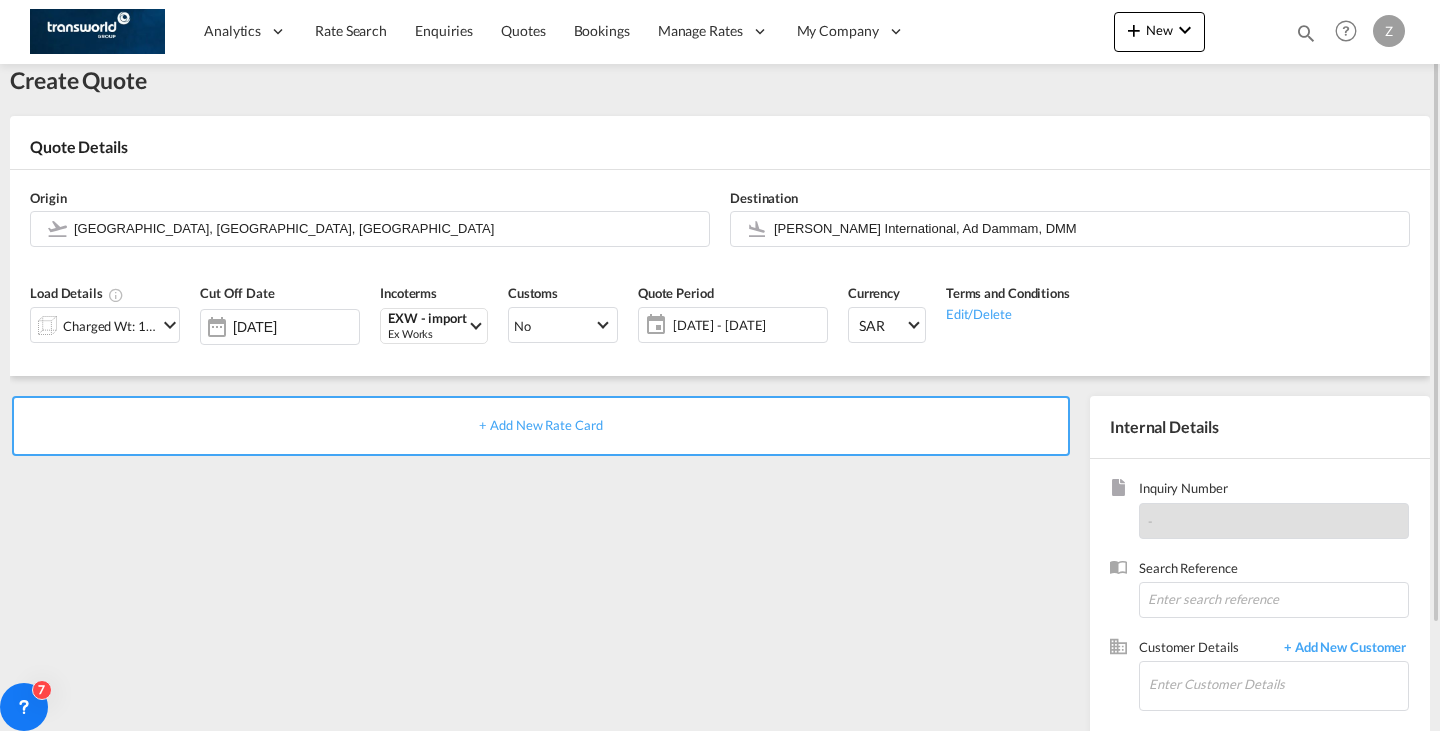 scroll, scrollTop: 40, scrollLeft: 0, axis: vertical 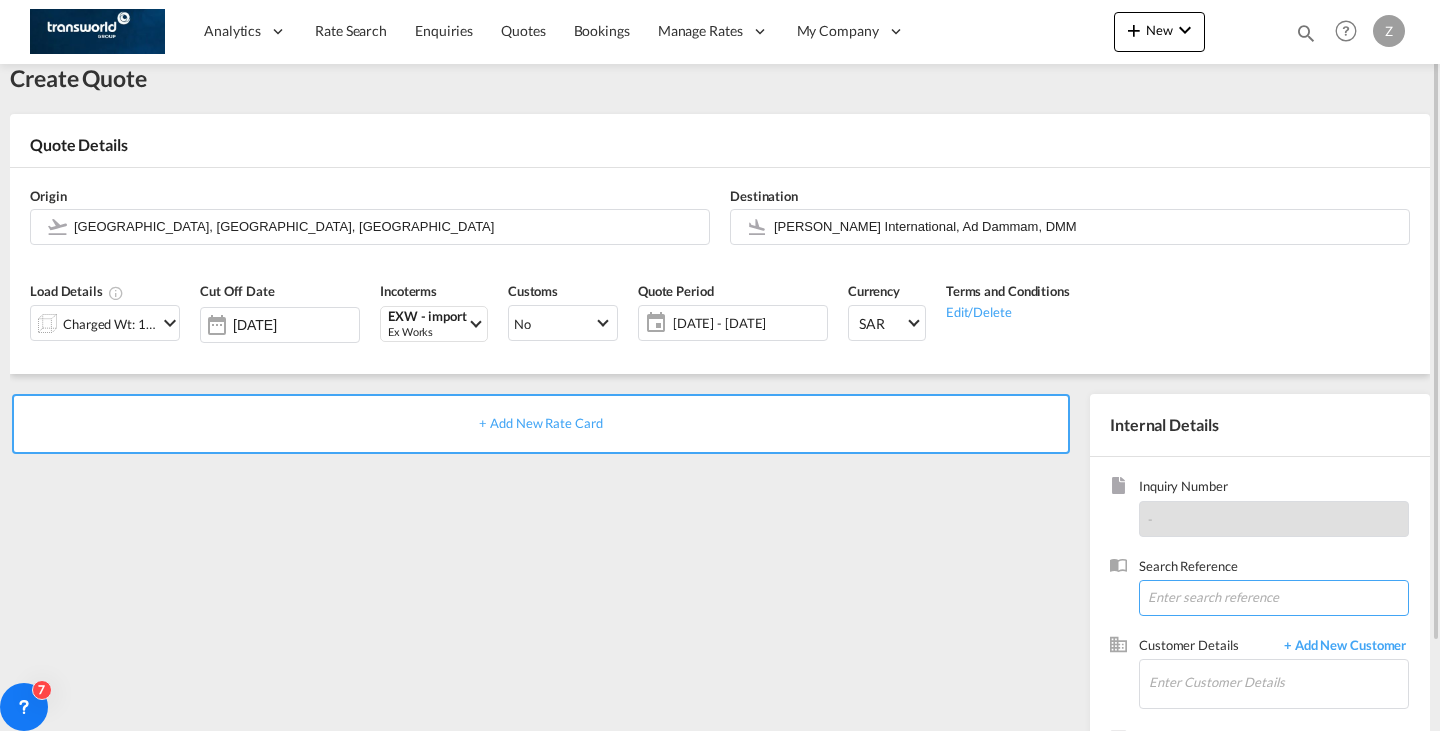 click at bounding box center [1274, 598] 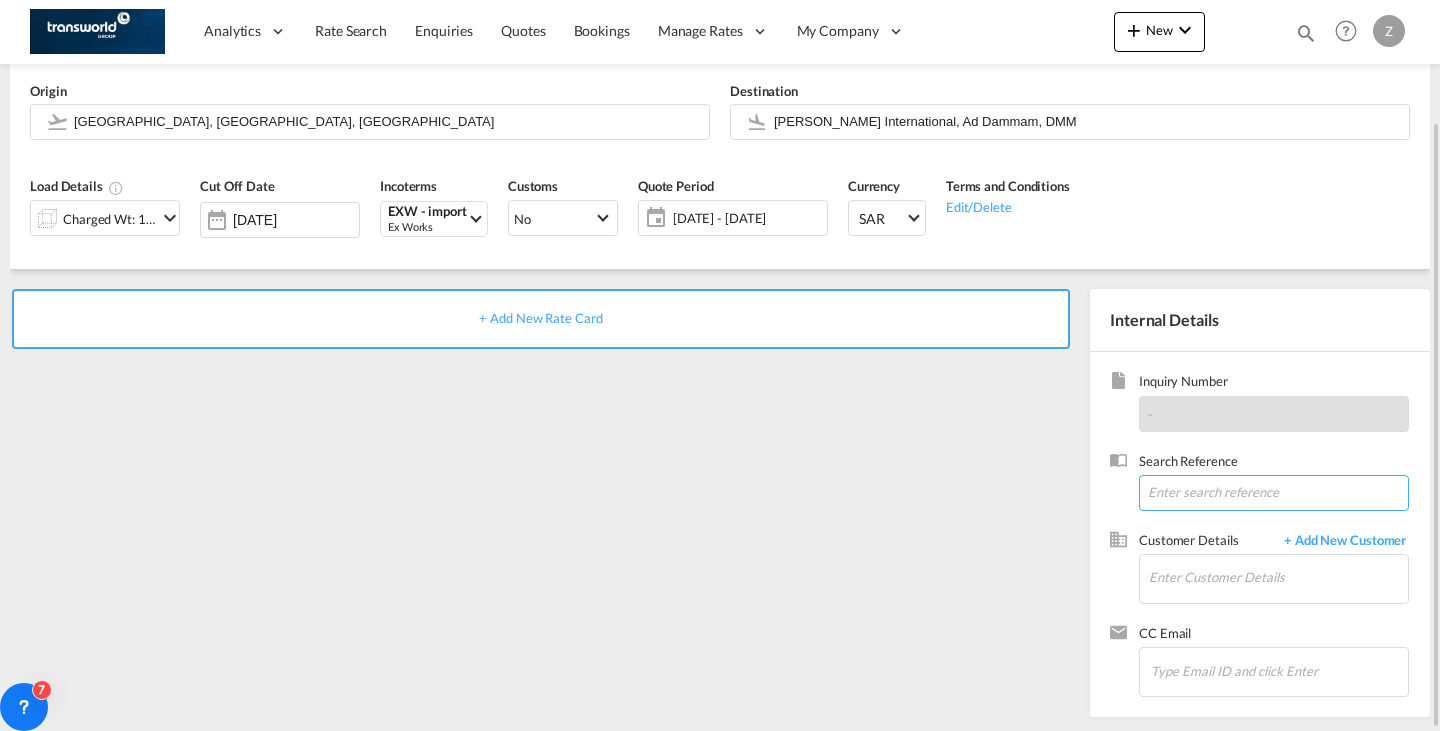 paste on "ANK8898" 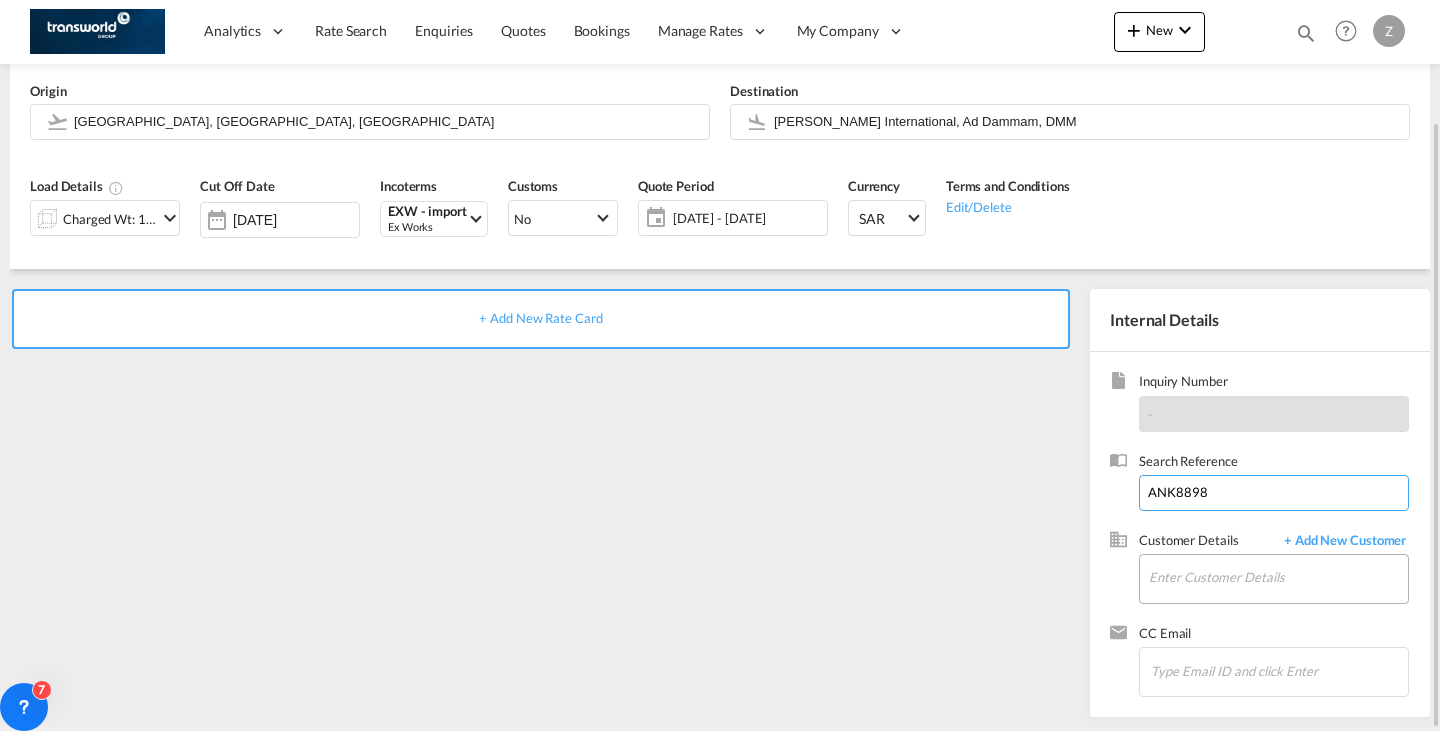 type on "ANK8898" 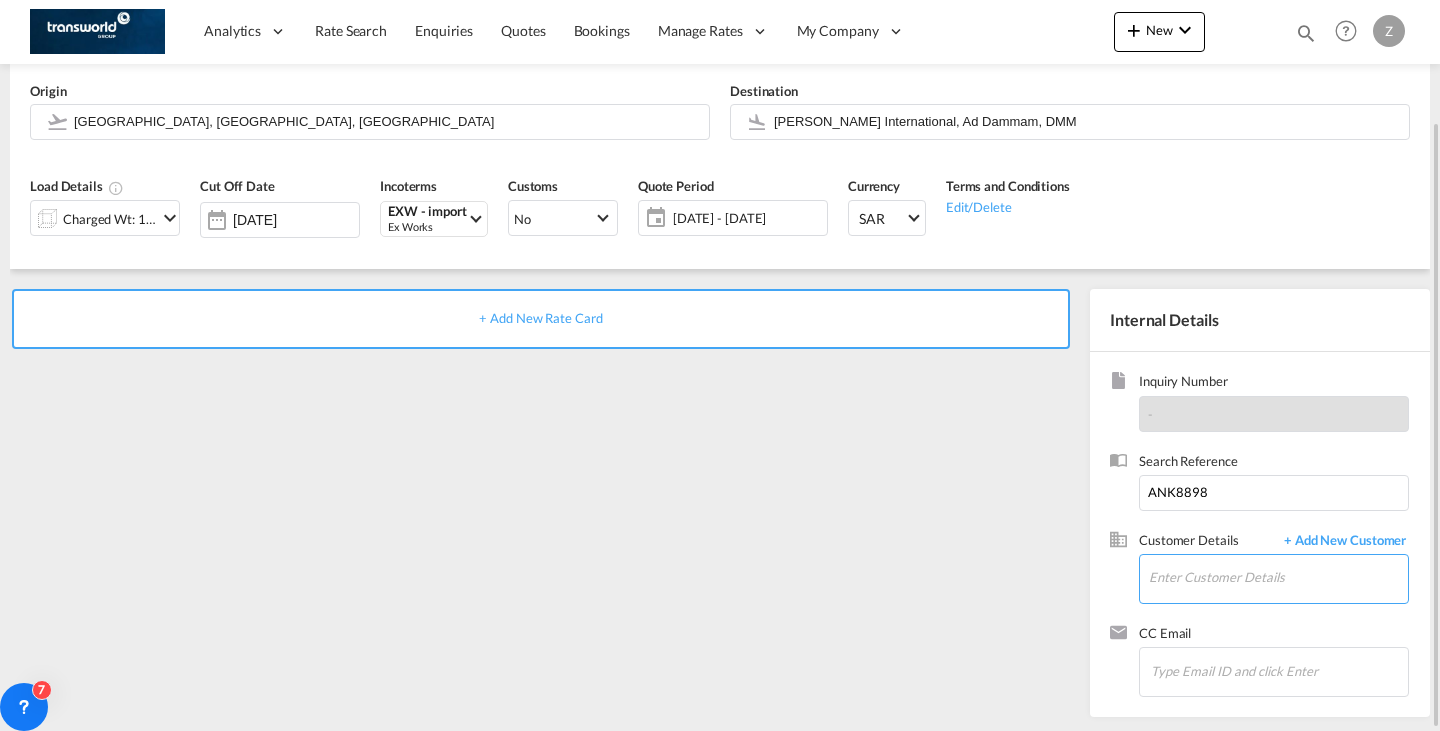click on "Enter Customer Details" at bounding box center [1278, 577] 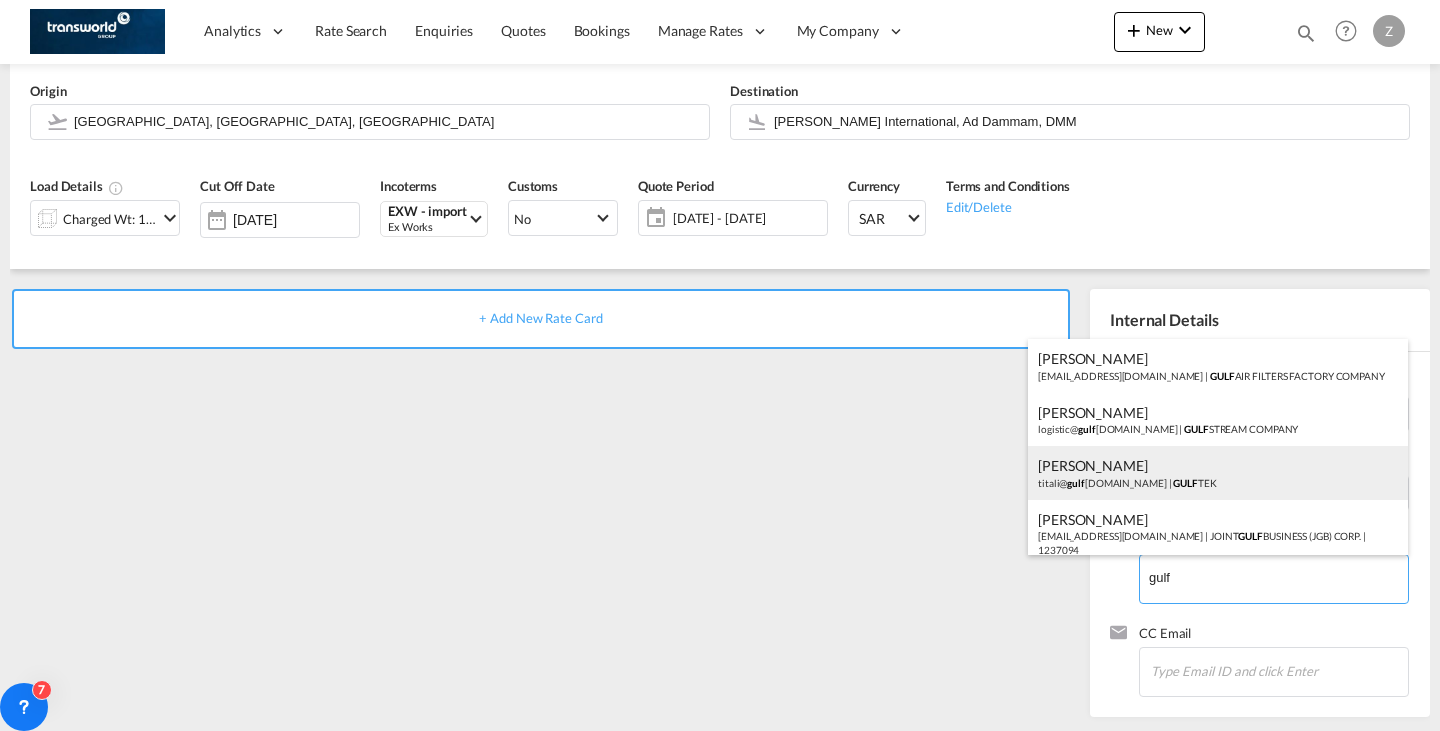 scroll, scrollTop: 12, scrollLeft: 0, axis: vertical 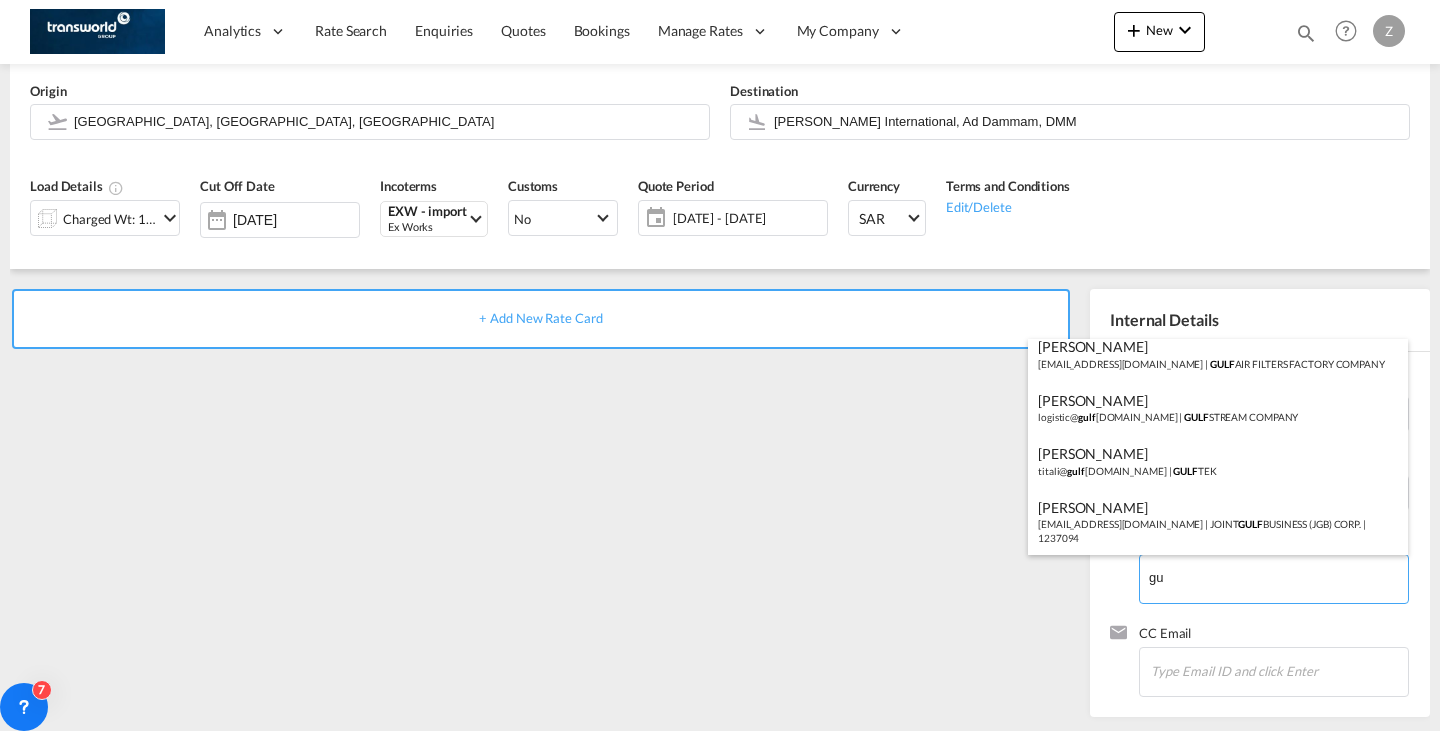 type on "g" 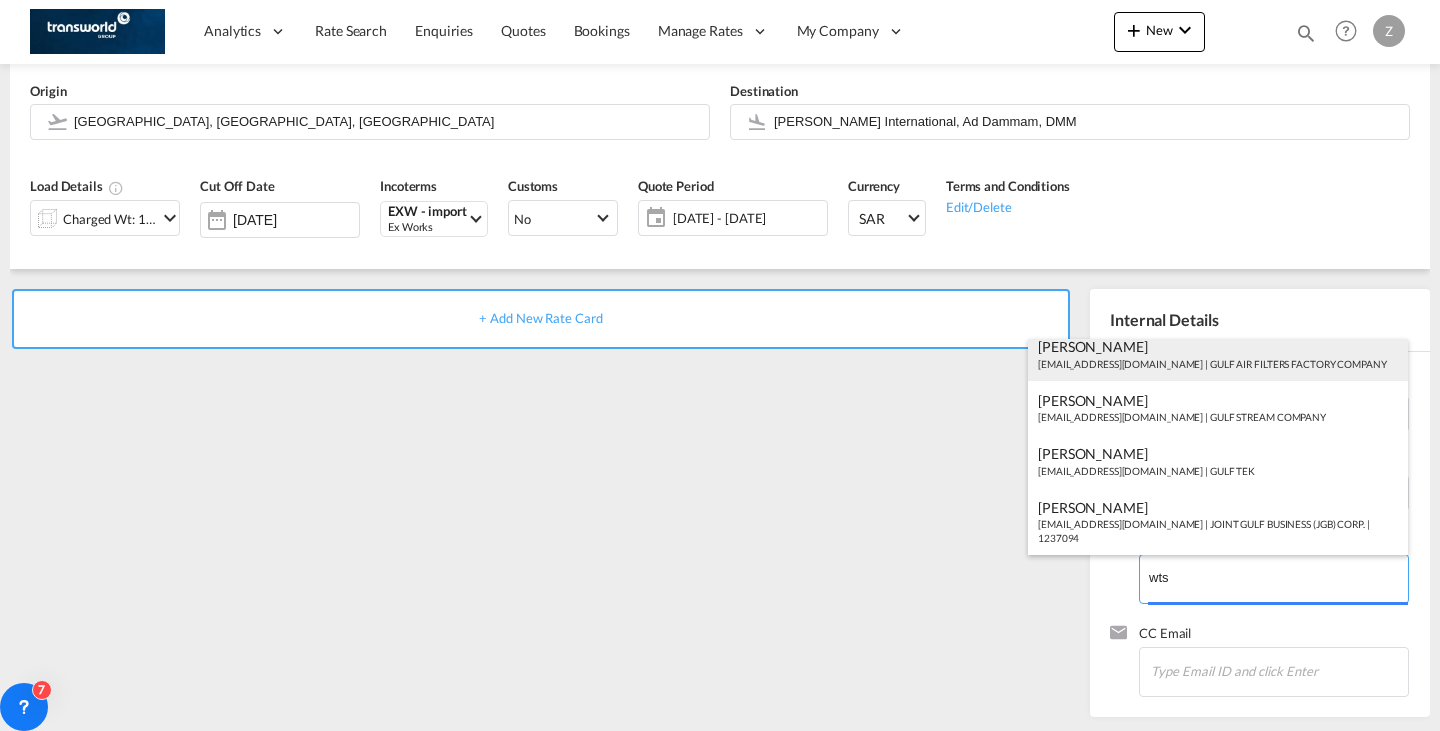 scroll, scrollTop: 0, scrollLeft: 0, axis: both 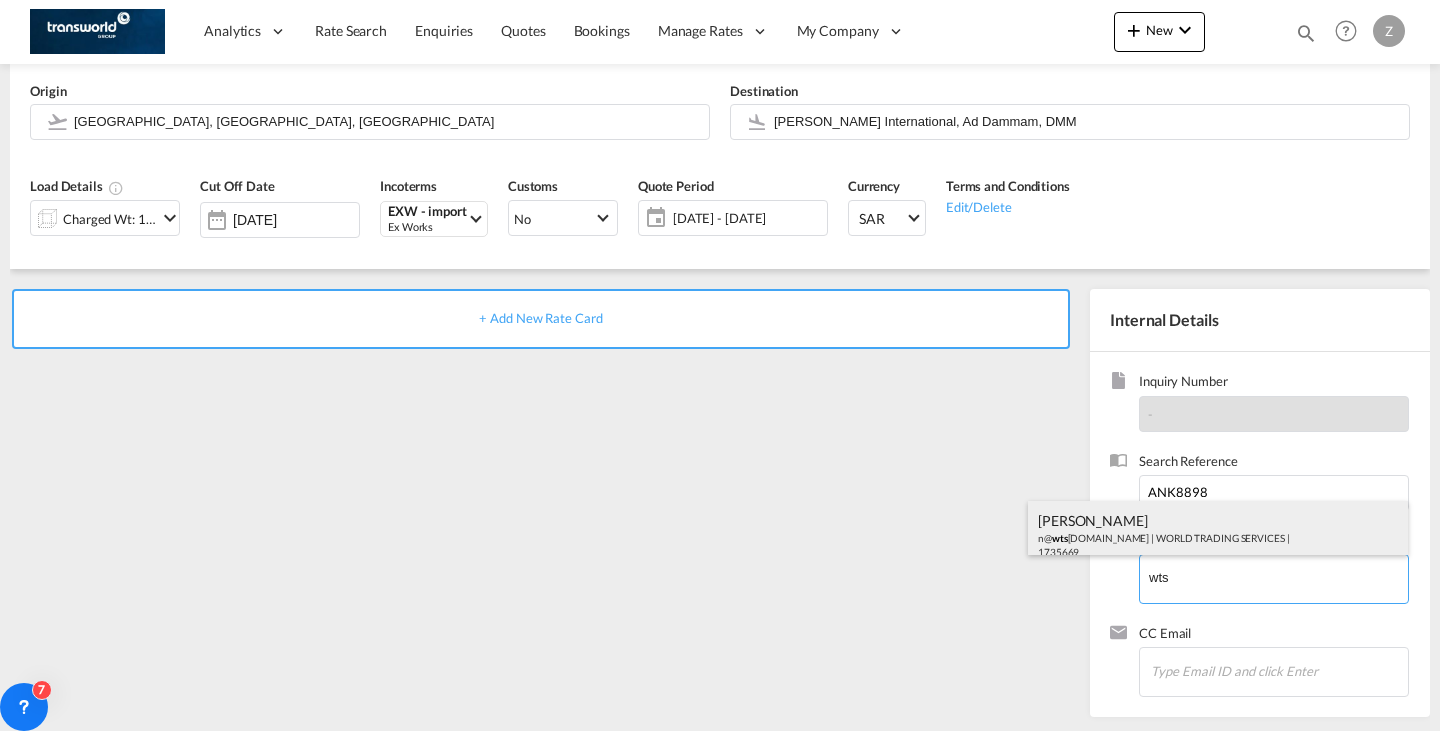 click on "[PERSON_NAME] n@ wts [DOMAIN_NAME]    |    WORLD TRADING SERVICES
|      1735669" at bounding box center (1218, 535) 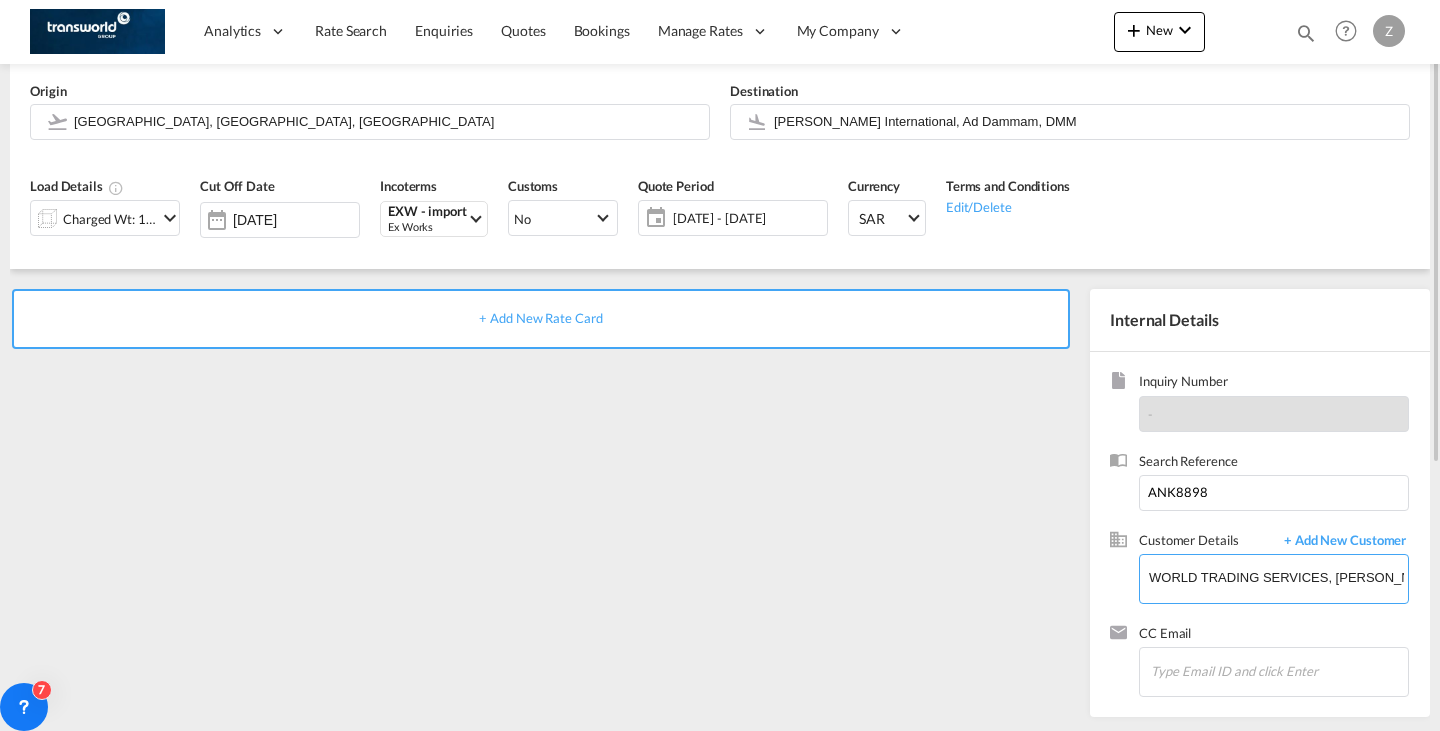 scroll, scrollTop: 0, scrollLeft: 0, axis: both 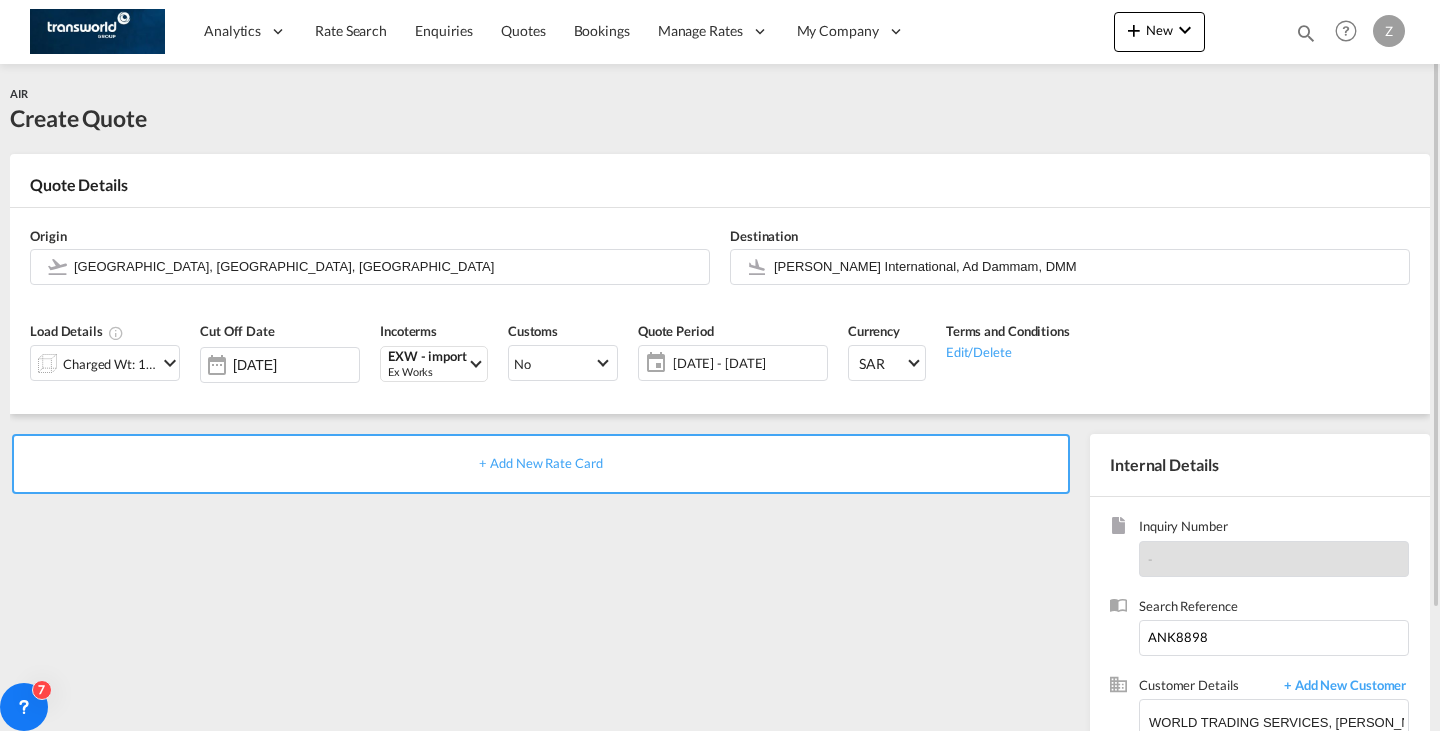 click on "+ Add New Rate Card" at bounding box center [545, 643] 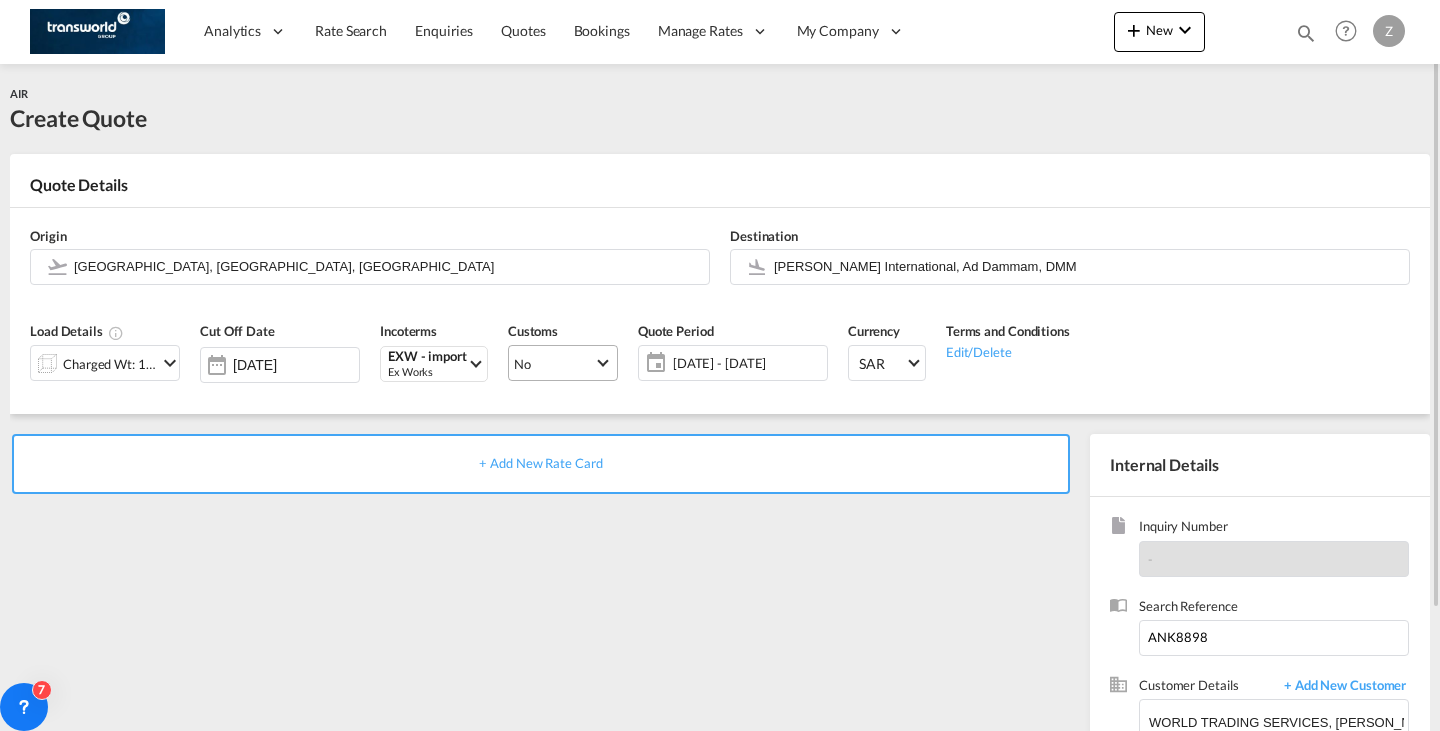 click on "No" at bounding box center [563, 363] 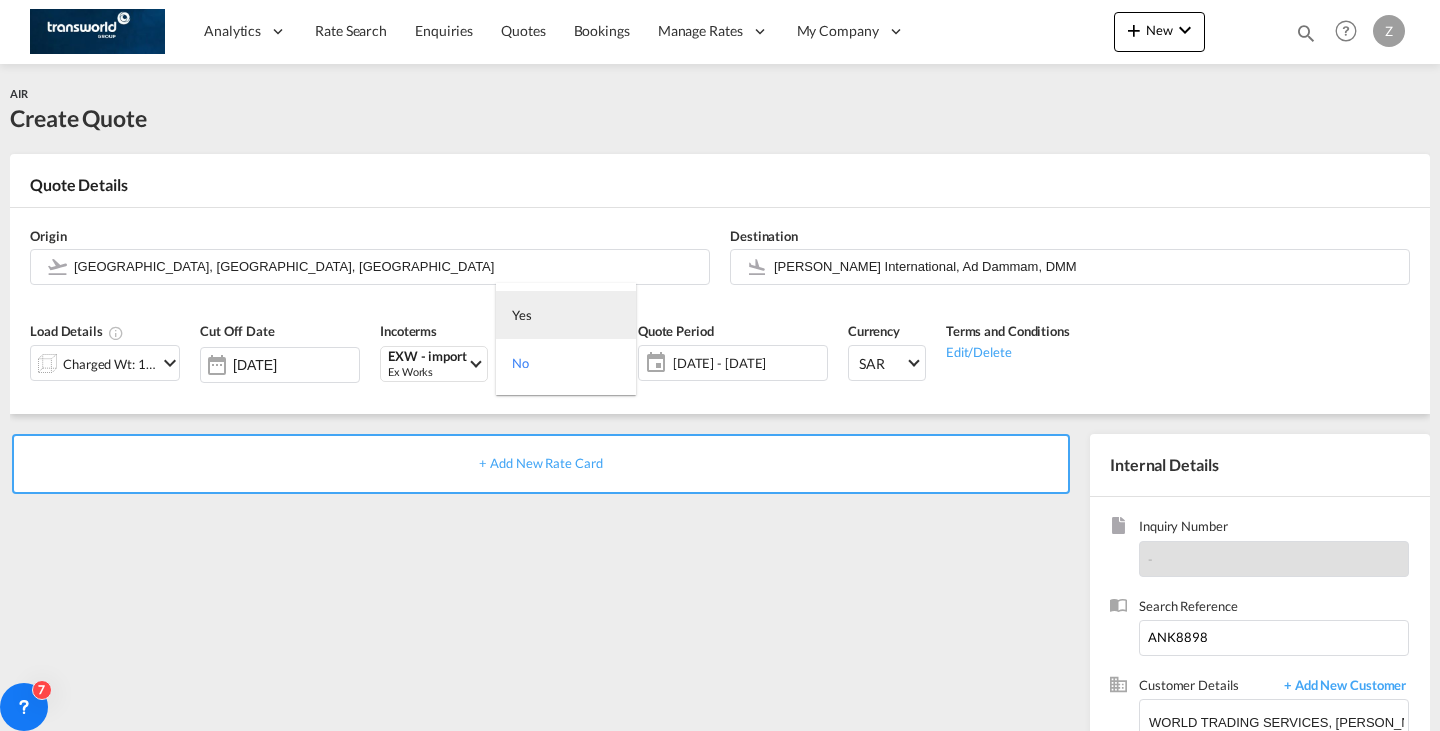 click on "Yes" at bounding box center (566, 315) 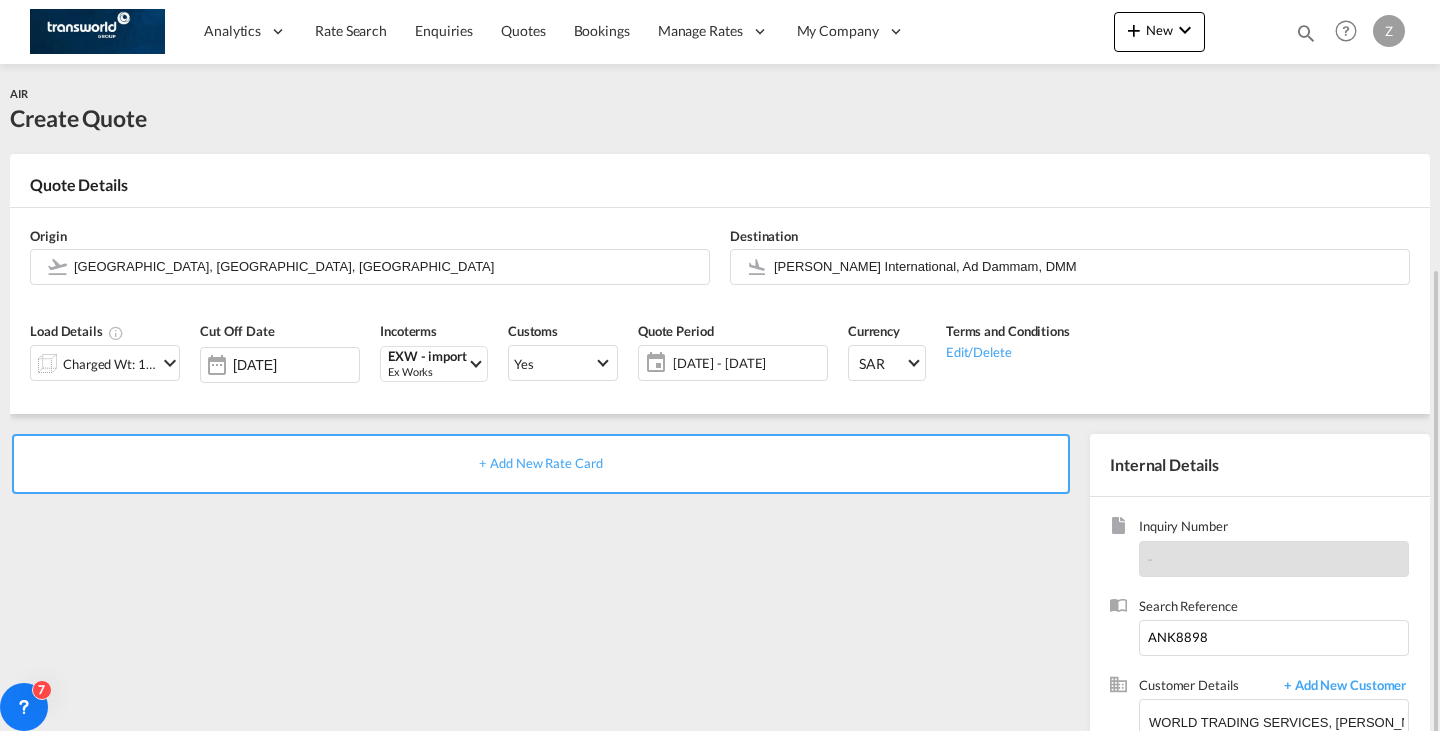 scroll, scrollTop: 146, scrollLeft: 0, axis: vertical 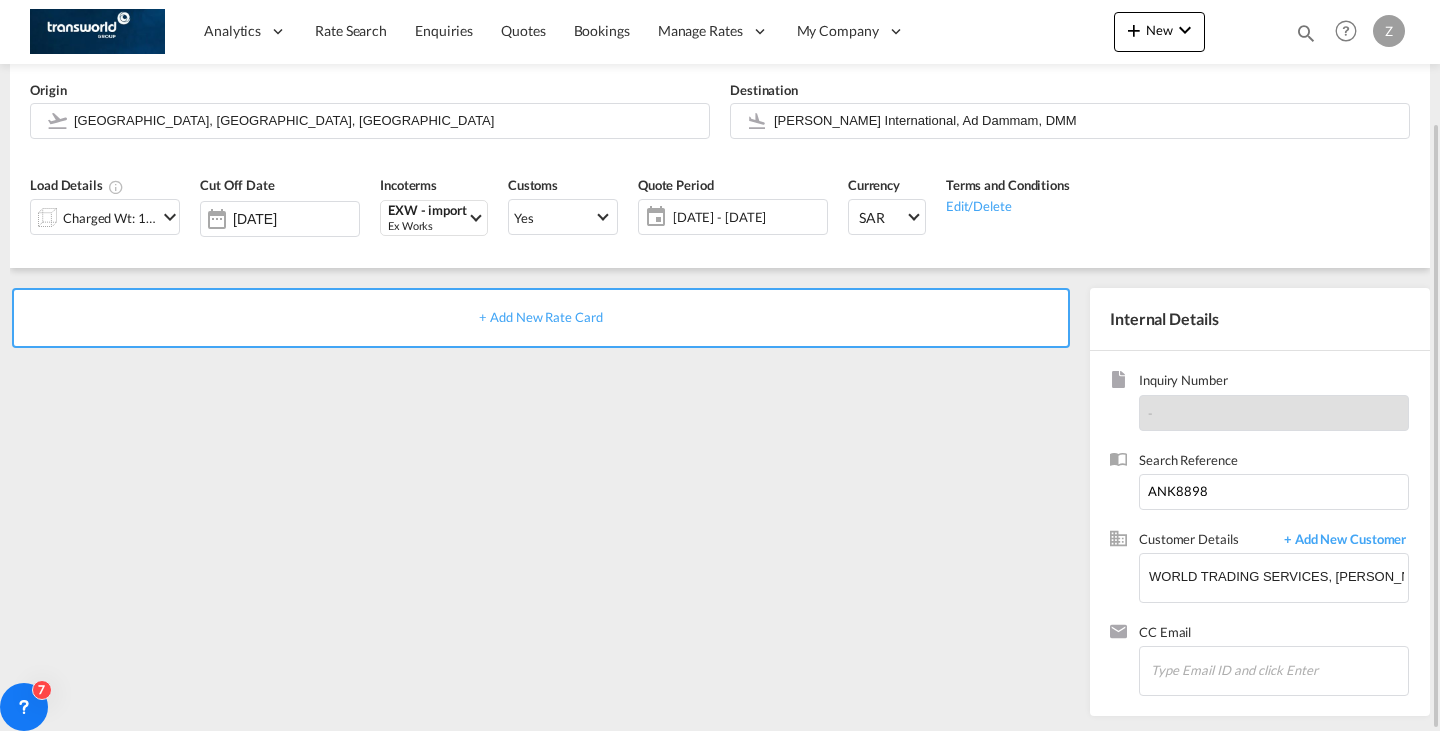 click on "+ Add New Rate Card" at bounding box center [541, 318] 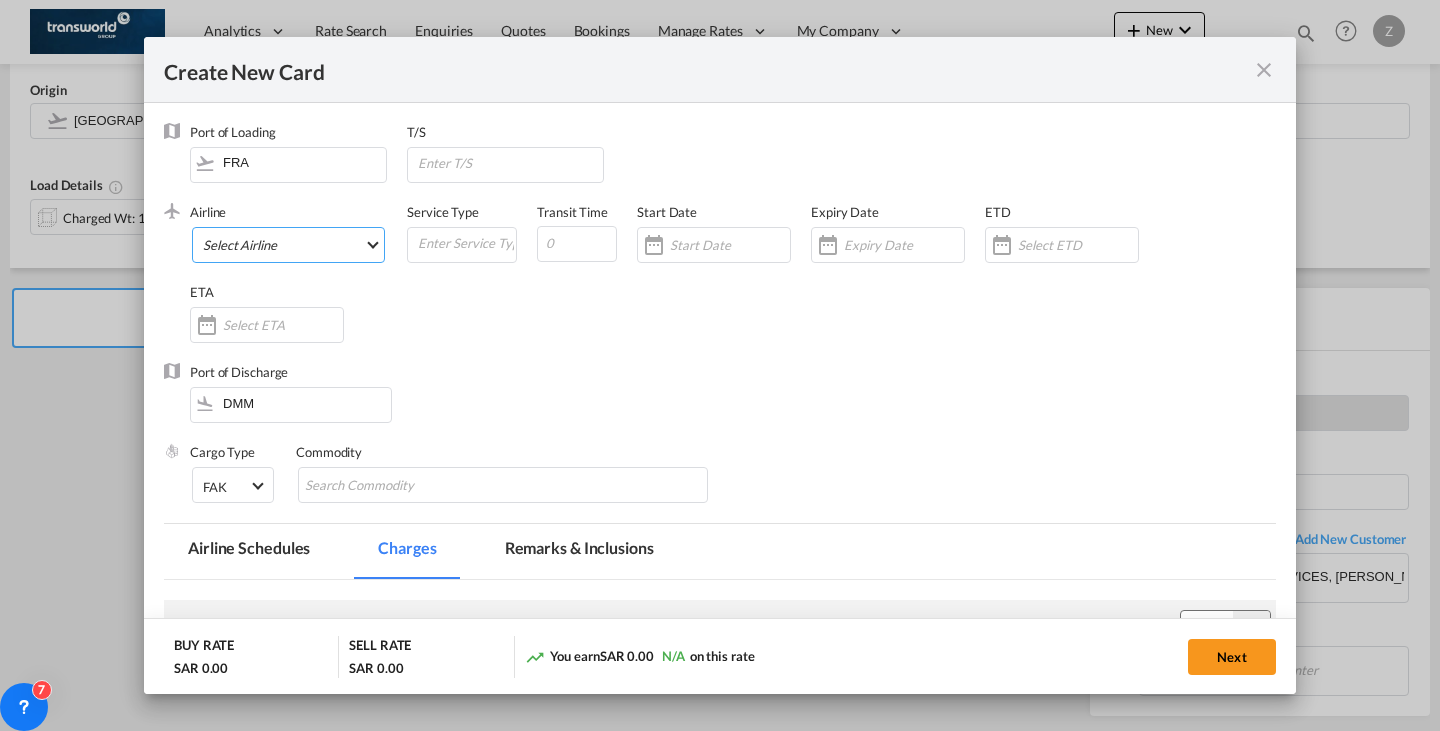 click on "Select Airline
AIR EXPRESS S.A. (1166- / -)
CMA CGM Air Cargo (1140-2C / -)
DDWL Logistics (1138-AU / -)
Fast Logistics (1150-AE / -)
NFS Airfreight (1137-NL / -)
PROAIR (1135-DE / -)
Transportdeal WW (1141-SE / -)
21 Air LLC (964-2I*-681-US / 681)
40-Mile Air, Ltd. (145-Q5* / -)
8165343 Canada Inc. dba Air Canada Rouge (164-RV / -)
9 Air Co Ltd (793-AQ-902-CN / 902)
9G Rail Limited (1101-9G* / -)
A.P.G. Distribution System (847-A1 / -)
AB AVIATION (821-Y6 / -)
ABC Aerolineas S.A. de C.V. (935-4O*-837-MX / 837)
ABSA  -  Aerolinhas Brasileiras S.A dba LATAM Cargo [GEOGRAPHIC_DATA] (95-M3-549-BR / 549)
ABX Air, Inc. (32-GB-832-US / 832)
AccesRail and Partner Railways (772-9B* / -)
ACE Belgium Freighters S.A. (222-X7-744-BE / 744)
ACP fly (1147-PA / -)
ACT Havayollari A.S. (624-9T*-556-TR / 556)
Adria Airways (JP / -)
Advanced Air, LLC (1055-AN / -)
Aegean Airlines (575-A3-390-GR / 390)
[PERSON_NAME], LLC dba Aloha Air Cargo (427-KH-687-US / 687)
Aer Lingus Limited (369-EI-53-IE / 53)" at bounding box center [288, 245] 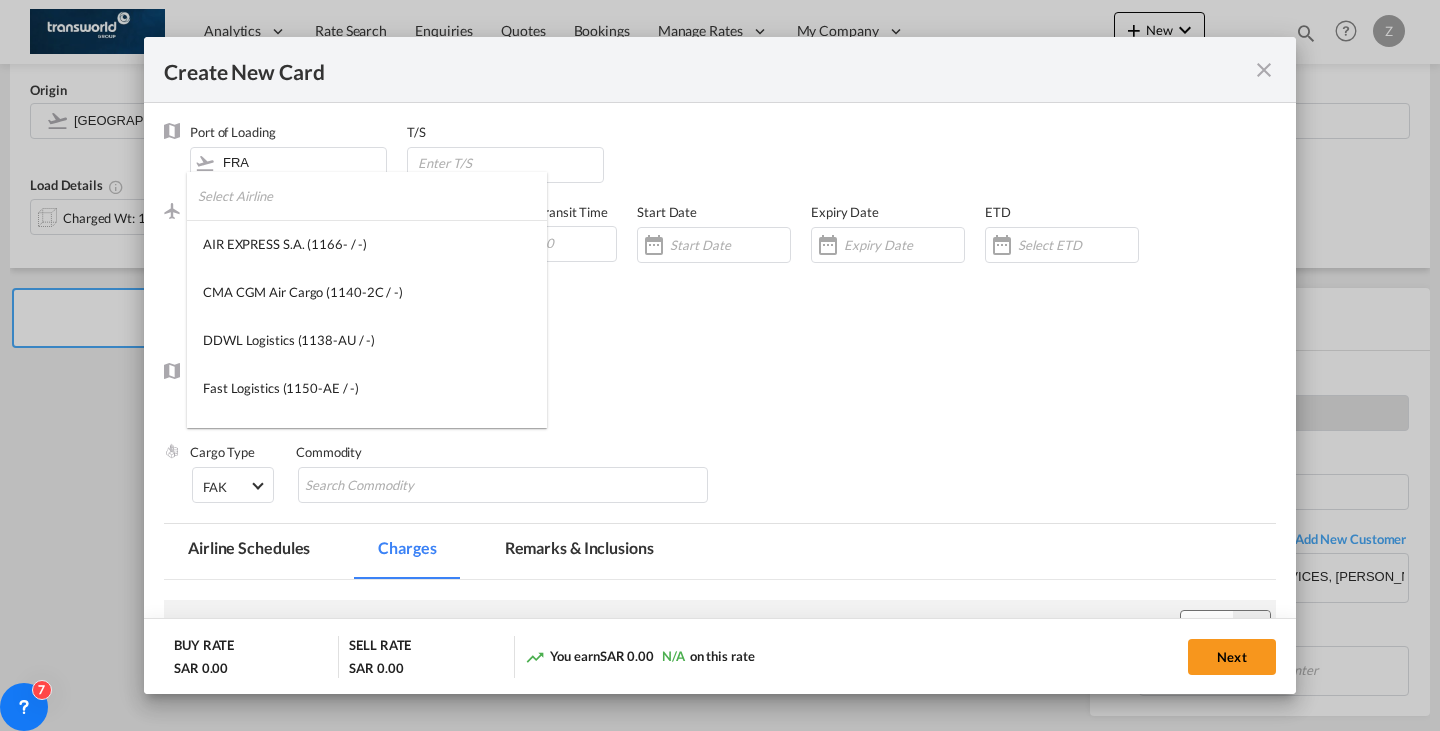 click at bounding box center [372, 196] 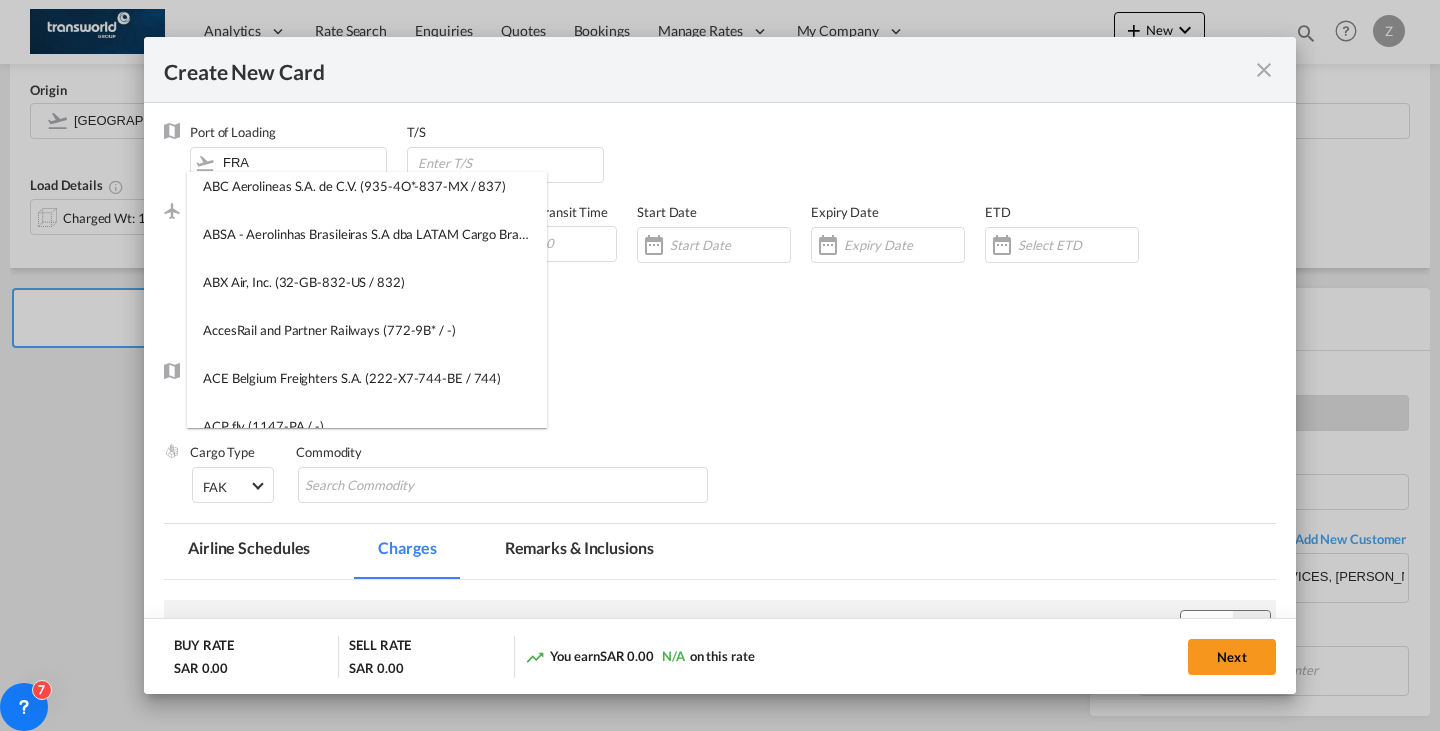 scroll, scrollTop: 0, scrollLeft: 0, axis: both 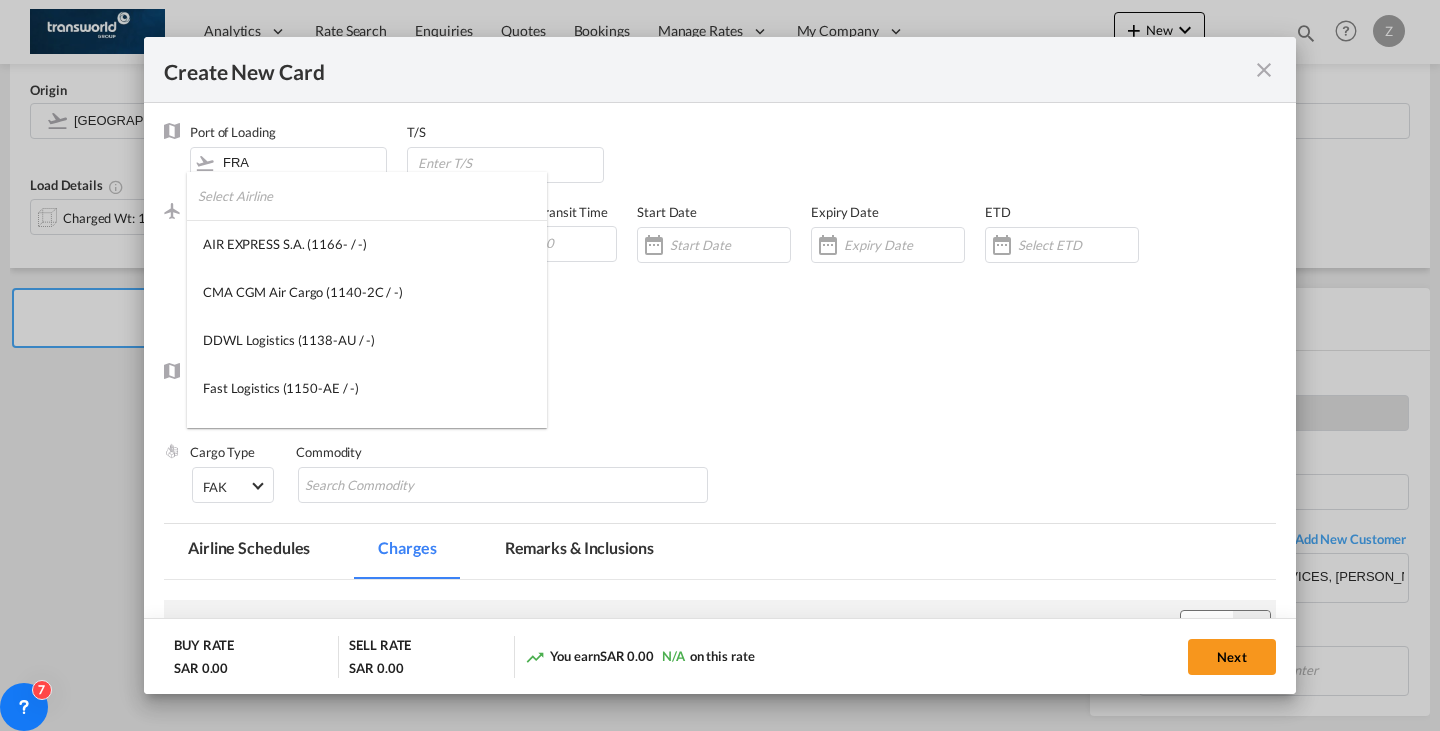 click at bounding box center [372, 196] 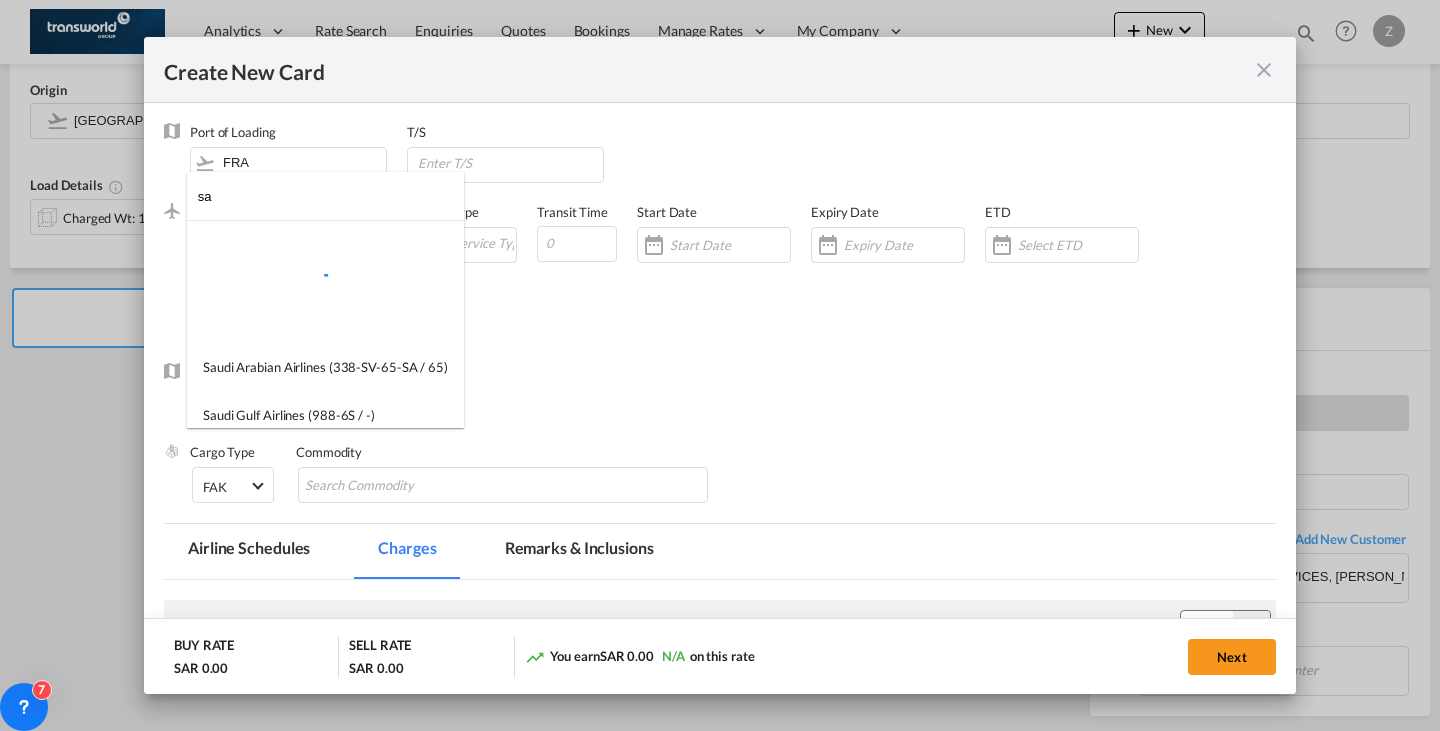 type on "s" 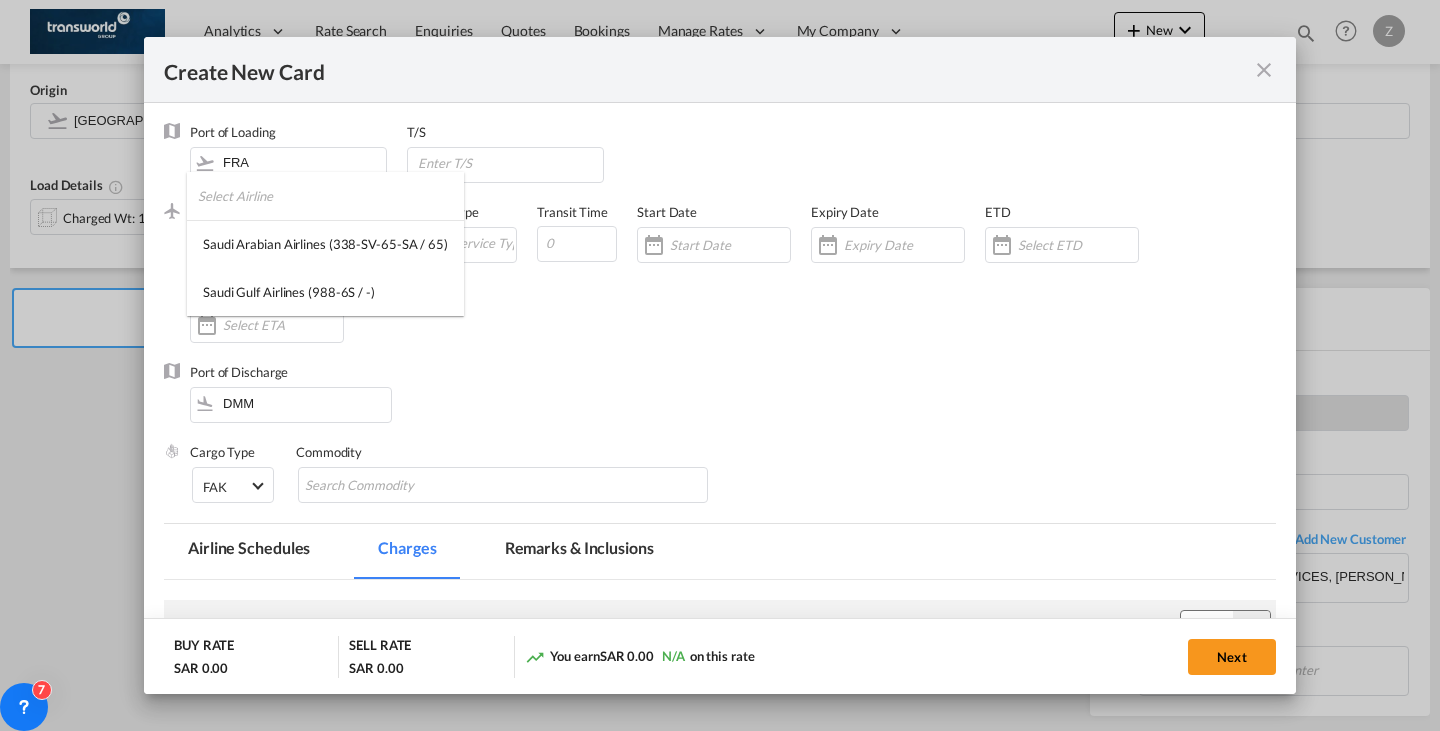 type 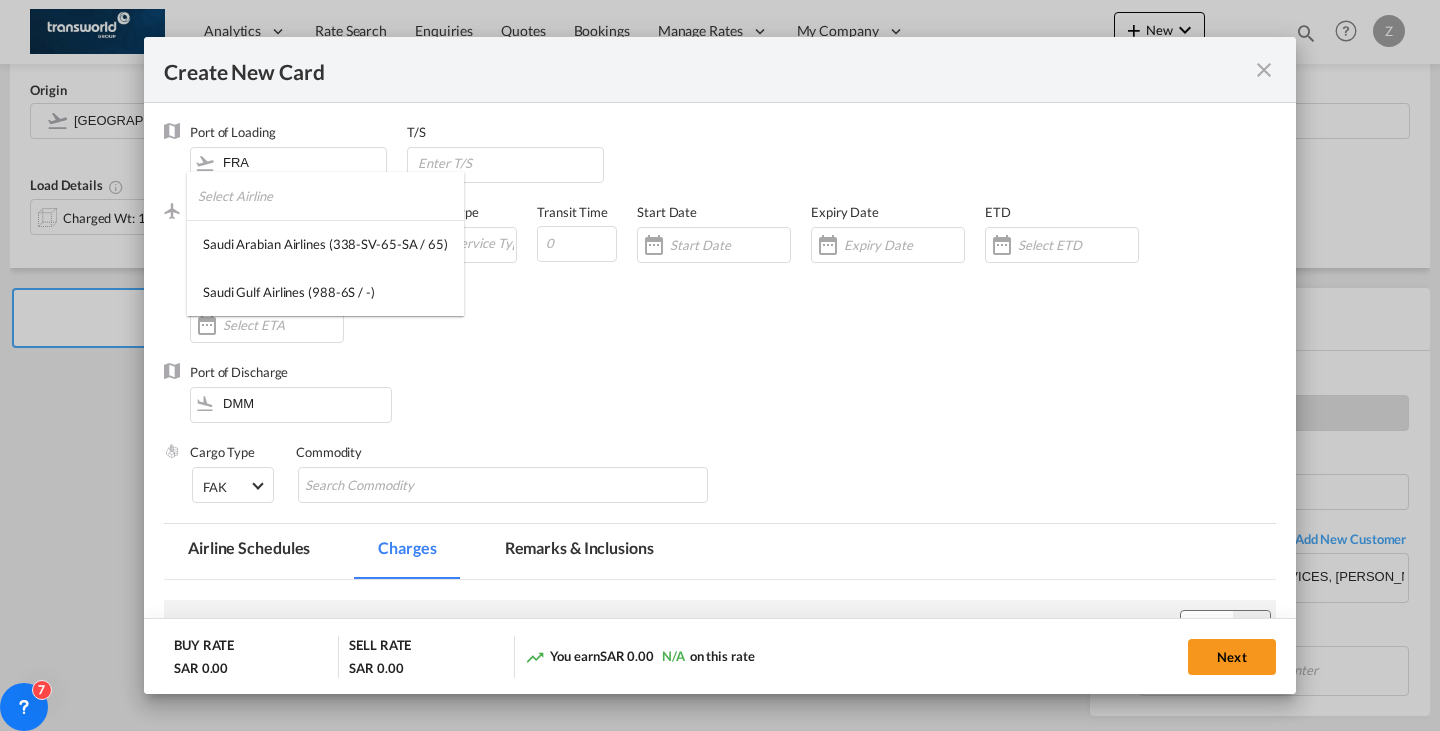 click at bounding box center (720, 365) 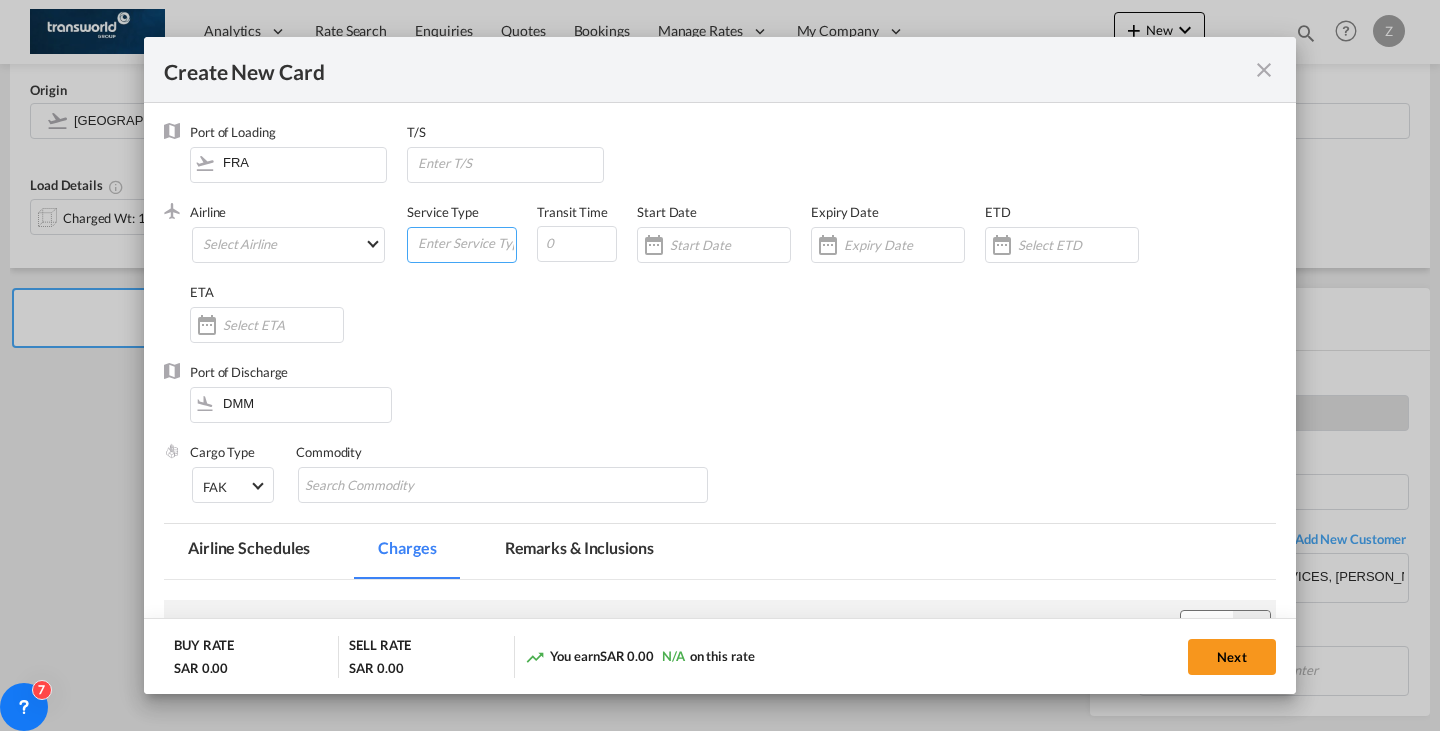 click at bounding box center [466, 243] 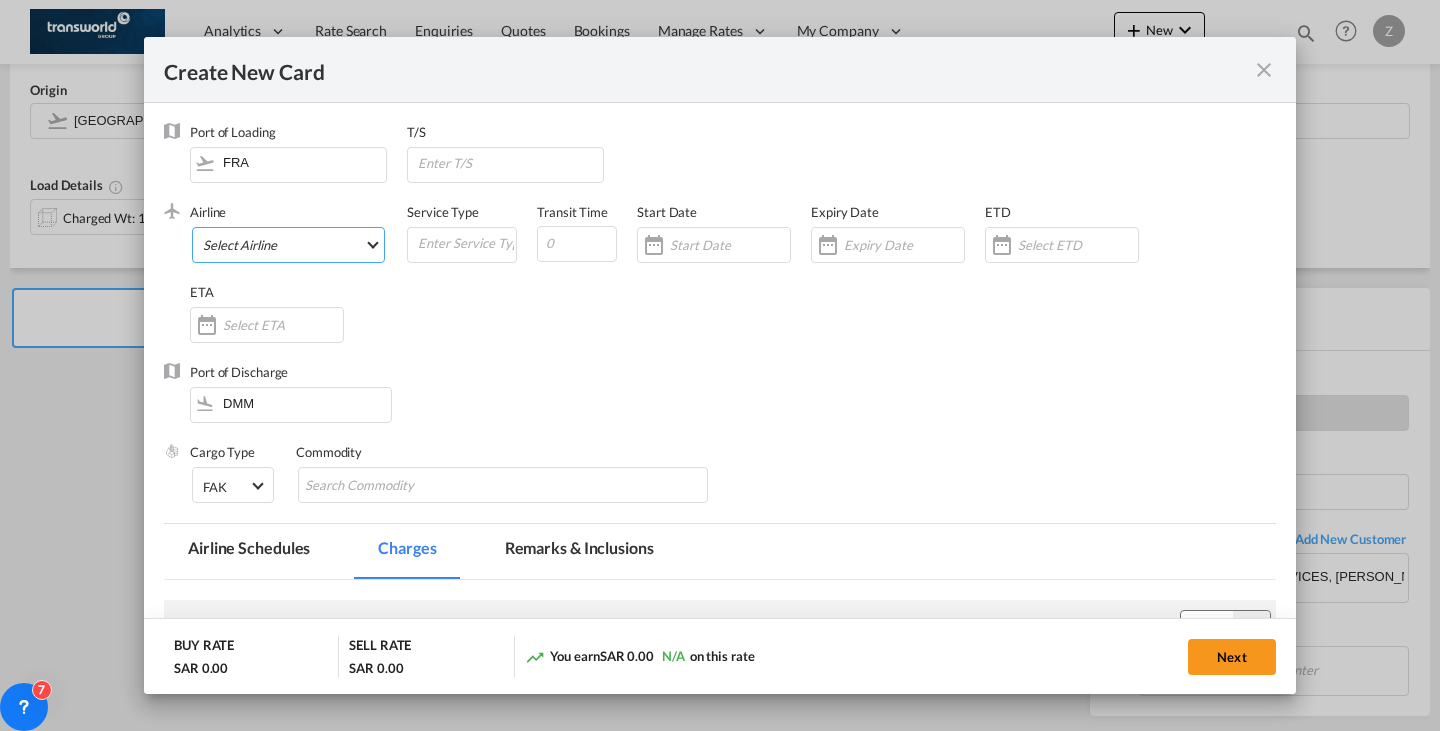 click on "Select Airline" at bounding box center [288, 245] 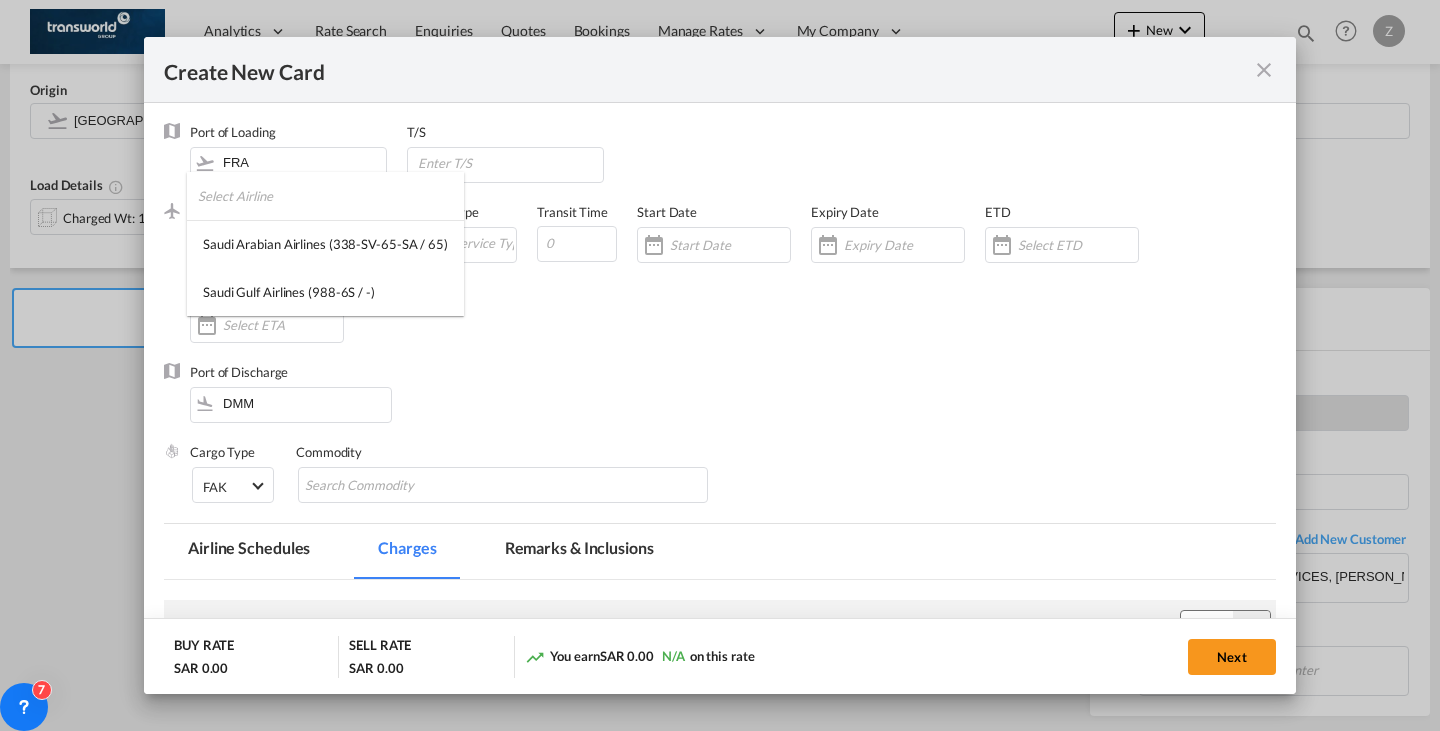 click at bounding box center (331, 196) 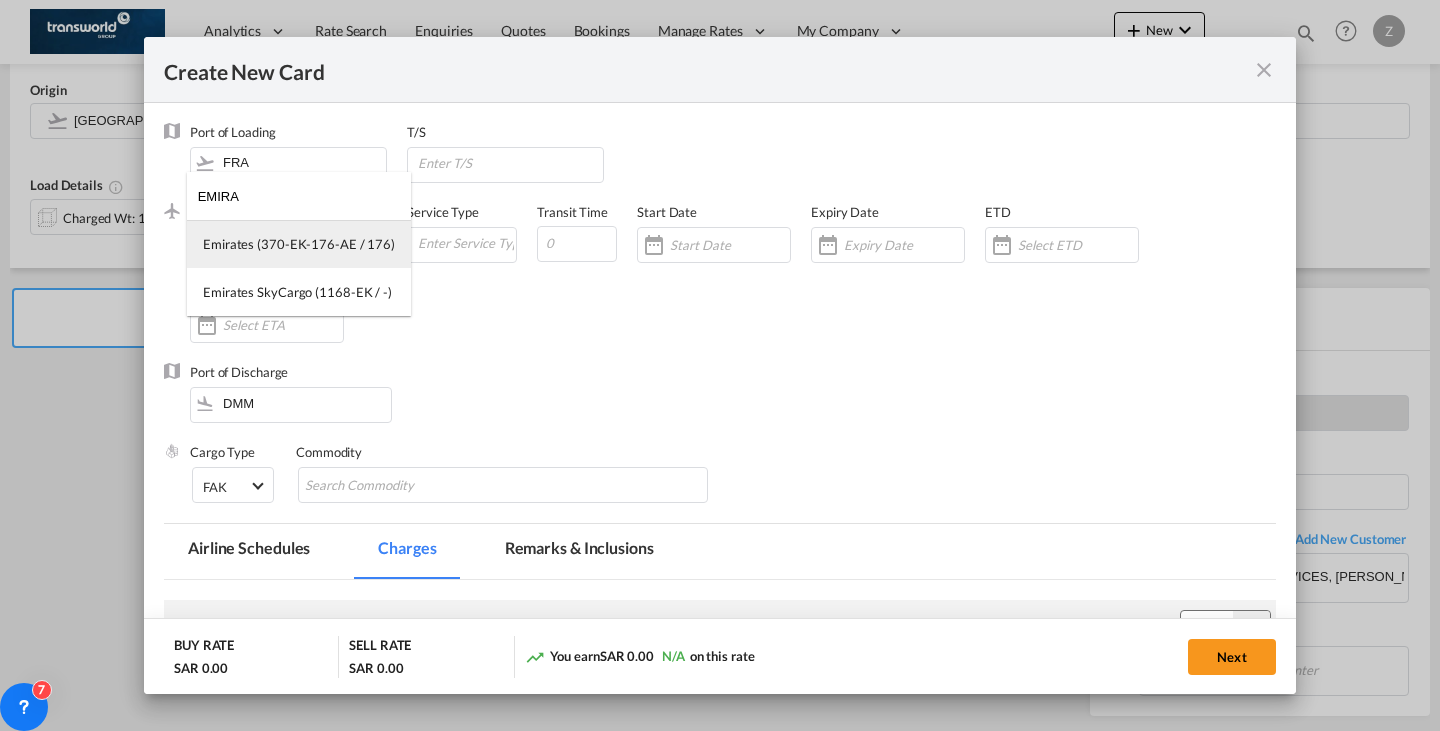 type on "EMIRA" 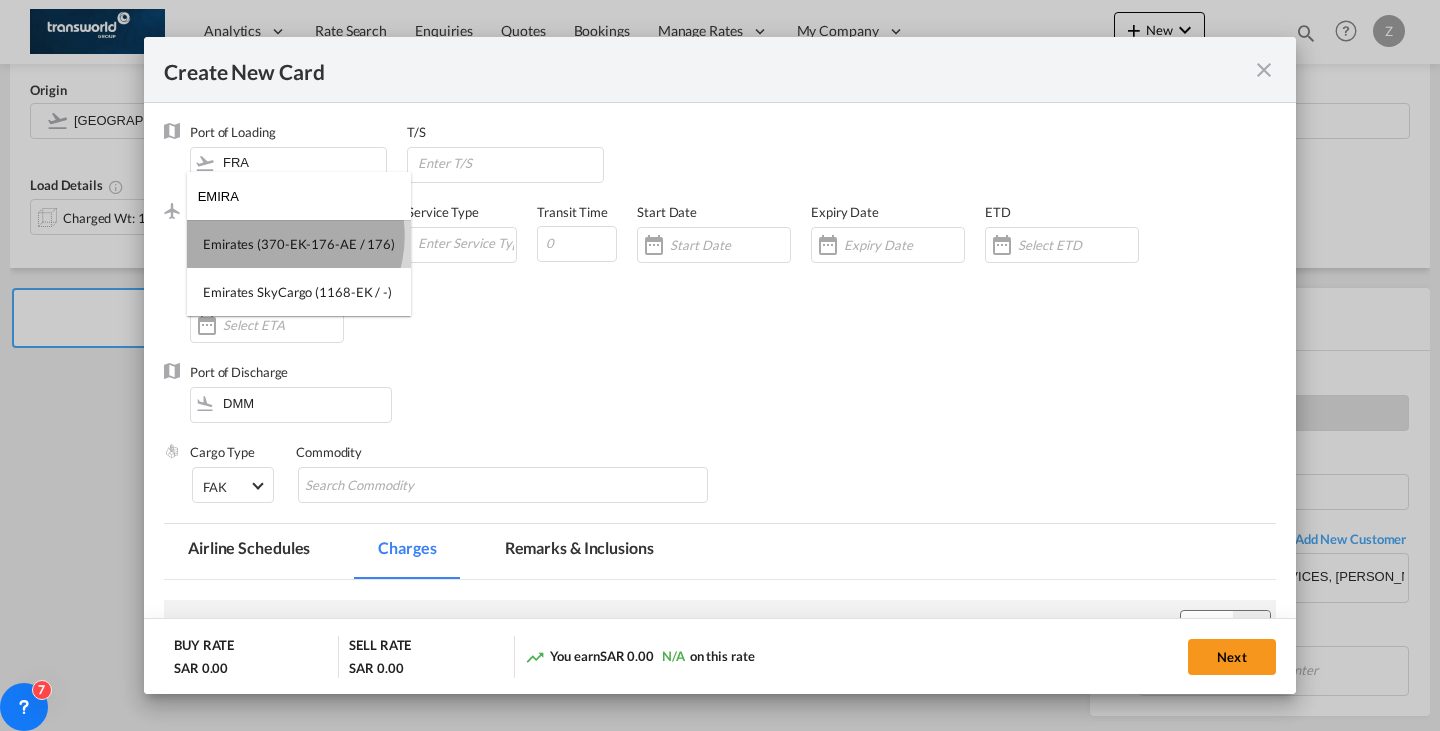 click on "Emirates (370-EK-176-AE / 176)" at bounding box center [299, 244] 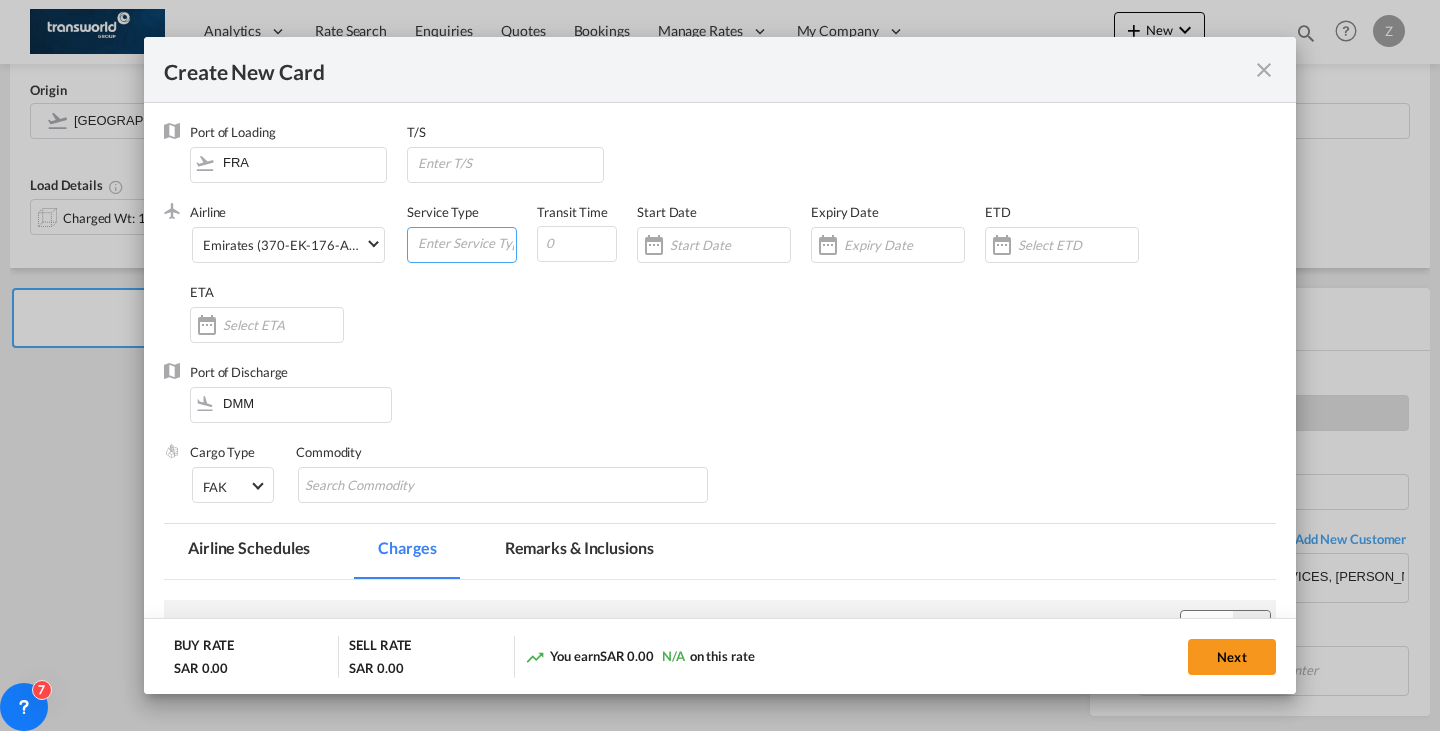 click at bounding box center (466, 243) 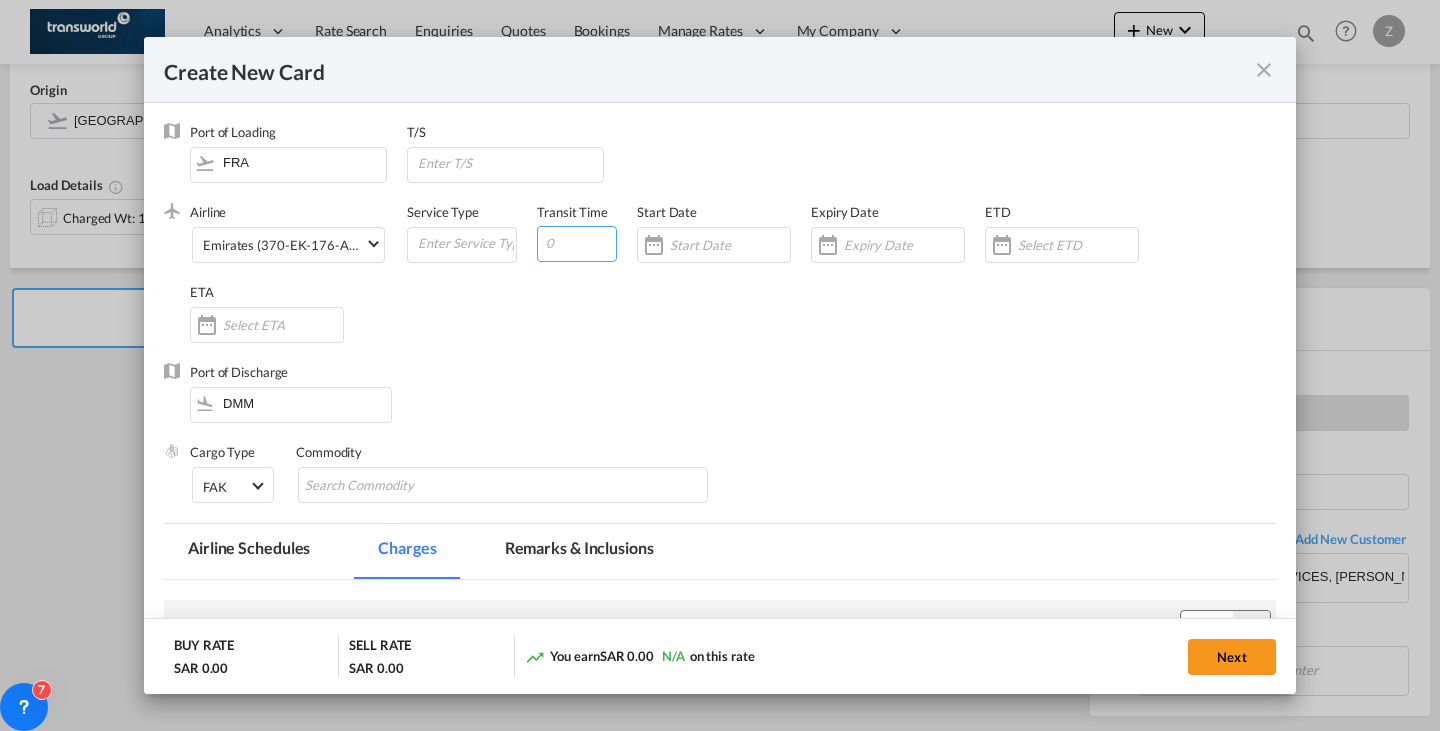 click at bounding box center [577, 244] 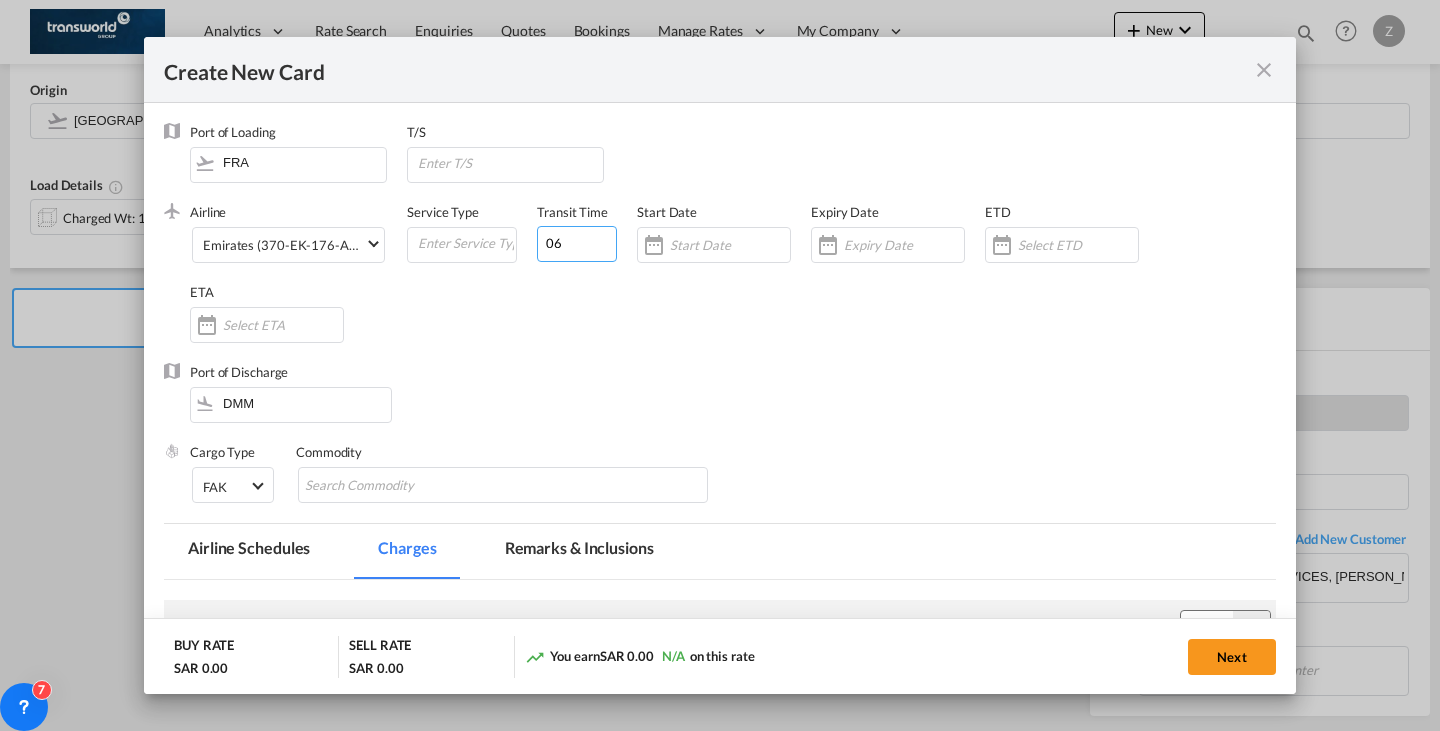 type on "06" 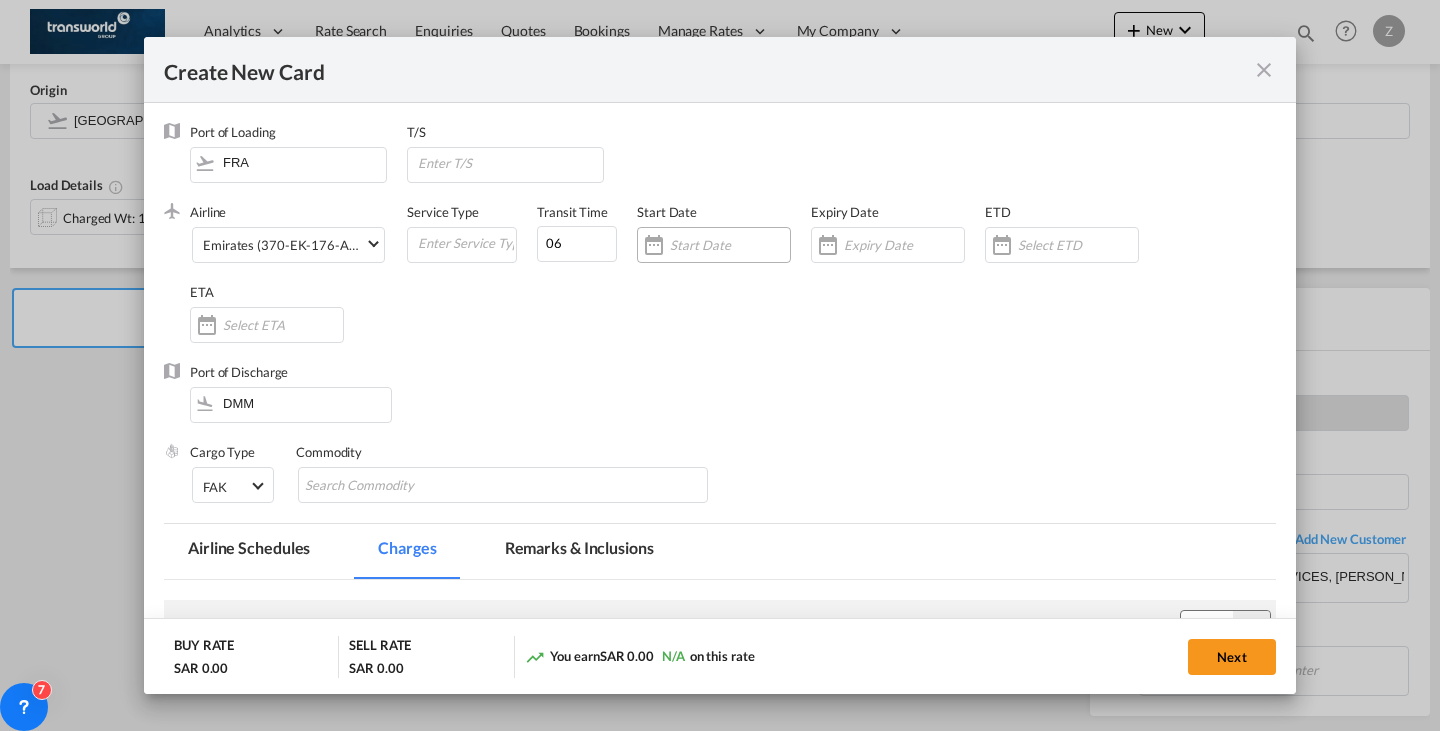 click at bounding box center [730, 245] 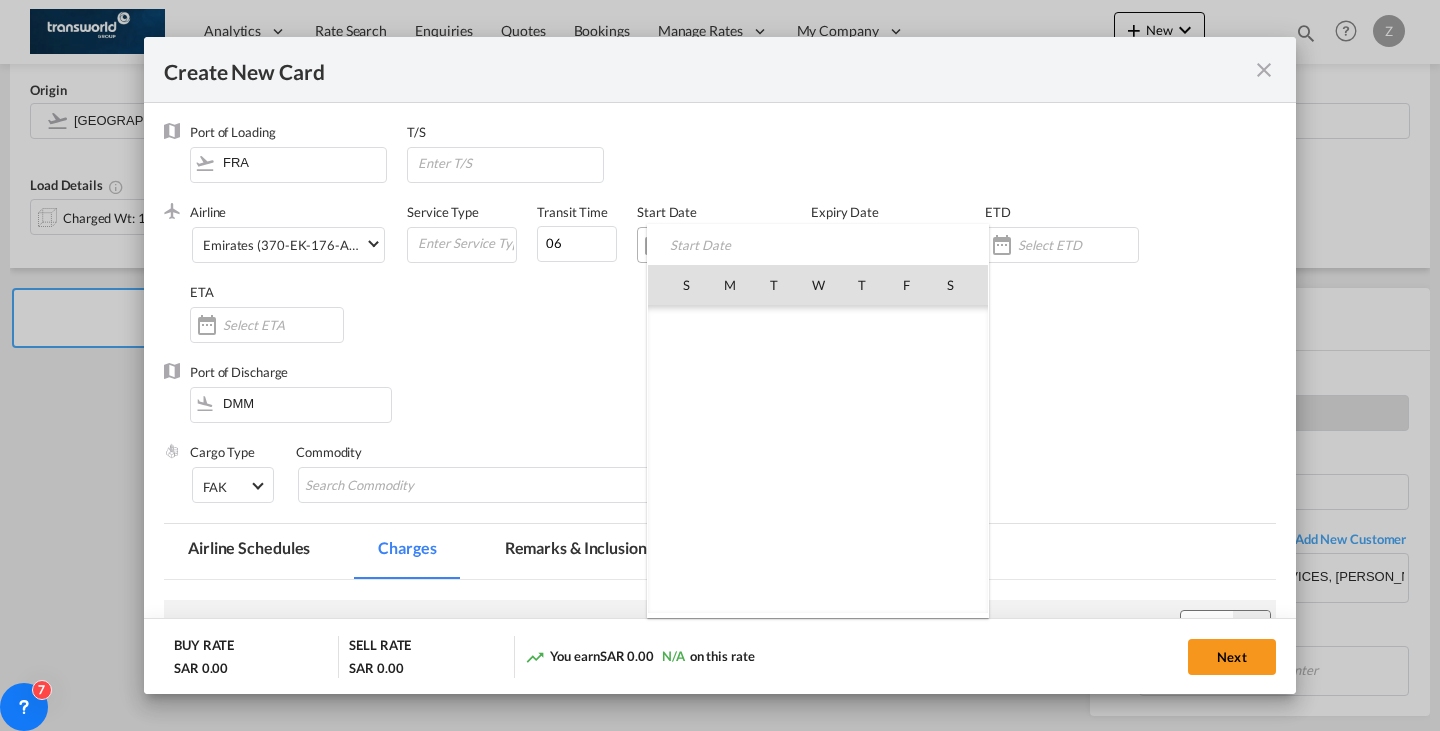 scroll, scrollTop: 462690, scrollLeft: 0, axis: vertical 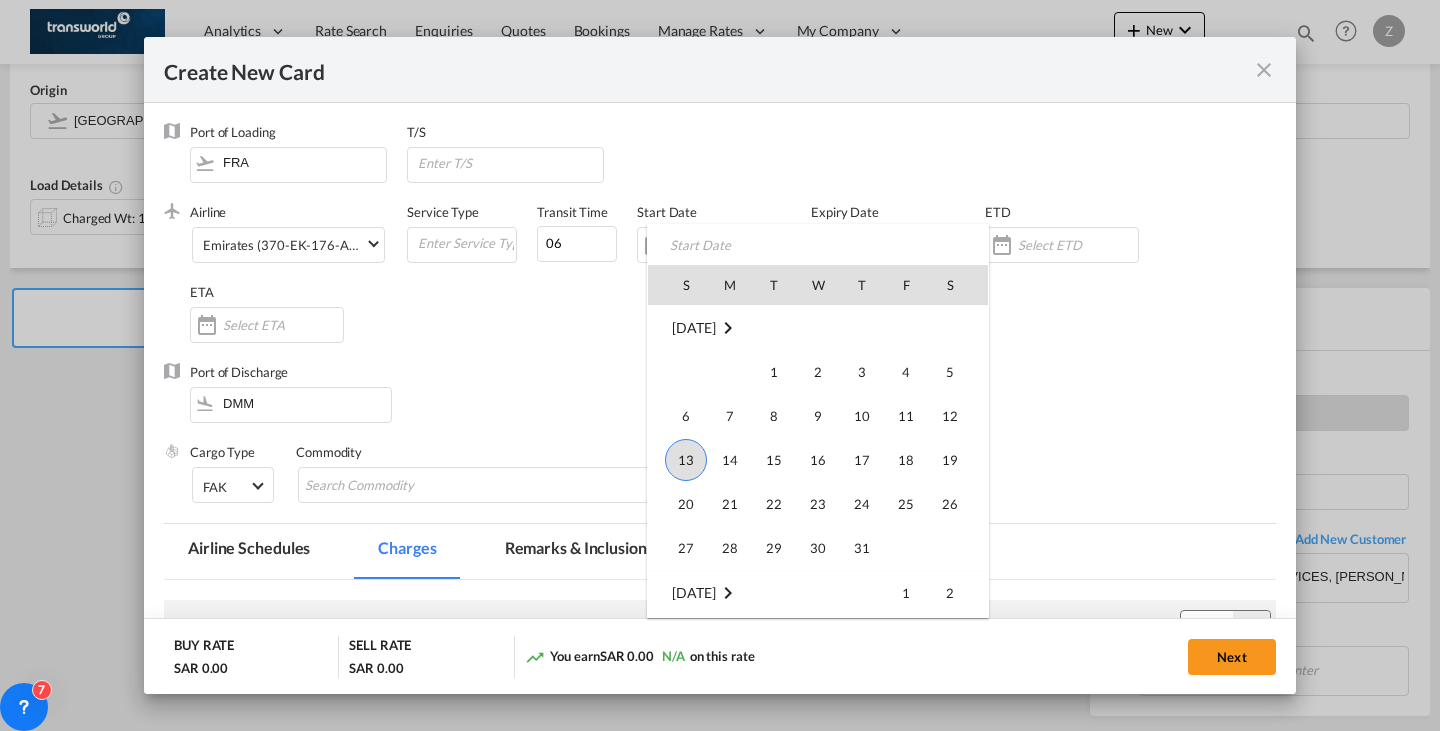 click on "13" at bounding box center [686, 460] 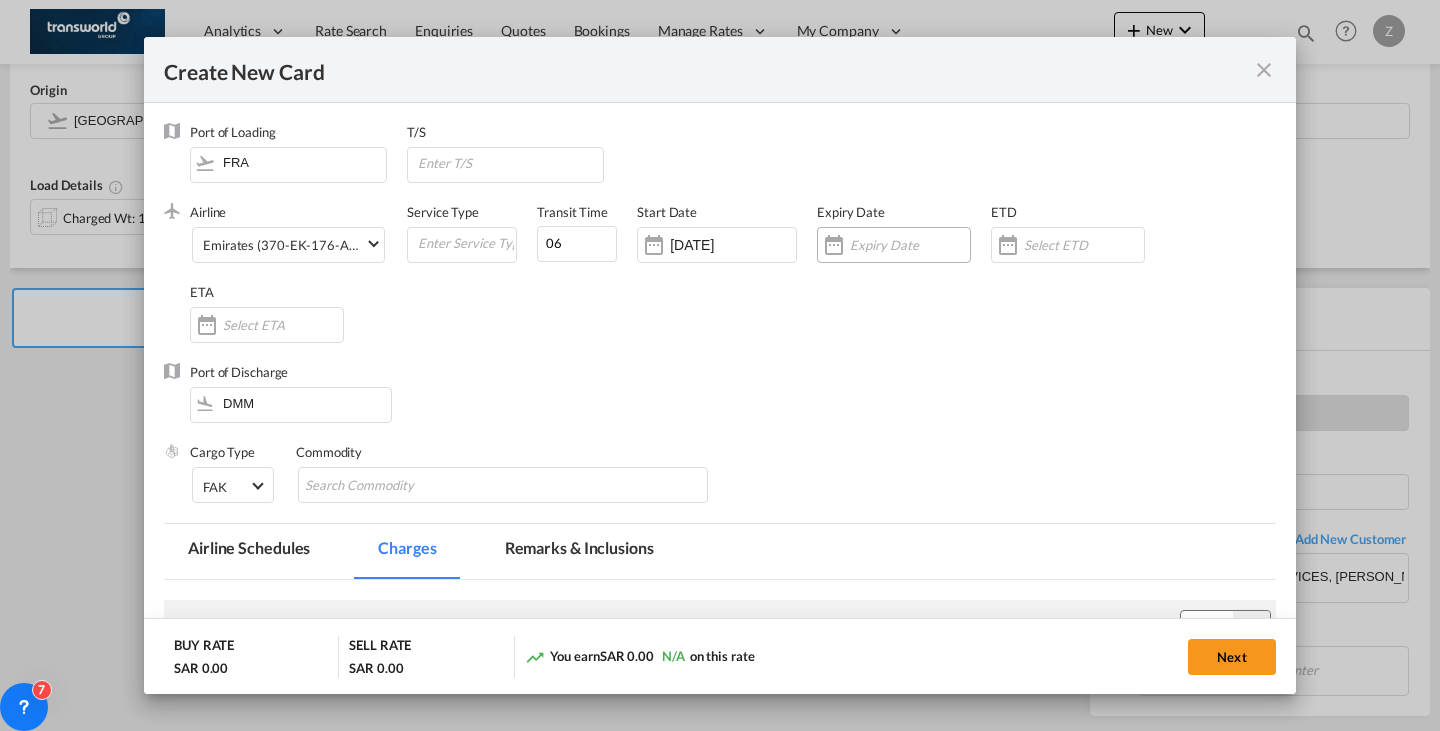 click at bounding box center [910, 245] 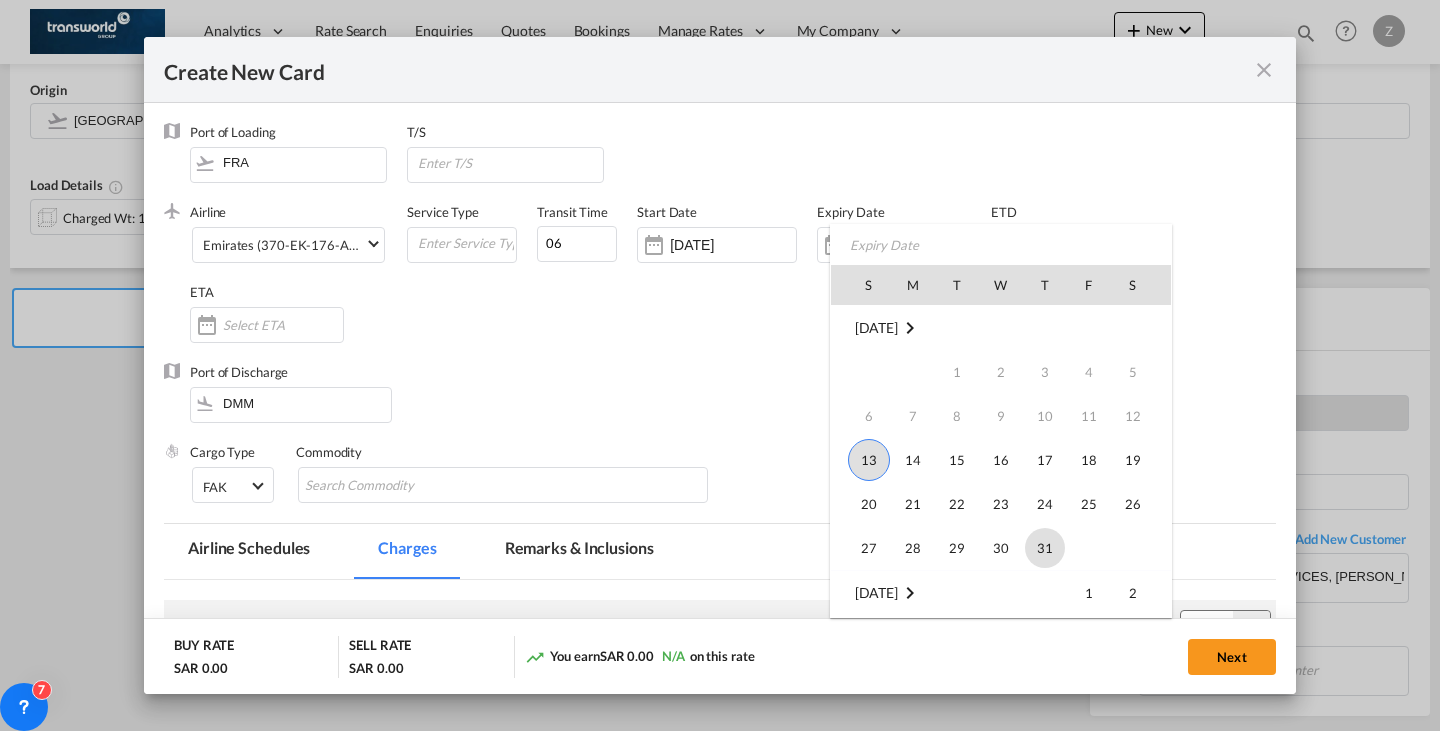 click on "31" at bounding box center [1045, 548] 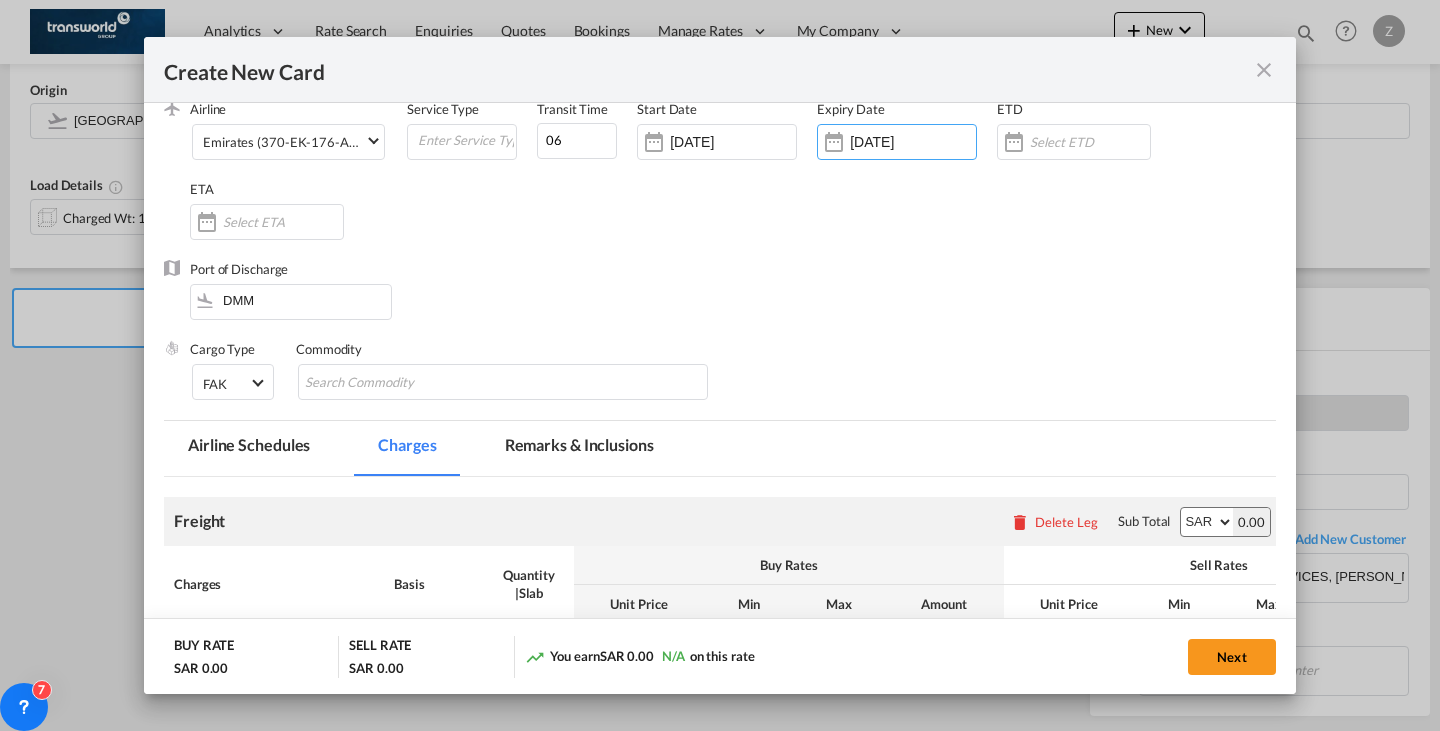 scroll, scrollTop: 105, scrollLeft: 0, axis: vertical 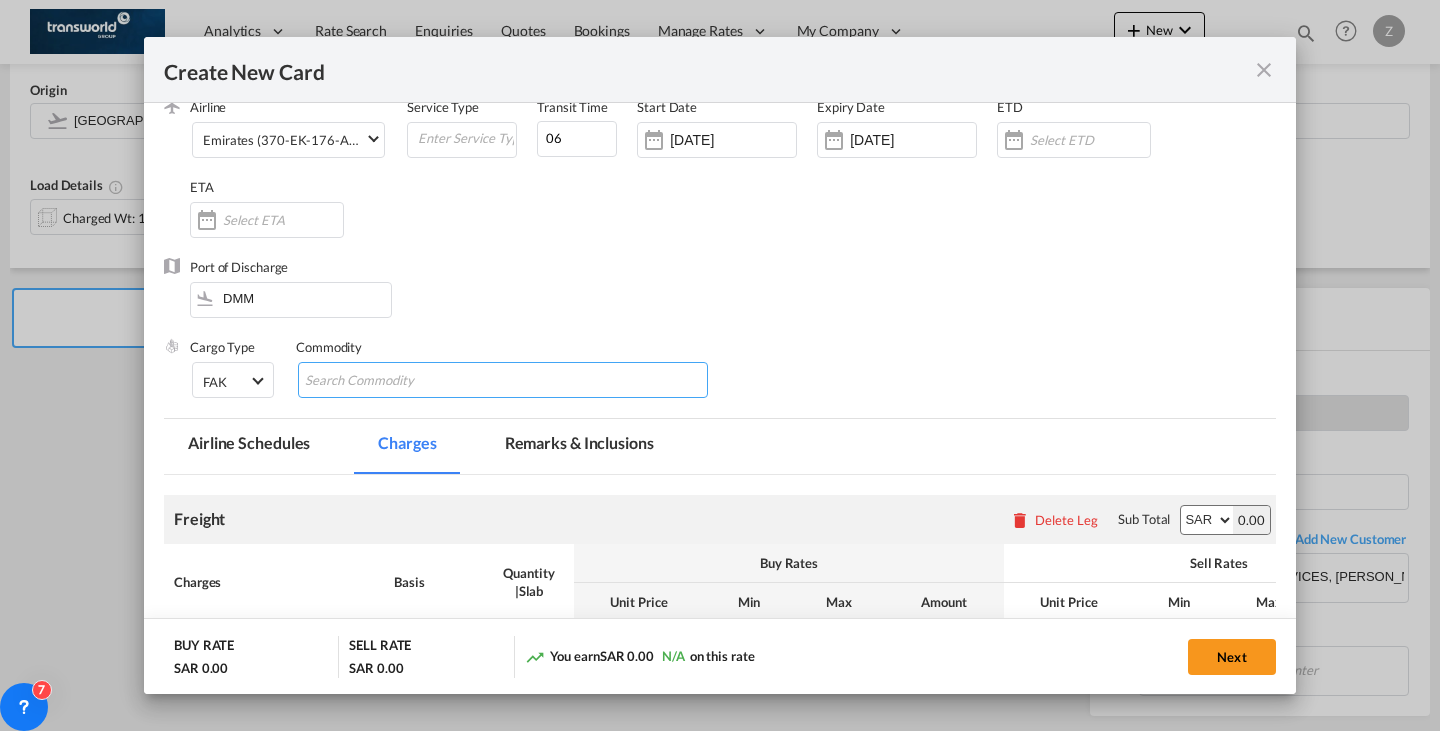 click at bounding box center [396, 381] 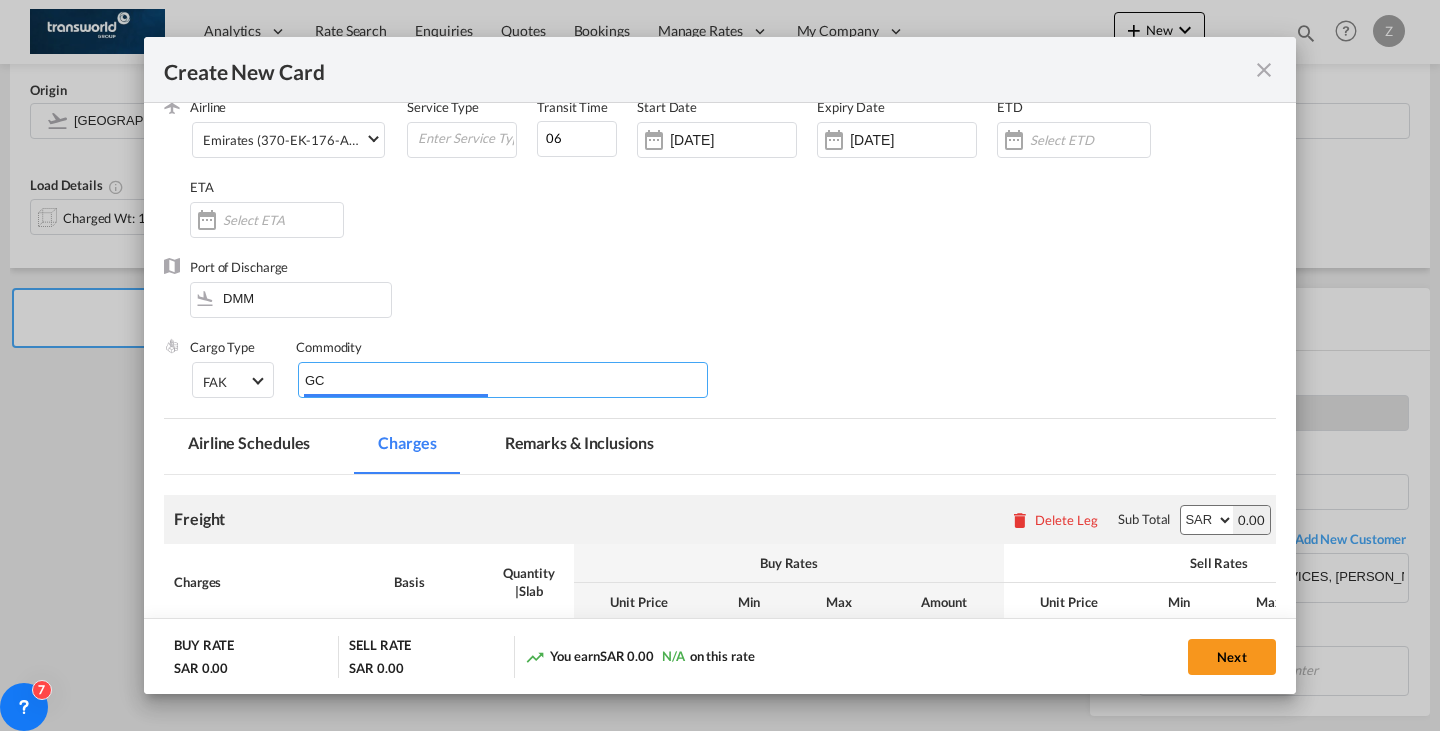 type on "GC" 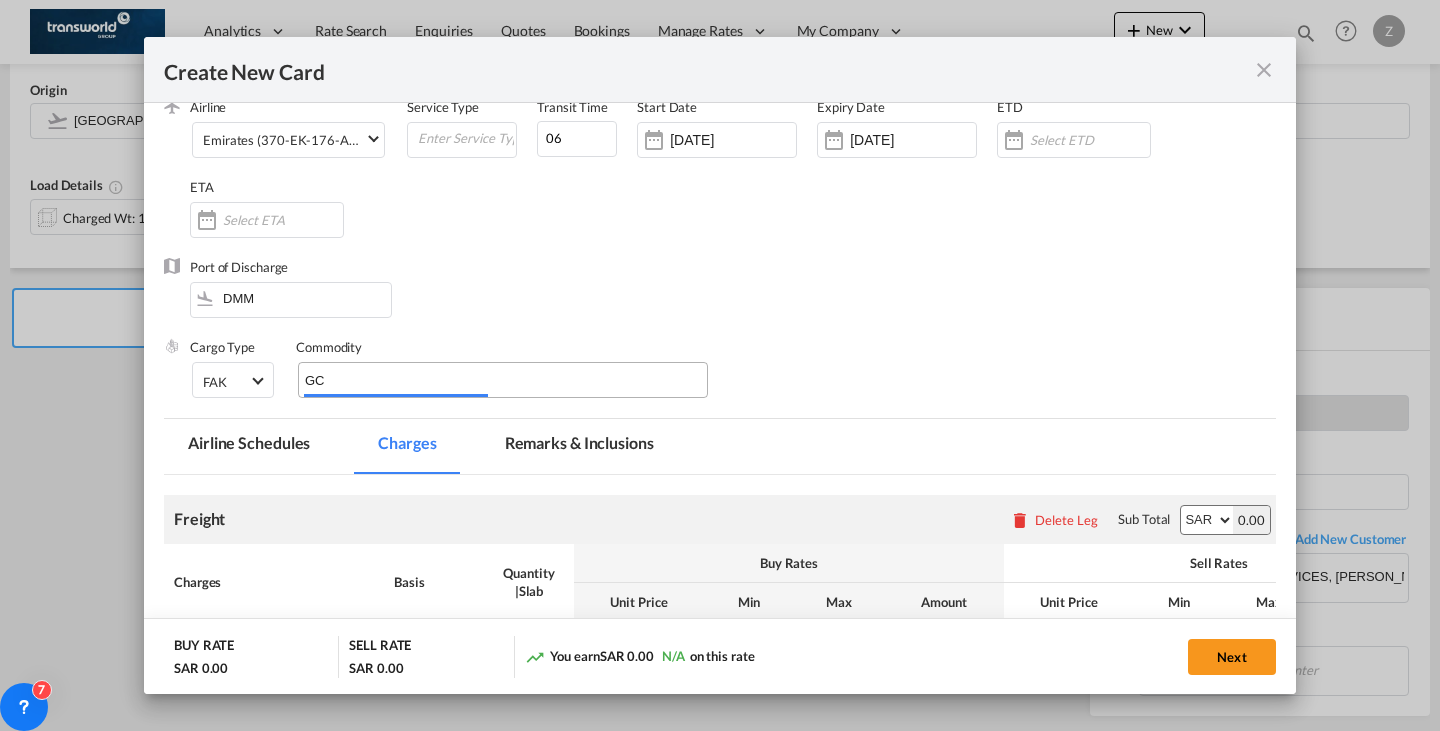 type 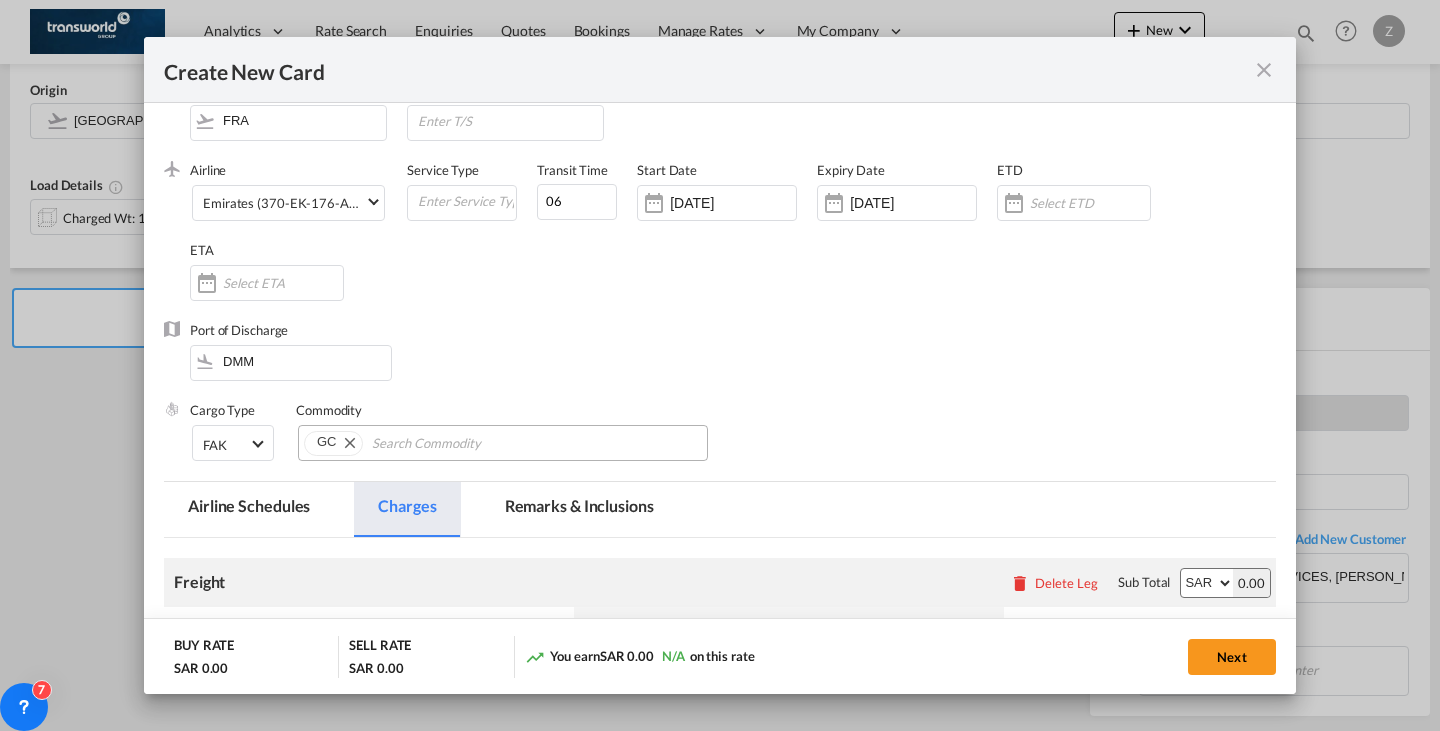 scroll, scrollTop: 32, scrollLeft: 0, axis: vertical 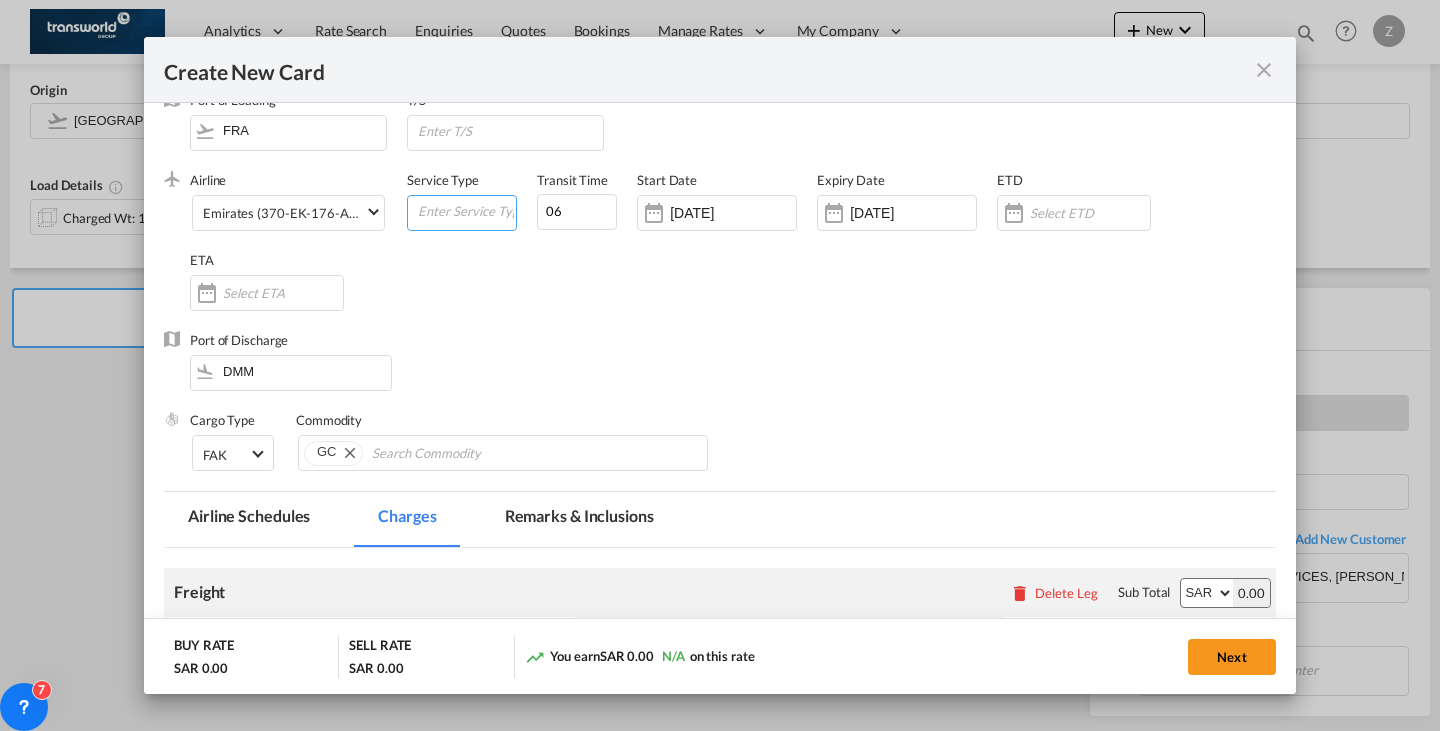 click at bounding box center (466, 211) 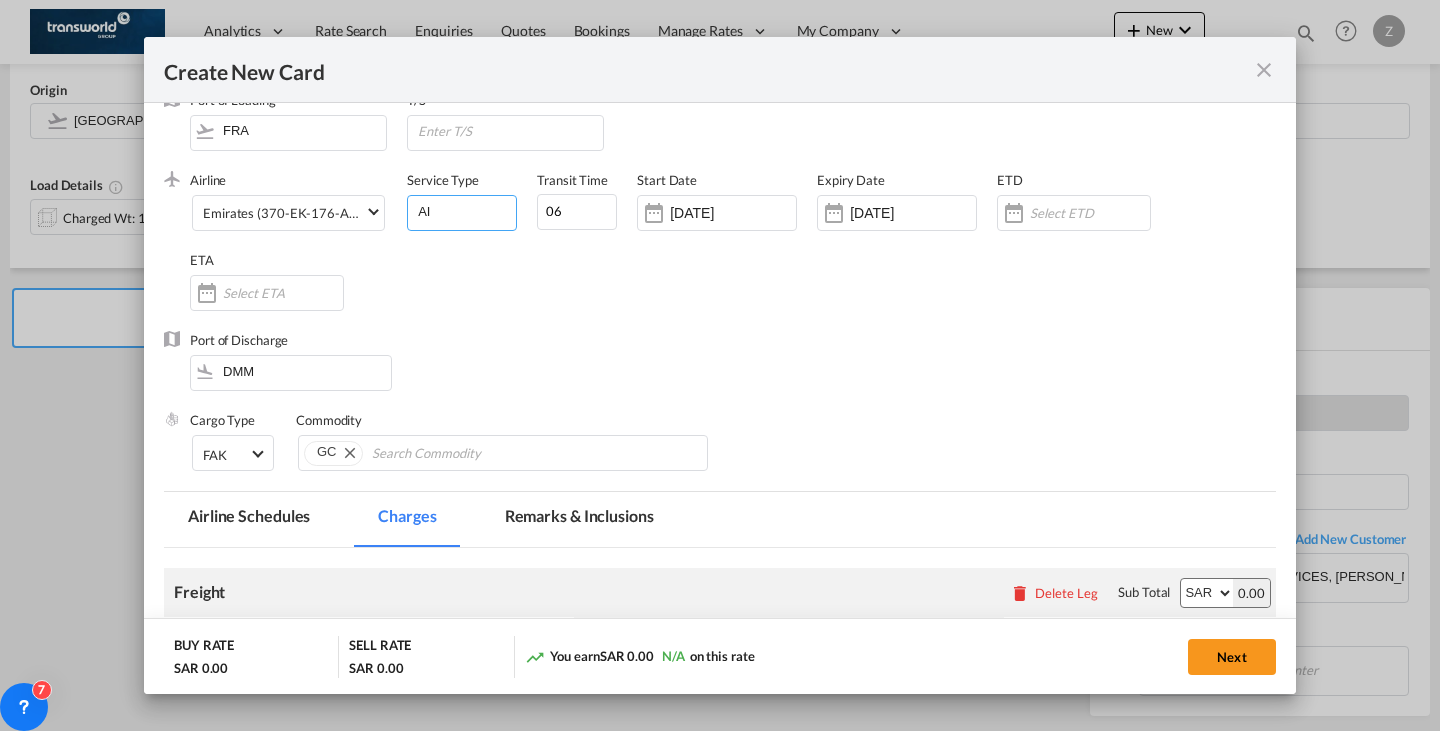 type on "A" 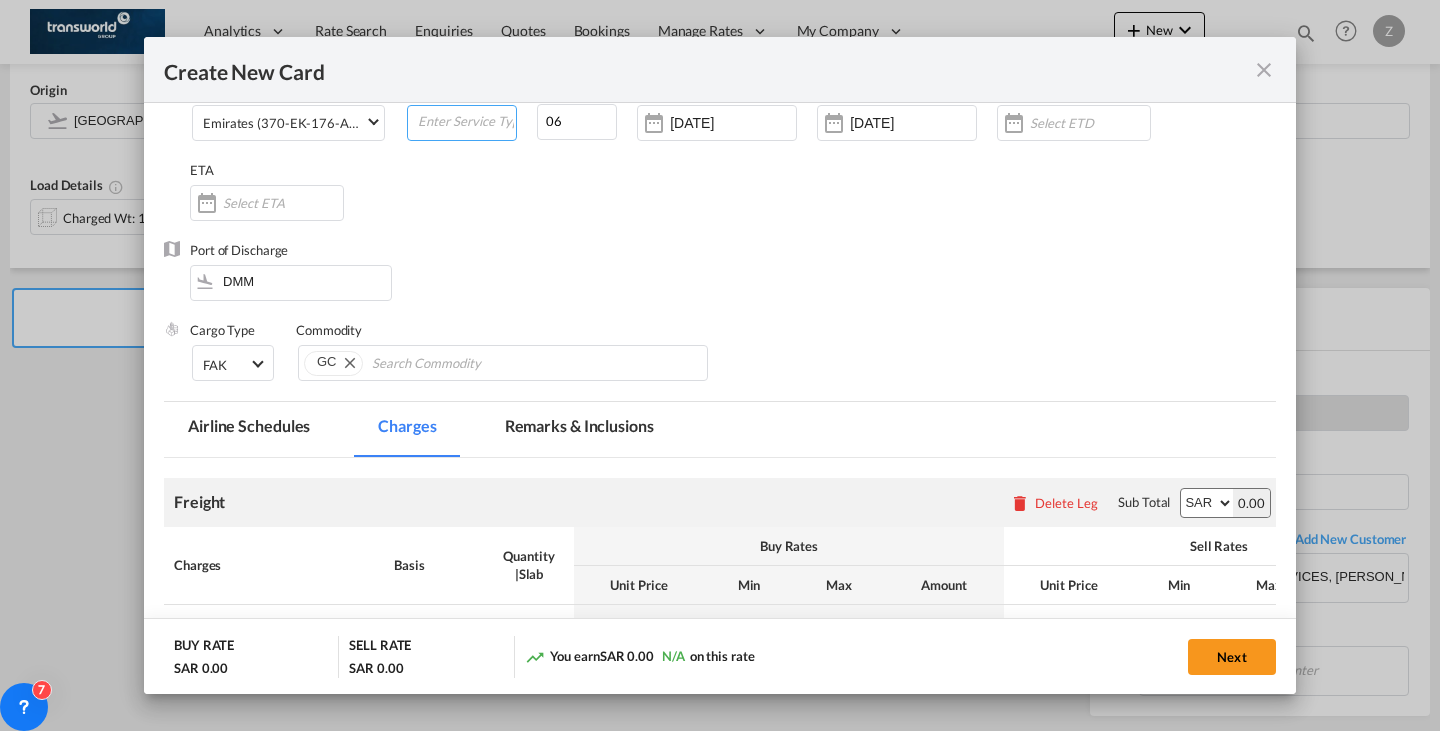 scroll, scrollTop: 351, scrollLeft: 0, axis: vertical 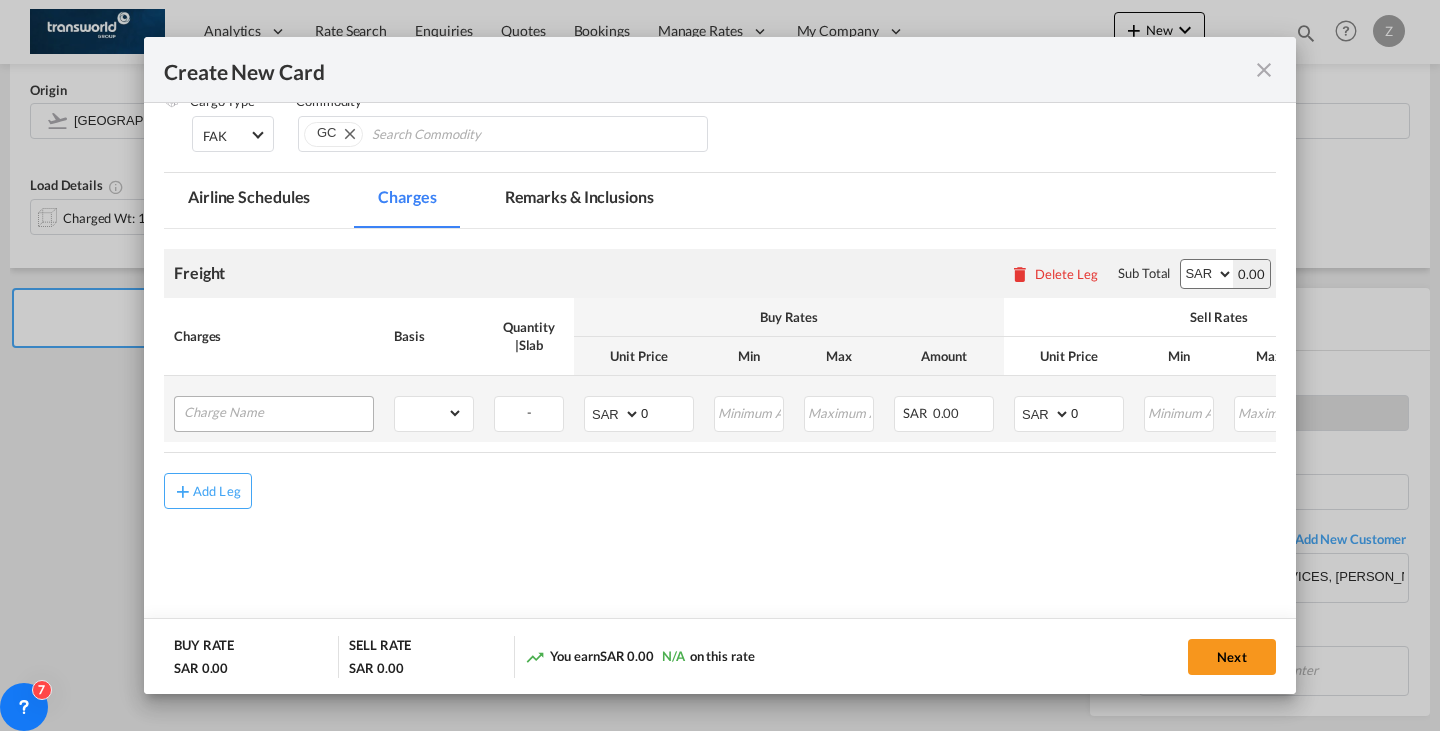type 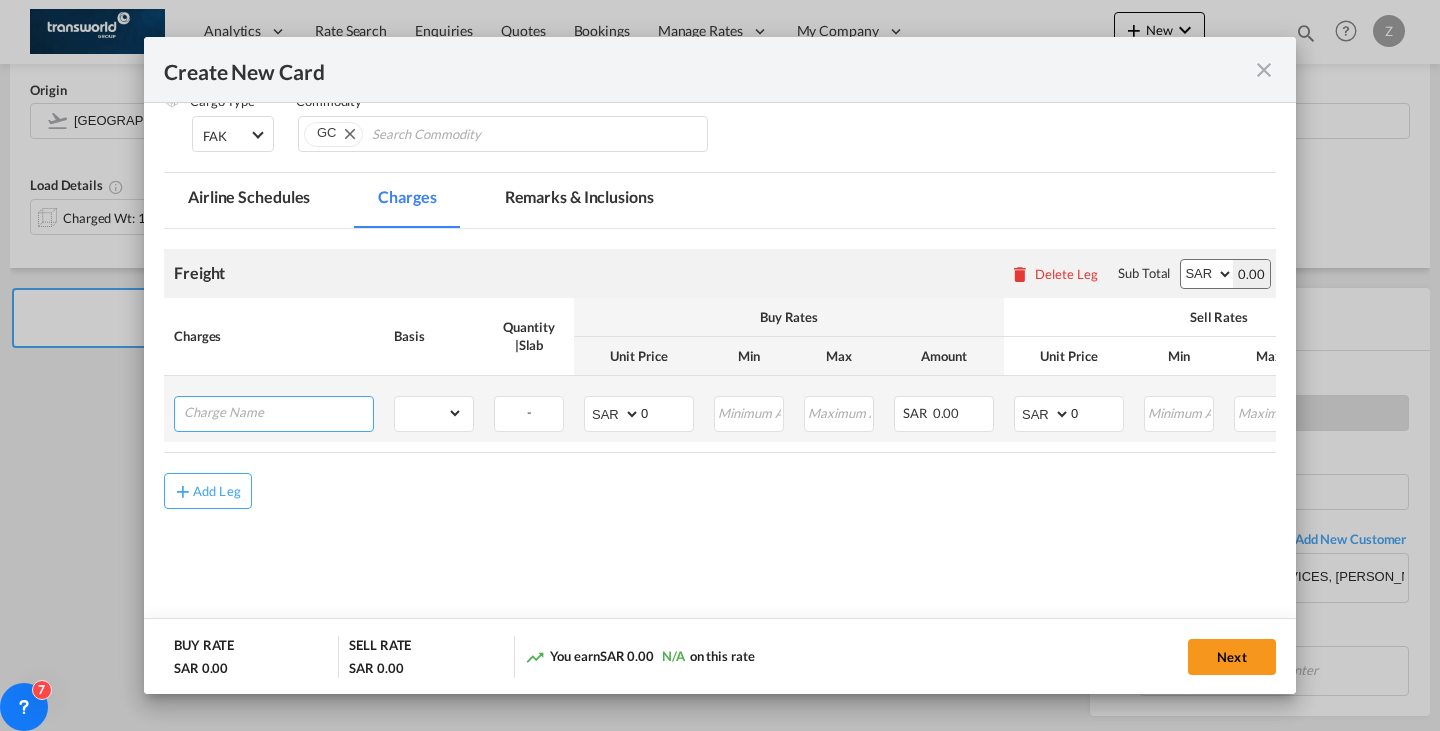 click at bounding box center (278, 412) 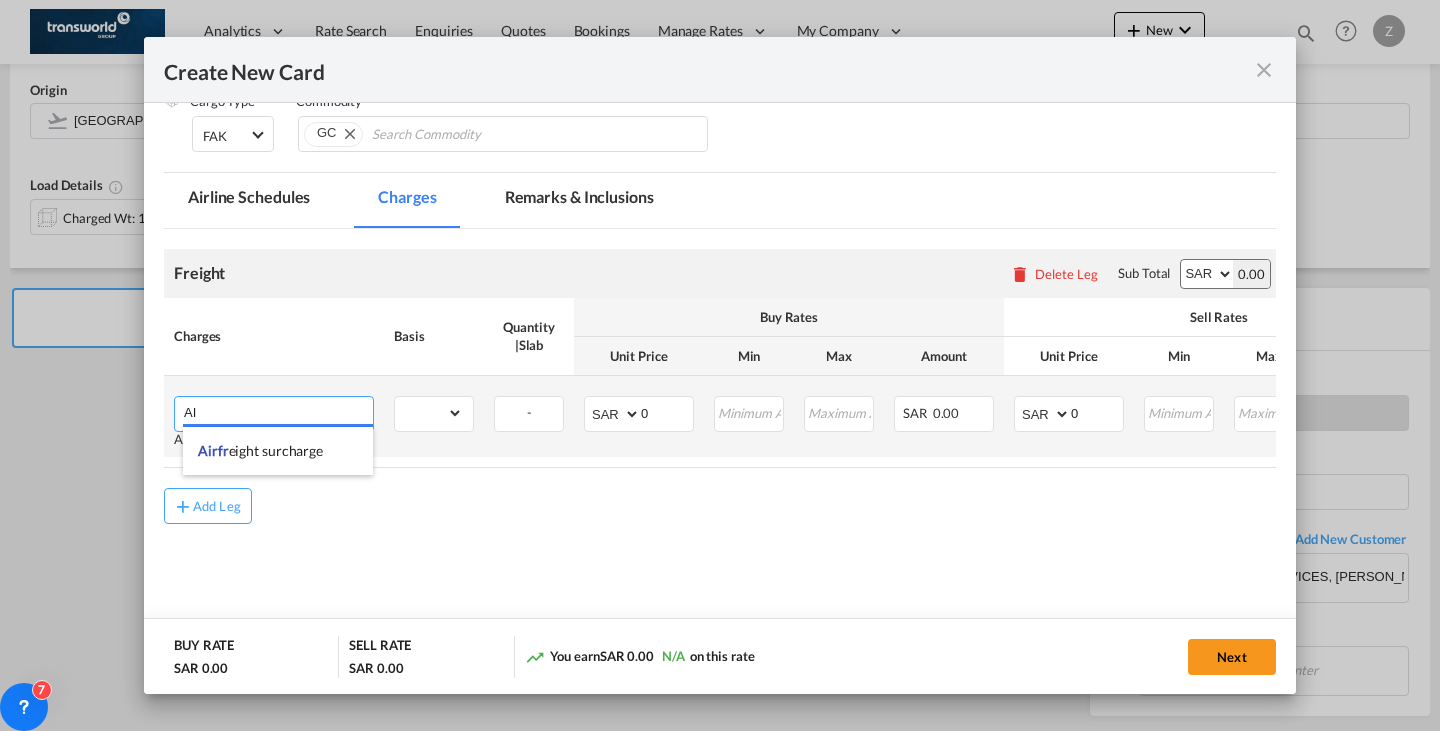 type on "A" 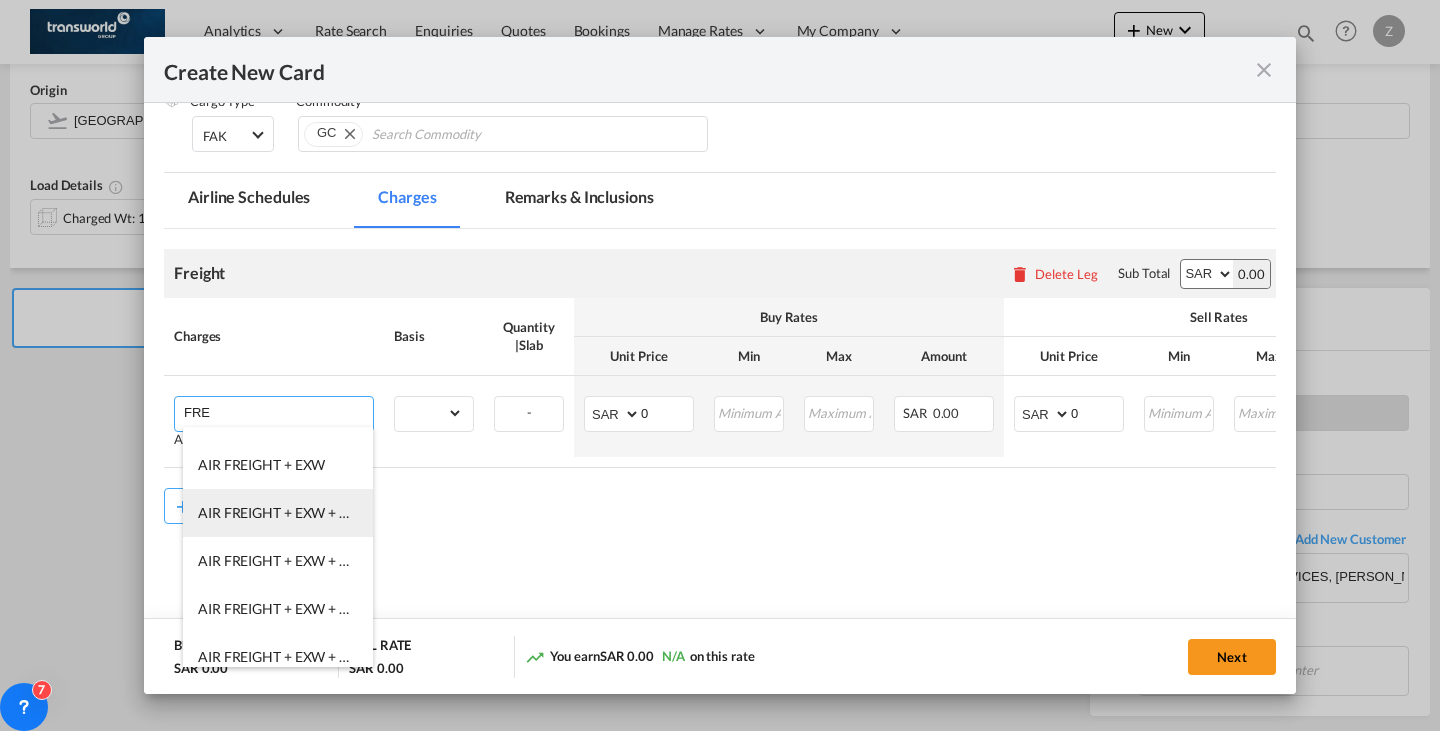 scroll, scrollTop: 105, scrollLeft: 0, axis: vertical 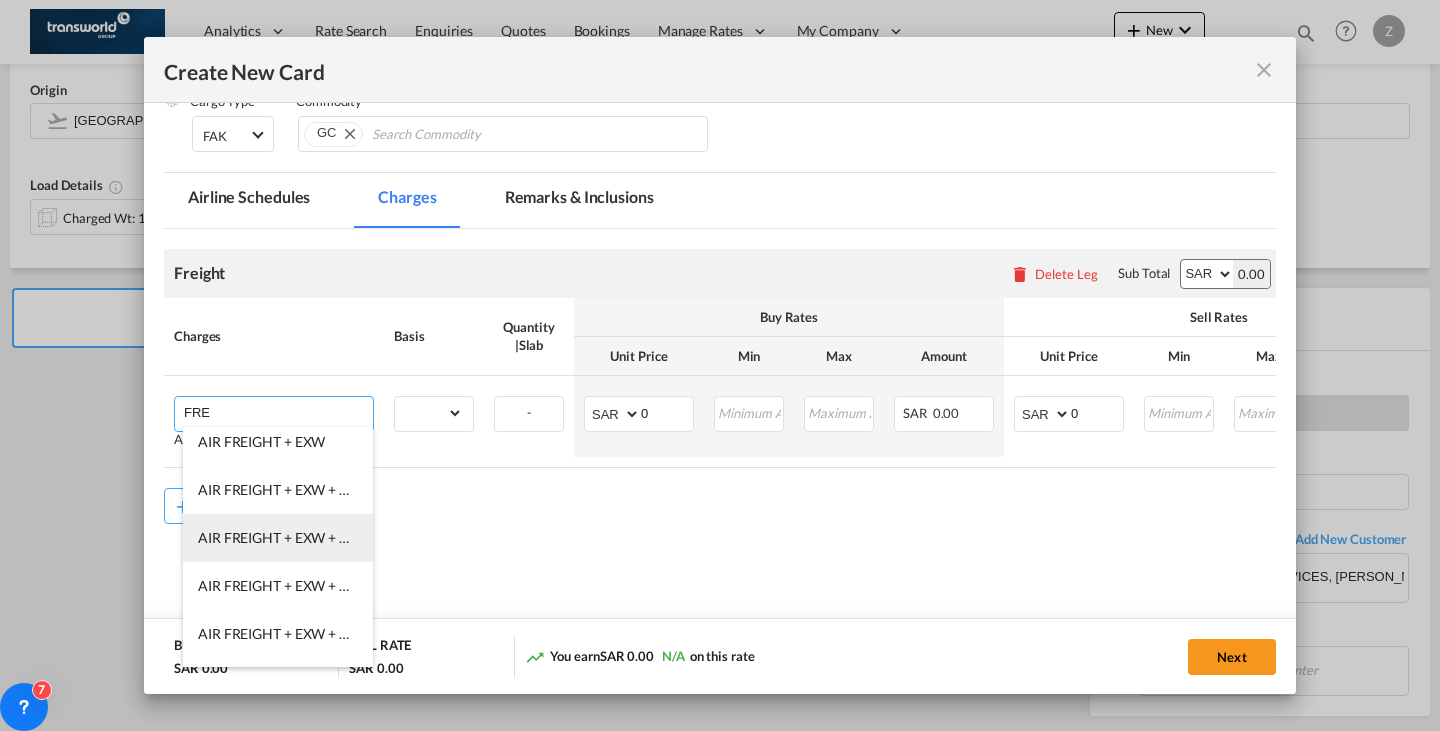 click on "AIR FREIGHT + EXW + CLEARANCE AND DELIVERY" at bounding box center [361, 537] 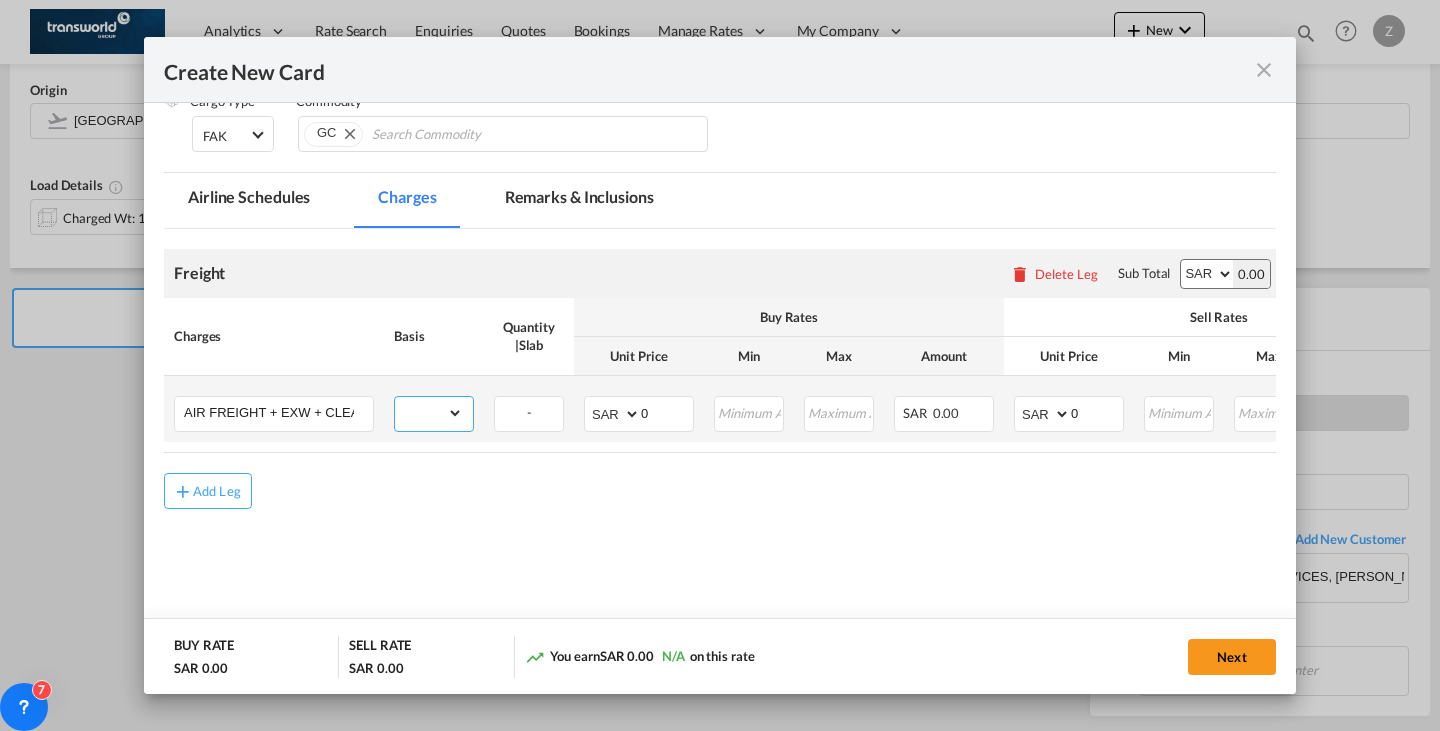 click on "gross_weight
volumetric_weight
per_shipment
per_bl
per_km
% on air freight
per_hawb
per_kg
per_pallet
per_carton
flat
chargeable_weight
per_ton
per_cbm
per_hbl
per_w/m
per_awb
per_sbl
per shipping bill
per_quintal
per_lbs
per_vehicle
per_shift
per_invoice
per_package
per_day
per_revalidation
per_declaration
per_document
per clearance" at bounding box center (429, 413) 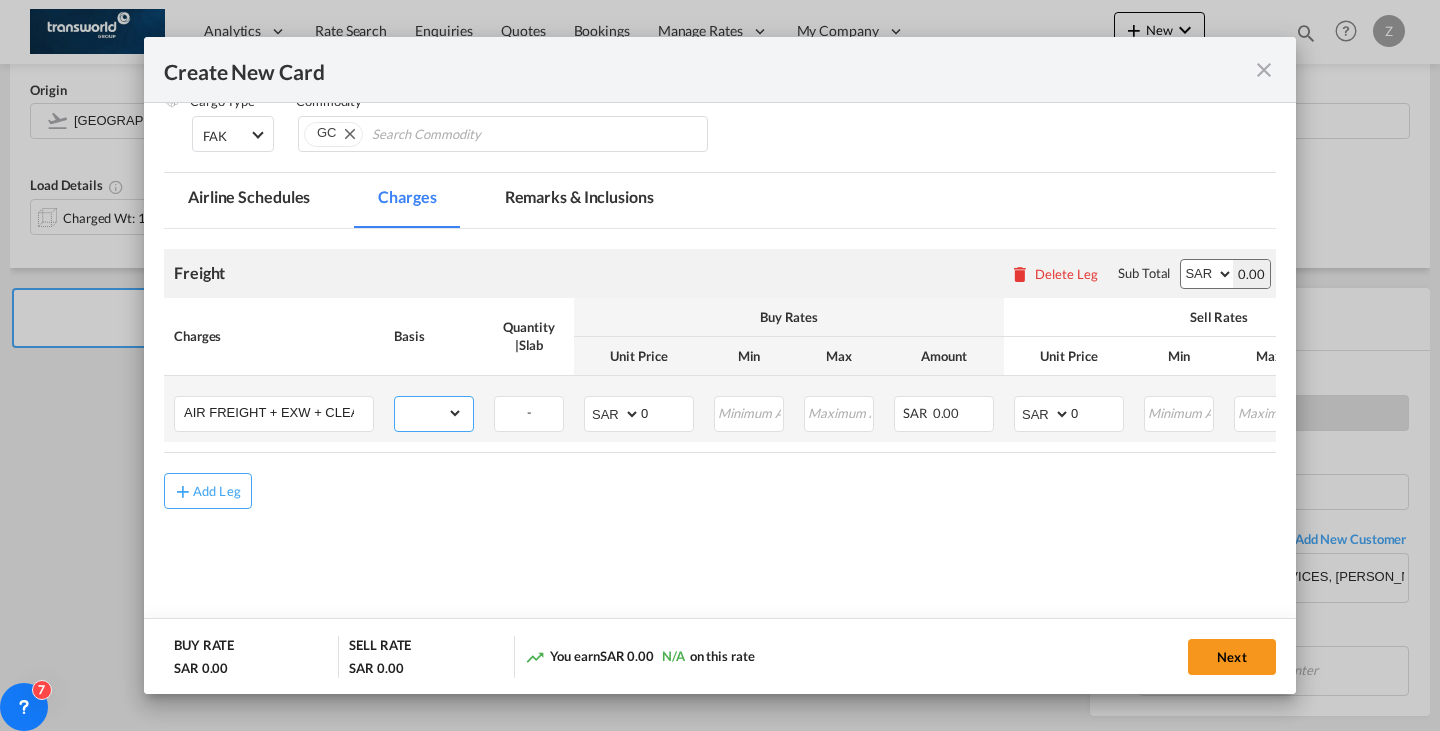 select on "volumetric_weight" 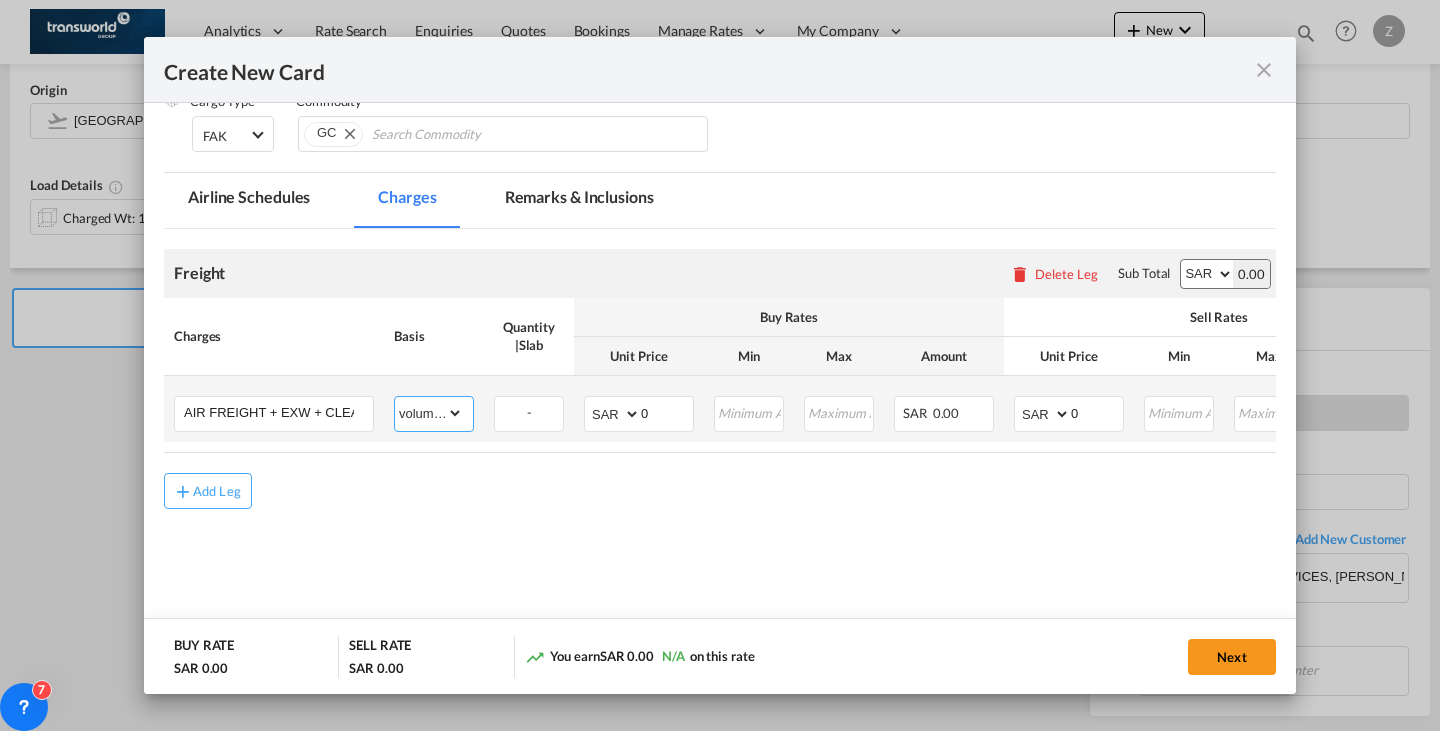 click on "gross_weight
volumetric_weight
per_shipment
per_bl
per_km
% on air freight
per_hawb
per_kg
per_pallet
per_carton
flat
chargeable_weight
per_ton
per_cbm
per_hbl
per_w/m
per_awb
per_sbl
per shipping bill
per_quintal
per_lbs
per_vehicle
per_shift
per_invoice
per_package
per_day
per_revalidation
per_declaration
per_document
per clearance" at bounding box center [429, 413] 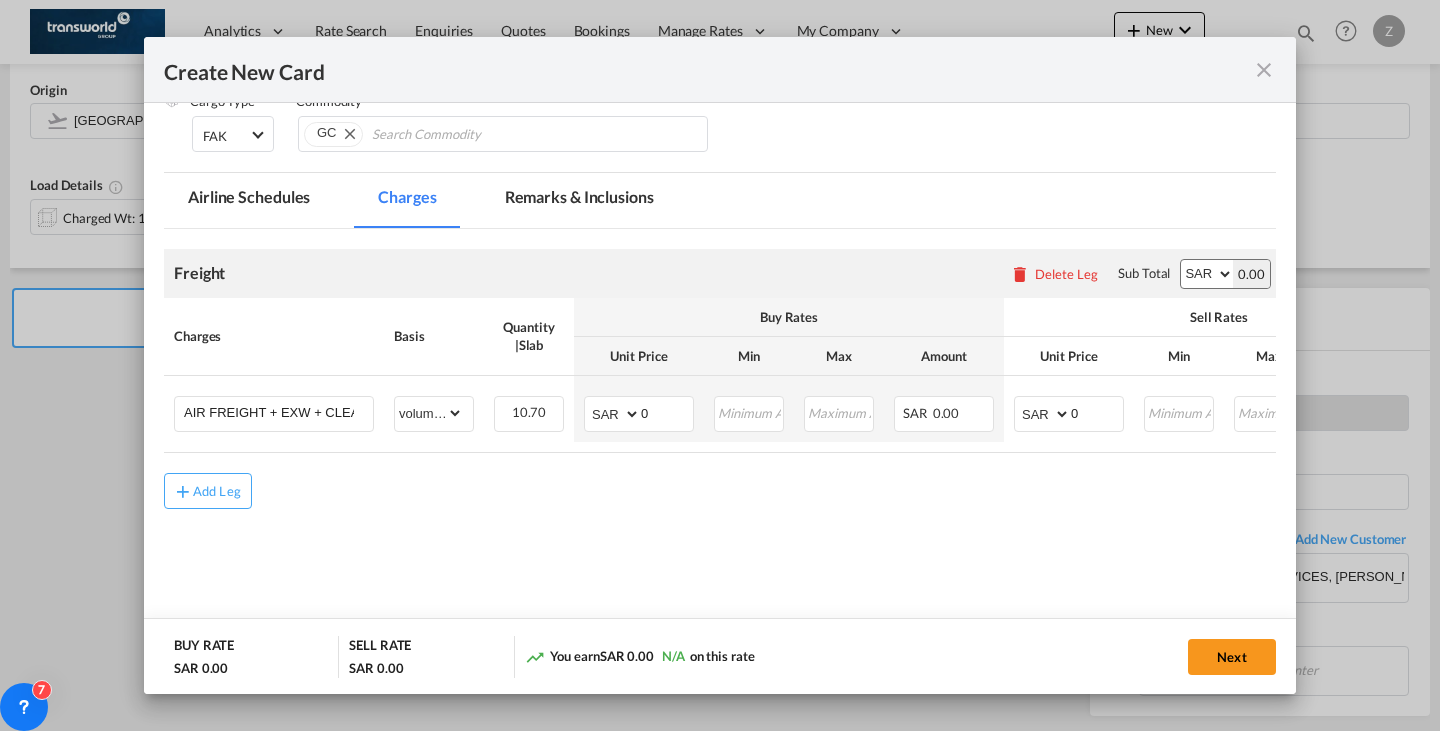 click on "AED AFN ALL AMD ANG AOA ARS AUD AWG AZN BAM BBD BDT BGN BHD BIF BMD BND BOB BRL BSD BTN BWP BYN BZD CAD CDF CHF CLP CNY COP CRC CUC CUP CVE CZK DJF DKK DOP DZD EGP ERN ETB EUR FJD FKP FOK GBP GEL GGP GHS GIP GMD GNF GTQ GYD HKD HNL HRK HTG HUF IDR ILS IMP INR IQD IRR ISK JMD JOD JPY KES KGS KHR KID KMF KRW KWD KYD KZT LAK LBP LKR LRD LSL LYD MAD MDL MGA MKD MMK MNT MOP MRU MUR MVR MWK MXN MYR MZN NAD NGN NIO NOK NPR NZD OMR PAB PEN PGK PHP PKR PLN PYG QAR RON RSD RUB RWF SAR SBD SCR SDG SEK SGD SHP SLL SOS SRD SSP STN SYP SZL THB TJS TMT TND TOP TRY TTD TVD TWD TZS UAH UGX USD UYU UZS VES VND VUV WST XAF XCD XDR XOF XPF YER ZAR ZMW" at bounding box center [1207, 274] 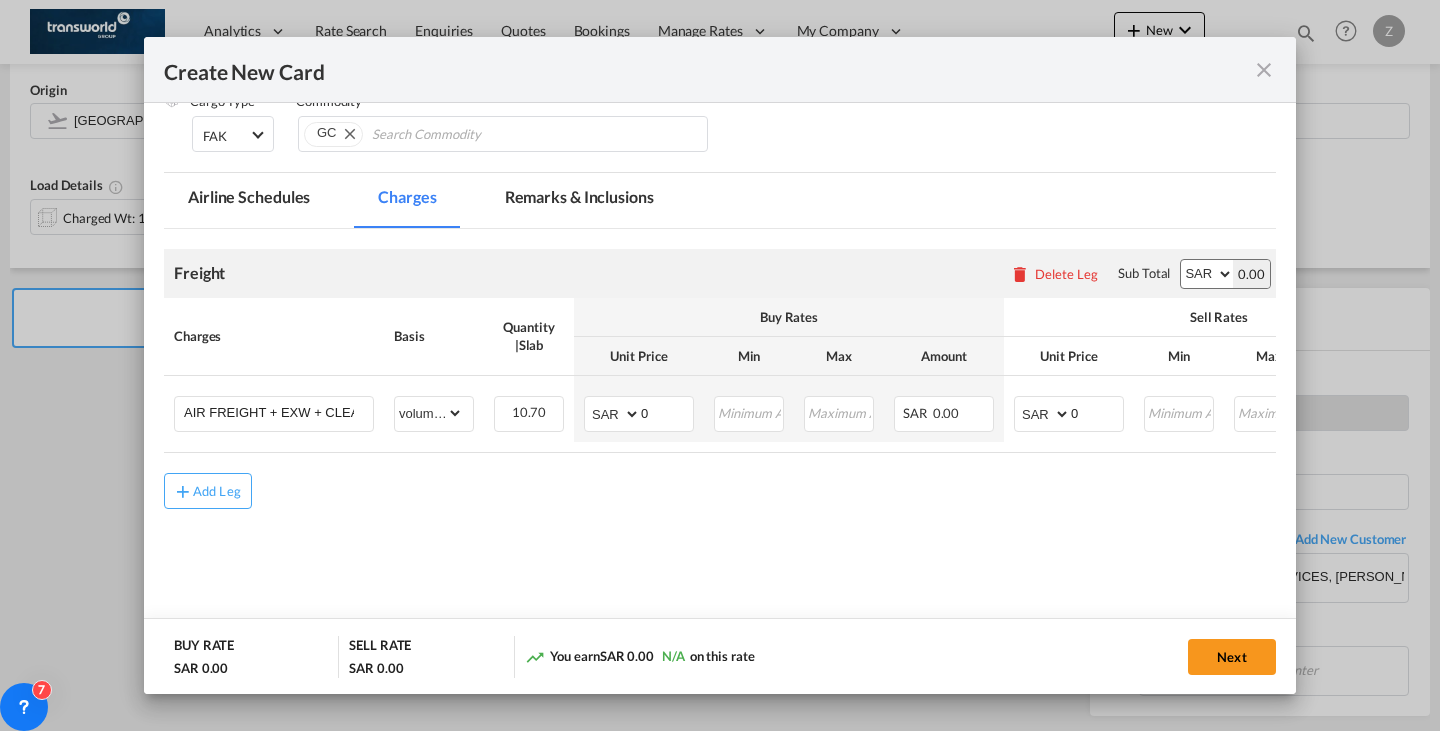 select on "string:USD" 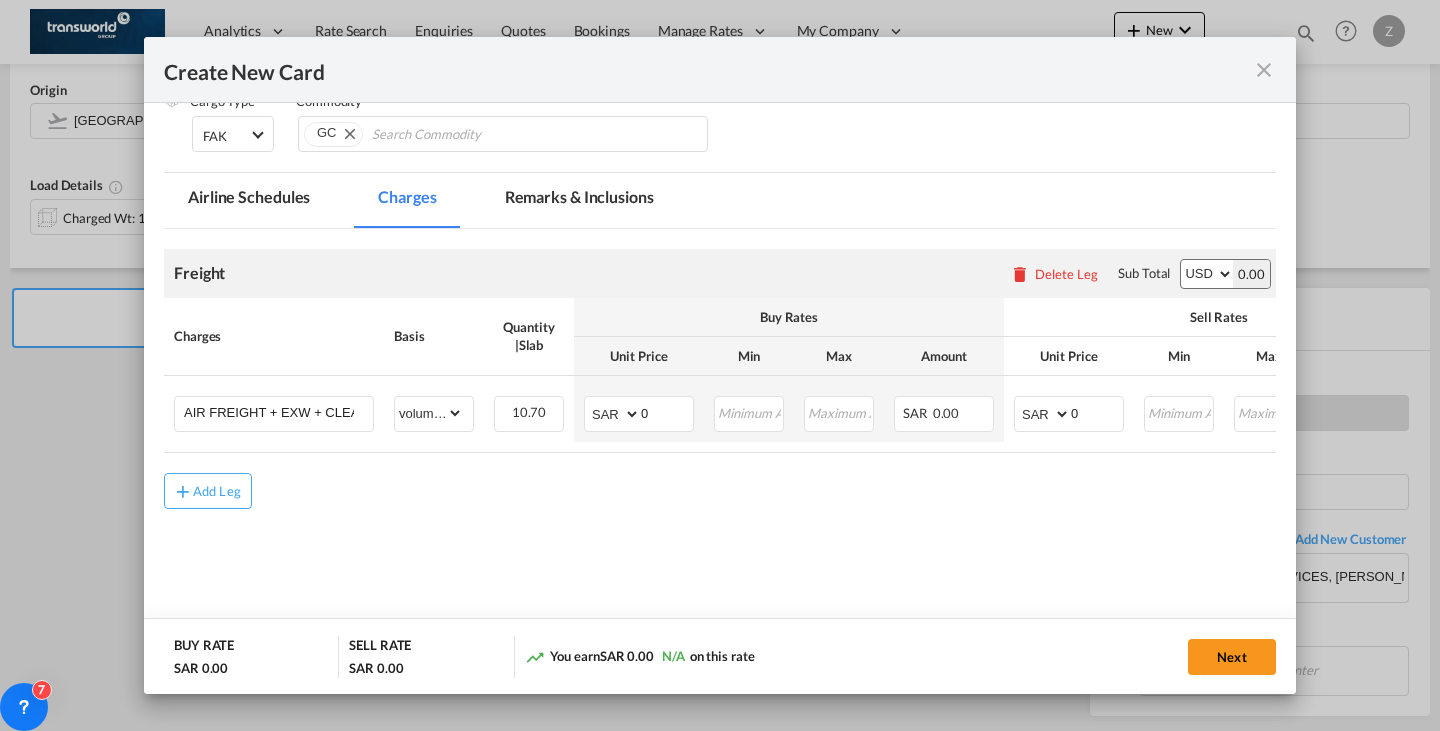 click on "AED AFN ALL AMD ANG AOA ARS AUD AWG AZN BAM BBD BDT BGN BHD BIF BMD BND BOB BRL BSD BTN BWP BYN BZD CAD CDF CHF CLP CNY COP CRC CUC CUP CVE CZK DJF DKK DOP DZD EGP ERN ETB EUR FJD FKP FOK GBP GEL GGP GHS GIP GMD GNF GTQ GYD HKD HNL HRK HTG HUF IDR ILS IMP INR IQD IRR ISK JMD JOD JPY KES KGS KHR KID KMF KRW KWD KYD KZT LAK LBP LKR LRD LSL LYD MAD MDL MGA MKD MMK MNT MOP MRU MUR MVR MWK MXN MYR MZN NAD NGN NIO NOK NPR NZD OMR PAB PEN PGK PHP PKR PLN PYG QAR RON RSD RUB RWF SAR SBD SCR SDG SEK SGD SHP SLL SOS SRD SSP STN SYP SZL THB TJS TMT TND TOP TRY TTD TVD TWD TZS UAH UGX USD UYU UZS VES VND VUV WST XAF XCD XDR XOF XPF YER ZAR ZMW" at bounding box center [1207, 274] 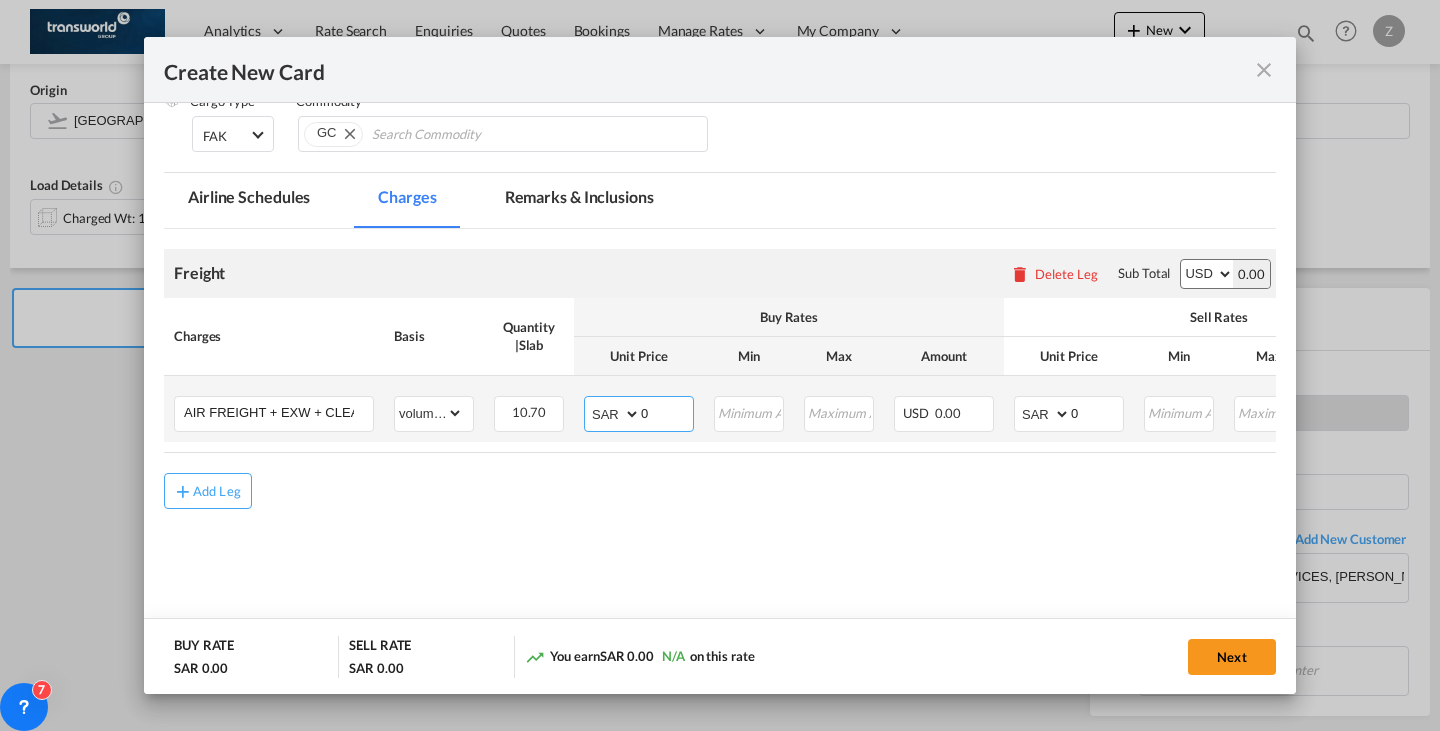 click on "AED AFN ALL AMD ANG AOA ARS AUD AWG AZN BAM BBD BDT BGN BHD BIF BMD BND BOB BRL BSD BTN BWP BYN BZD CAD CDF CHF CLP CNY COP CRC CUC CUP CVE CZK DJF DKK DOP DZD EGP ERN ETB EUR FJD FKP FOK GBP GEL GGP GHS GIP GMD GNF GTQ GYD HKD HNL HRK HTG HUF IDR ILS IMP INR IQD IRR ISK JMD JOD JPY KES KGS KHR KID KMF KRW KWD KYD KZT LAK LBP LKR LRD LSL LYD MAD MDL MGA MKD MMK MNT MOP MRU MUR MVR MWK MXN MYR MZN NAD NGN NIO NOK NPR NZD OMR PAB PEN PGK PHP PKR PLN PYG QAR RON RSD RUB RWF SAR SBD SCR SDG SEK SGD SHP SLL SOS SRD SSP STN SYP SZL THB TJS TMT TND TOP TRY TTD TVD TWD TZS UAH UGX USD UYU UZS VES VND VUV WST XAF XCD XDR XOF XPF YER ZAR ZMW" at bounding box center (614, 414) 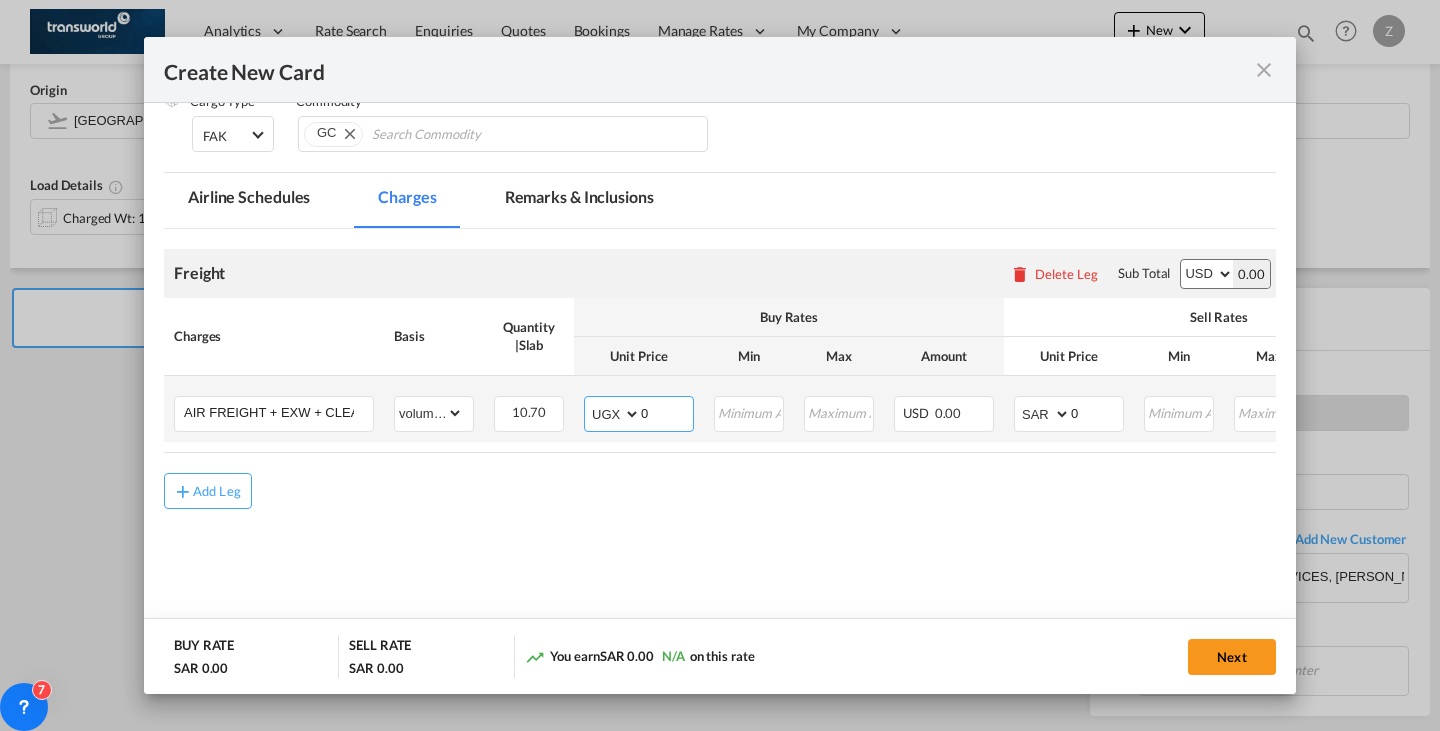 click on "AED AFN ALL AMD ANG AOA ARS AUD AWG AZN BAM BBD BDT BGN BHD BIF BMD BND BOB BRL BSD BTN BWP BYN BZD CAD CDF CHF CLP CNY COP CRC CUC CUP CVE CZK DJF DKK DOP DZD EGP ERN ETB EUR FJD FKP FOK GBP GEL GGP GHS GIP GMD GNF GTQ GYD HKD HNL HRK HTG HUF IDR ILS IMP INR IQD IRR ISK JMD JOD JPY KES KGS KHR KID KMF KRW KWD KYD KZT LAK LBP LKR LRD LSL LYD MAD MDL MGA MKD MMK MNT MOP MRU MUR MVR MWK MXN MYR MZN NAD NGN NIO NOK NPR NZD OMR PAB PEN PGK PHP PKR PLN PYG QAR RON RSD RUB RWF SAR SBD SCR SDG SEK SGD SHP SLL SOS SRD SSP STN SYP SZL THB TJS TMT TND TOP TRY TTD TVD TWD TZS UAH UGX USD UYU UZS VES VND VUV WST XAF XCD XDR XOF XPF YER ZAR ZMW" at bounding box center (614, 414) 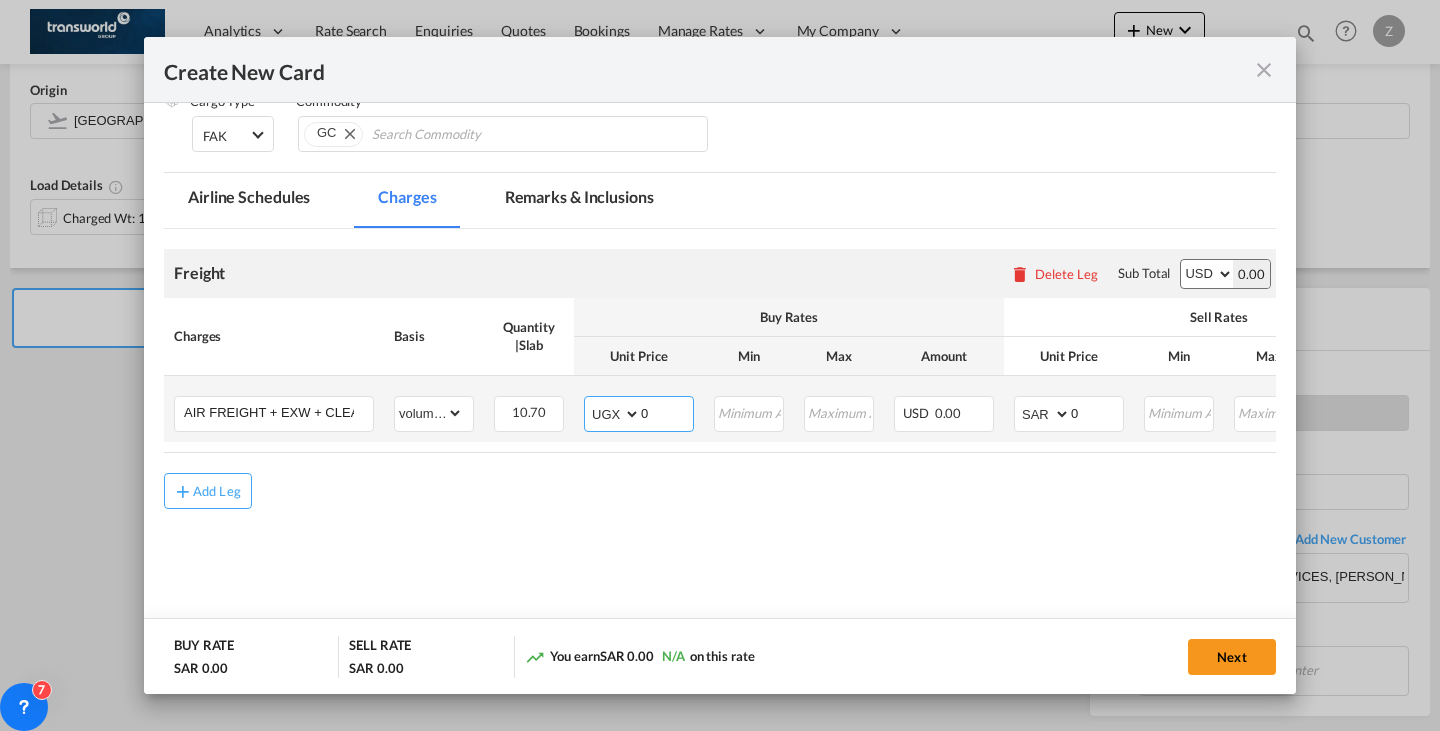 select on "string:USD" 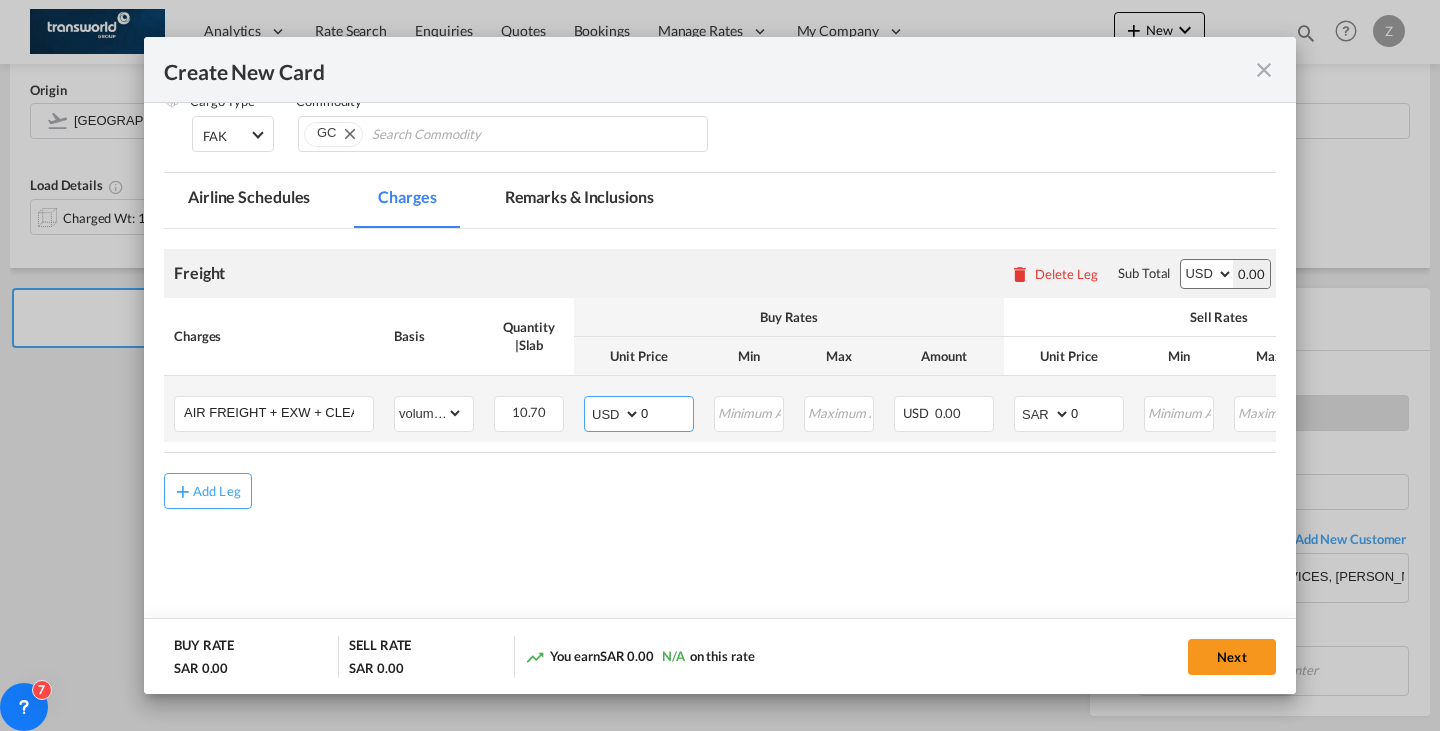 click on "AED AFN ALL AMD ANG AOA ARS AUD AWG AZN BAM BBD BDT BGN BHD BIF BMD BND BOB BRL BSD BTN BWP BYN BZD CAD CDF CHF CLP CNY COP CRC CUC CUP CVE CZK DJF DKK DOP DZD EGP ERN ETB EUR FJD FKP FOK GBP GEL GGP GHS GIP GMD GNF GTQ GYD HKD HNL HRK HTG HUF IDR ILS IMP INR IQD IRR ISK JMD JOD JPY KES KGS KHR KID KMF KRW KWD KYD KZT LAK LBP LKR LRD LSL LYD MAD MDL MGA MKD MMK MNT MOP MRU MUR MVR MWK MXN MYR MZN NAD NGN NIO NOK NPR NZD OMR PAB PEN PGK PHP PKR PLN PYG QAR RON RSD RUB RWF SAR SBD SCR SDG SEK SGD SHP SLL SOS SRD SSP STN SYP SZL THB TJS TMT TND TOP TRY TTD TVD TWD TZS UAH UGX USD UYU UZS VES VND VUV WST XAF XCD XDR XOF XPF YER ZAR ZMW" at bounding box center [614, 414] 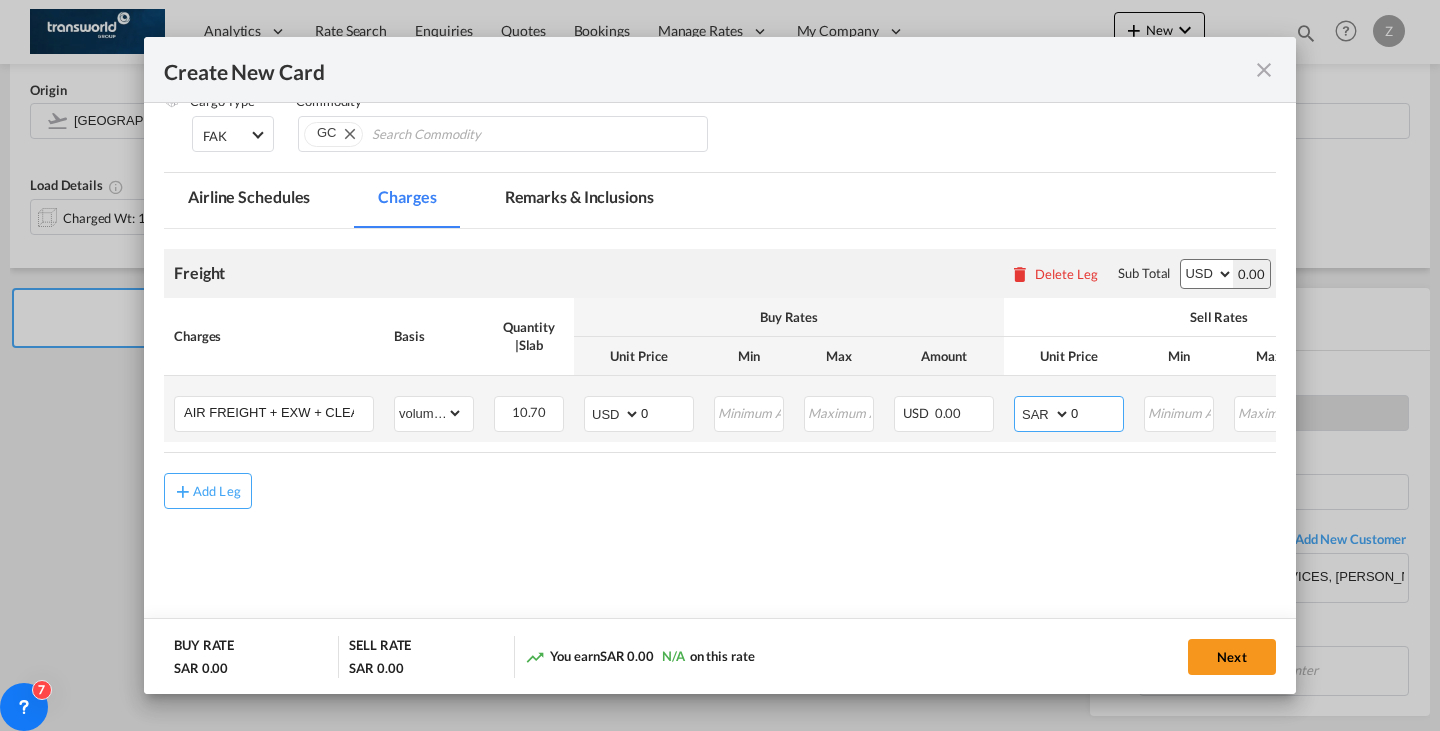 click on "AED AFN ALL AMD ANG AOA ARS AUD AWG AZN BAM BBD BDT BGN BHD BIF BMD BND BOB BRL BSD BTN BWP BYN BZD CAD CDF CHF CLP CNY COP CRC CUC CUP CVE CZK DJF DKK DOP DZD EGP ERN ETB EUR FJD FKP FOK GBP GEL GGP GHS GIP GMD GNF GTQ GYD HKD HNL HRK HTG HUF IDR ILS IMP INR IQD IRR ISK JMD JOD JPY KES KGS KHR KID KMF KRW KWD KYD KZT LAK LBP LKR LRD LSL LYD MAD MDL MGA MKD MMK MNT MOP MRU MUR MVR MWK MXN MYR MZN NAD NGN NIO NOK NPR NZD OMR PAB PEN PGK PHP PKR PLN PYG QAR RON RSD RUB RWF SAR SBD SCR SDG SEK SGD SHP SLL SOS SRD SSP STN SYP SZL THB TJS TMT TND TOP TRY TTD TVD TWD TZS UAH UGX USD UYU UZS VES VND VUV WST XAF XCD XDR XOF XPF YER ZAR ZMW" at bounding box center [1044, 414] 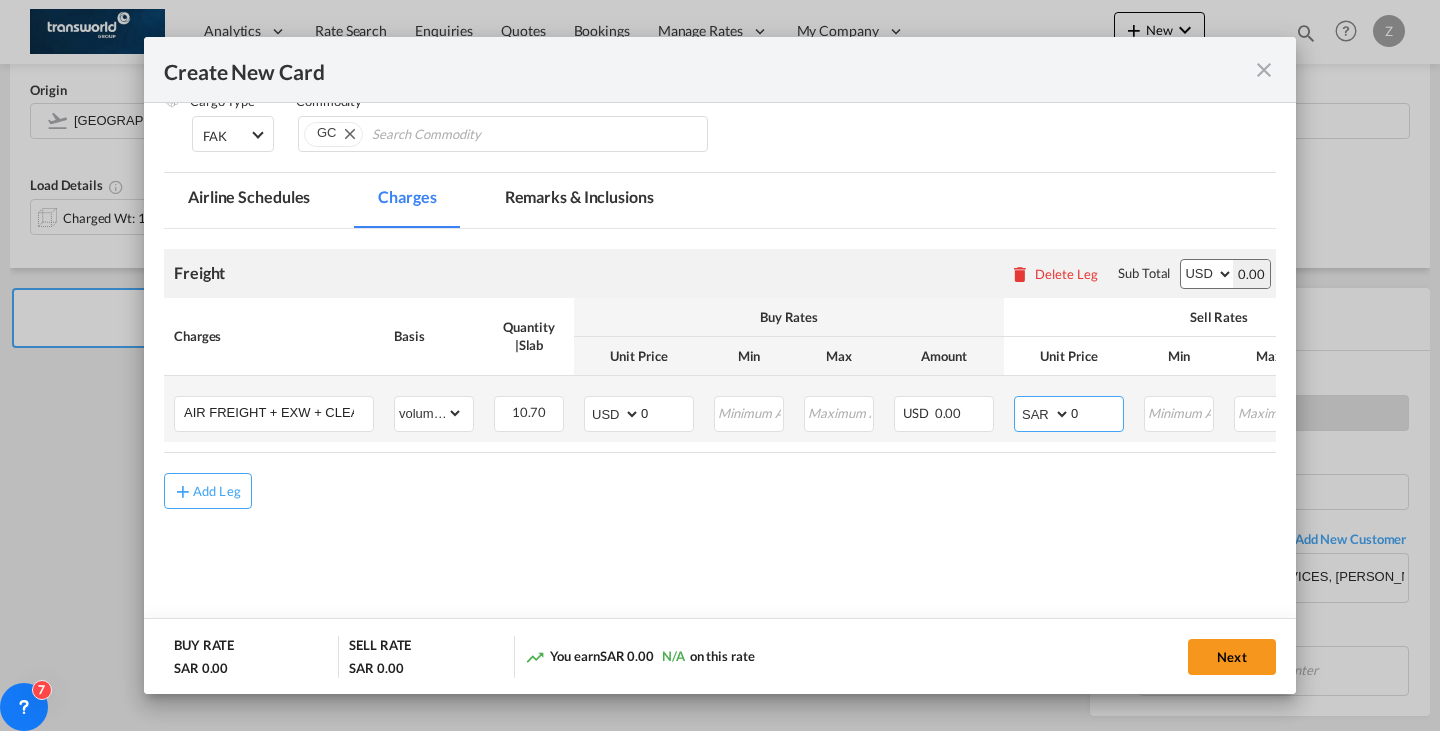 click on "AED AFN ALL AMD ANG AOA ARS AUD AWG AZN BAM BBD BDT BGN BHD BIF BMD BND BOB BRL BSD BTN BWP BYN BZD CAD CDF CHF CLP CNY COP CRC CUC CUP CVE CZK DJF DKK DOP DZD EGP ERN ETB EUR FJD FKP FOK GBP GEL GGP GHS GIP GMD GNF GTQ GYD HKD HNL HRK HTG HUF IDR ILS IMP INR IQD IRR ISK JMD JOD JPY KES KGS KHR KID KMF KRW KWD KYD KZT LAK LBP LKR LRD LSL LYD MAD MDL MGA MKD MMK MNT MOP MRU MUR MVR MWK MXN MYR MZN NAD NGN NIO NOK NPR NZD OMR PAB PEN PGK PHP PKR PLN PYG QAR RON RSD RUB RWF SAR SBD SCR SDG SEK SGD SHP SLL SOS SRD SSP STN SYP SZL THB TJS TMT TND TOP TRY TTD TVD TWD TZS UAH UGX USD UYU UZS VES VND VUV WST XAF XCD XDR XOF XPF YER ZAR ZMW" at bounding box center [1044, 414] 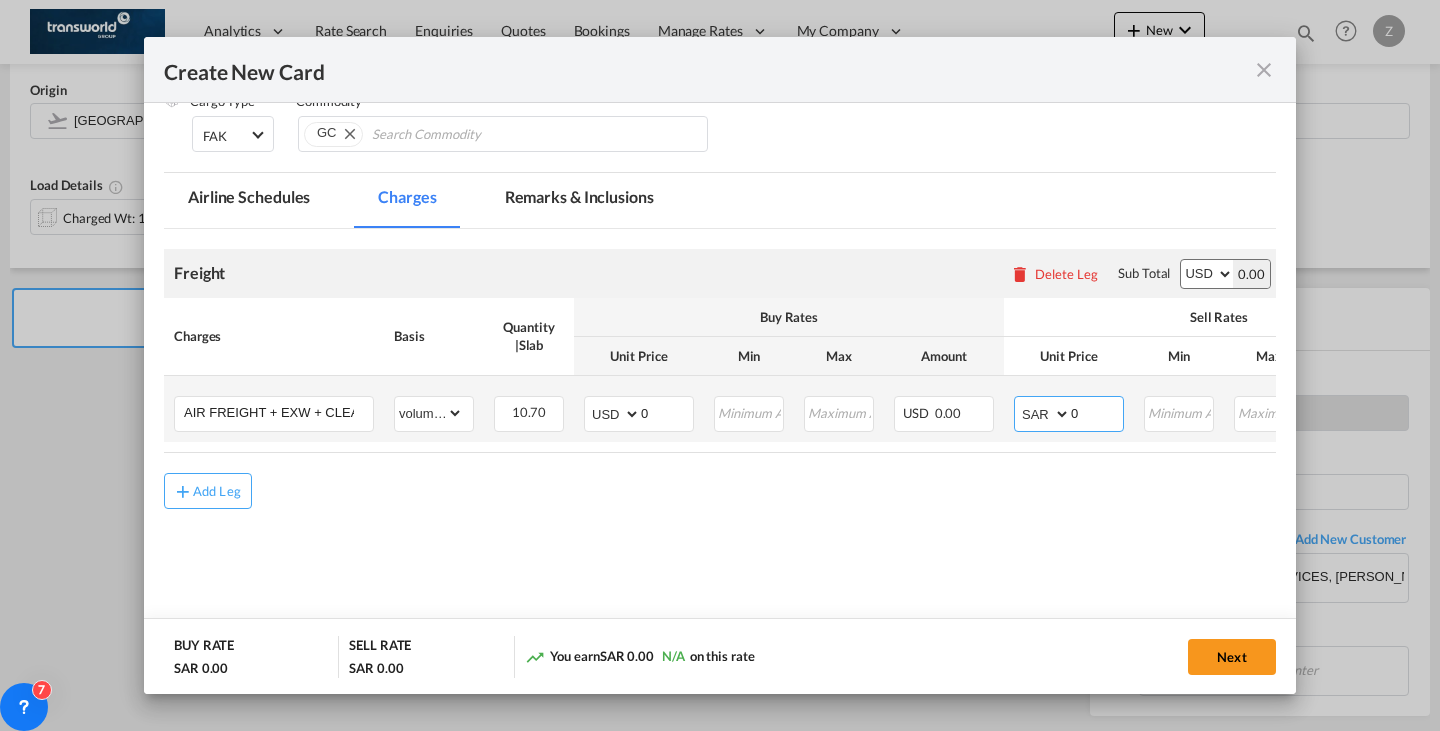 select on "string:USD" 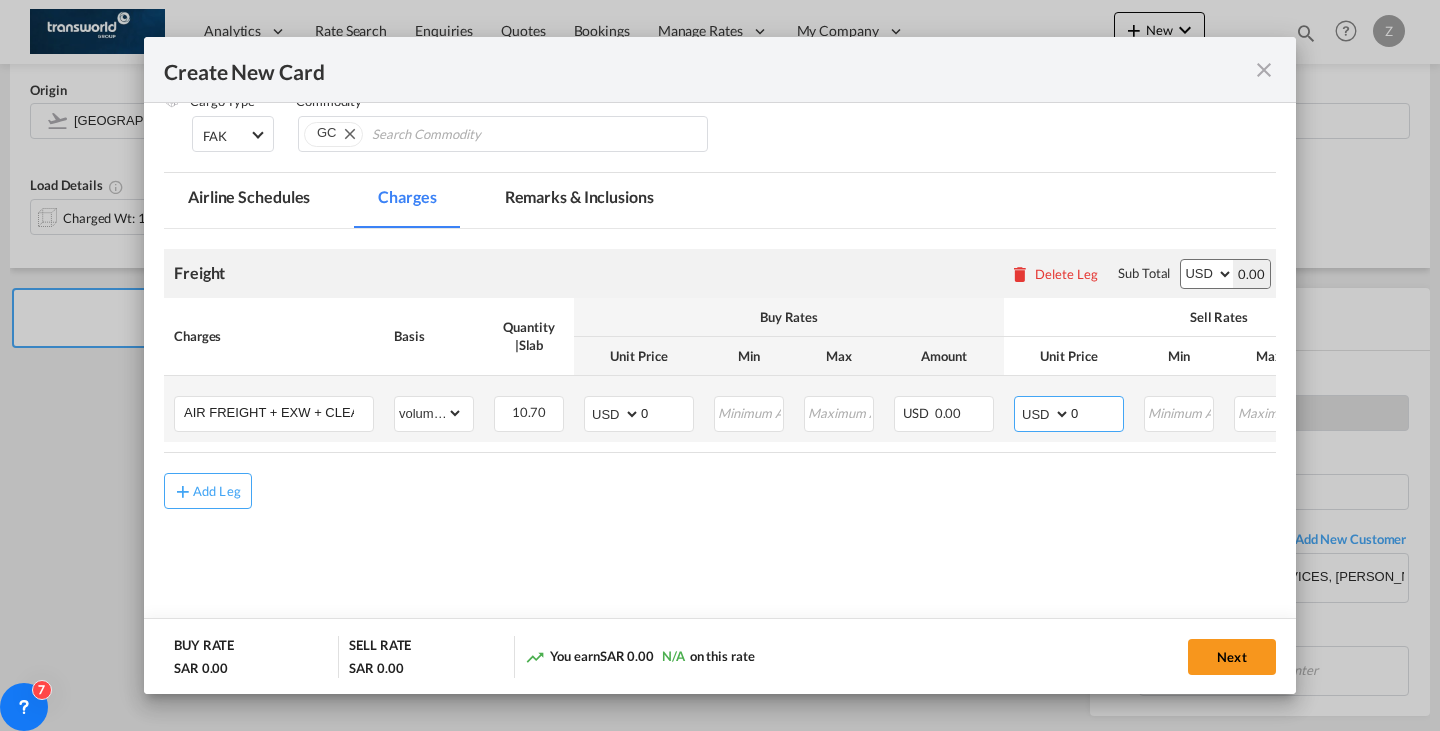 click on "AED AFN ALL AMD ANG AOA ARS AUD AWG AZN BAM BBD BDT BGN BHD BIF BMD BND BOB BRL BSD BTN BWP BYN BZD CAD CDF CHF CLP CNY COP CRC CUC CUP CVE CZK DJF DKK DOP DZD EGP ERN ETB EUR FJD FKP FOK GBP GEL GGP GHS GIP GMD GNF GTQ GYD HKD HNL HRK HTG HUF IDR ILS IMP INR IQD IRR ISK JMD JOD JPY KES KGS KHR KID KMF KRW KWD KYD KZT LAK LBP LKR LRD LSL LYD MAD MDL MGA MKD MMK MNT MOP MRU MUR MVR MWK MXN MYR MZN NAD NGN NIO NOK NPR NZD OMR PAB PEN PGK PHP PKR PLN PYG QAR RON RSD RUB RWF SAR SBD SCR SDG SEK SGD SHP SLL SOS SRD SSP STN SYP SZL THB TJS TMT TND TOP TRY TTD TVD TWD TZS UAH UGX USD UYU UZS VES VND VUV WST XAF XCD XDR XOF XPF YER ZAR ZMW" at bounding box center (1044, 414) 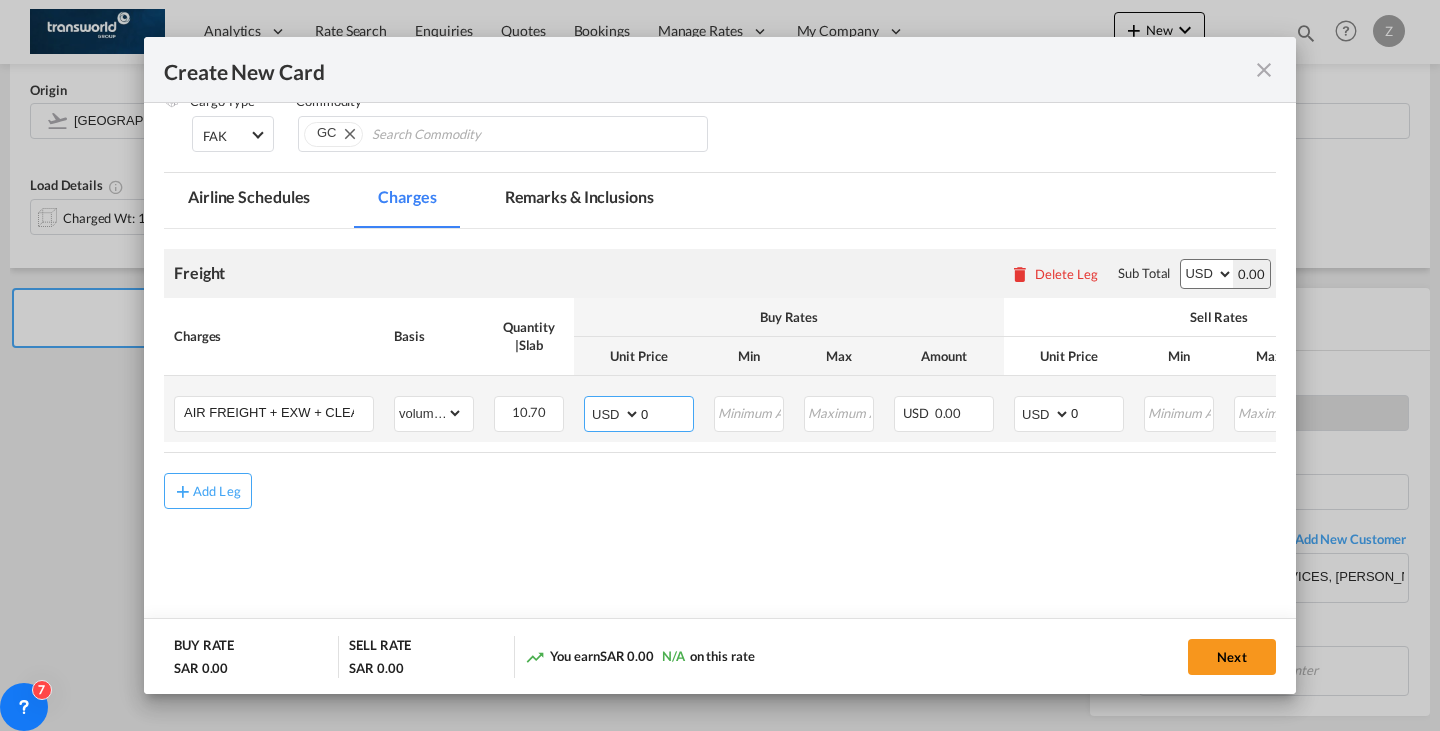 click on "0" at bounding box center [667, 412] 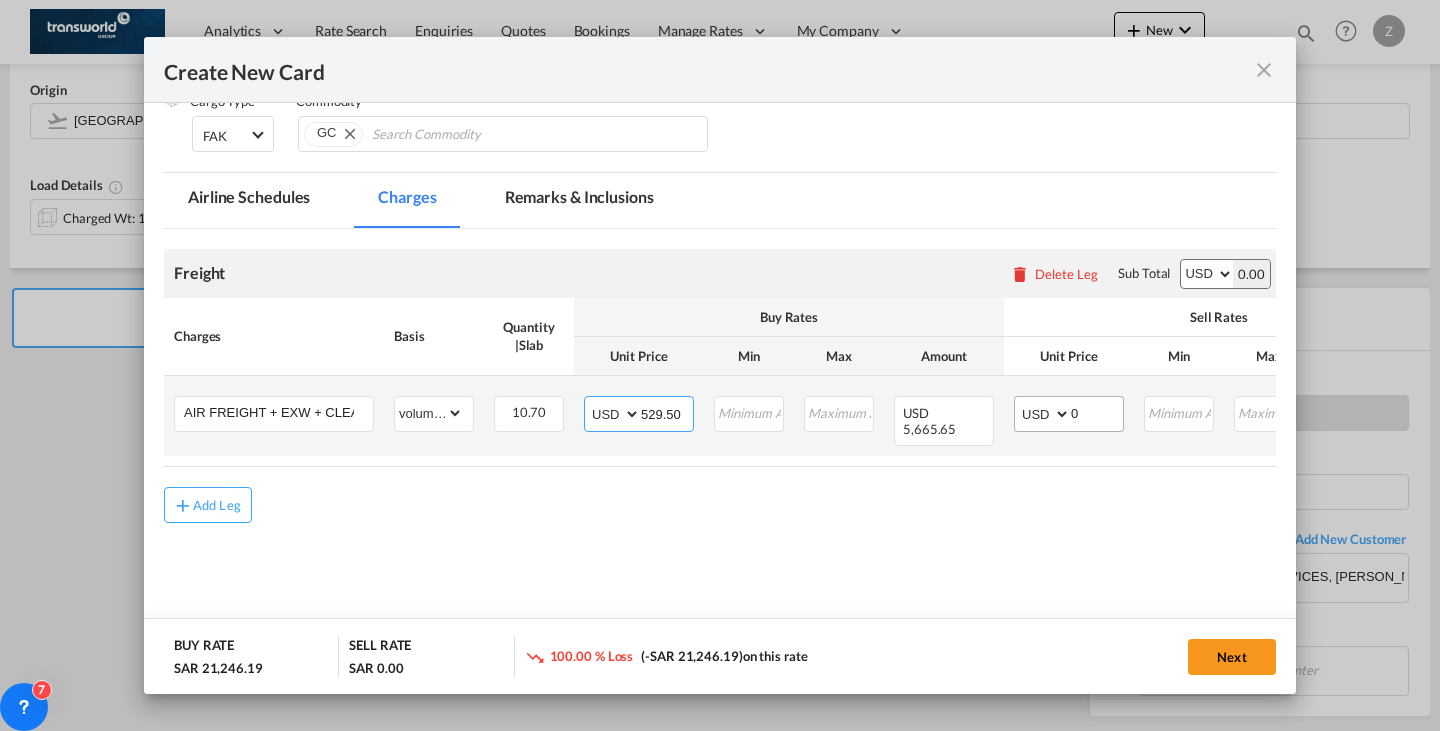 type on "529.50" 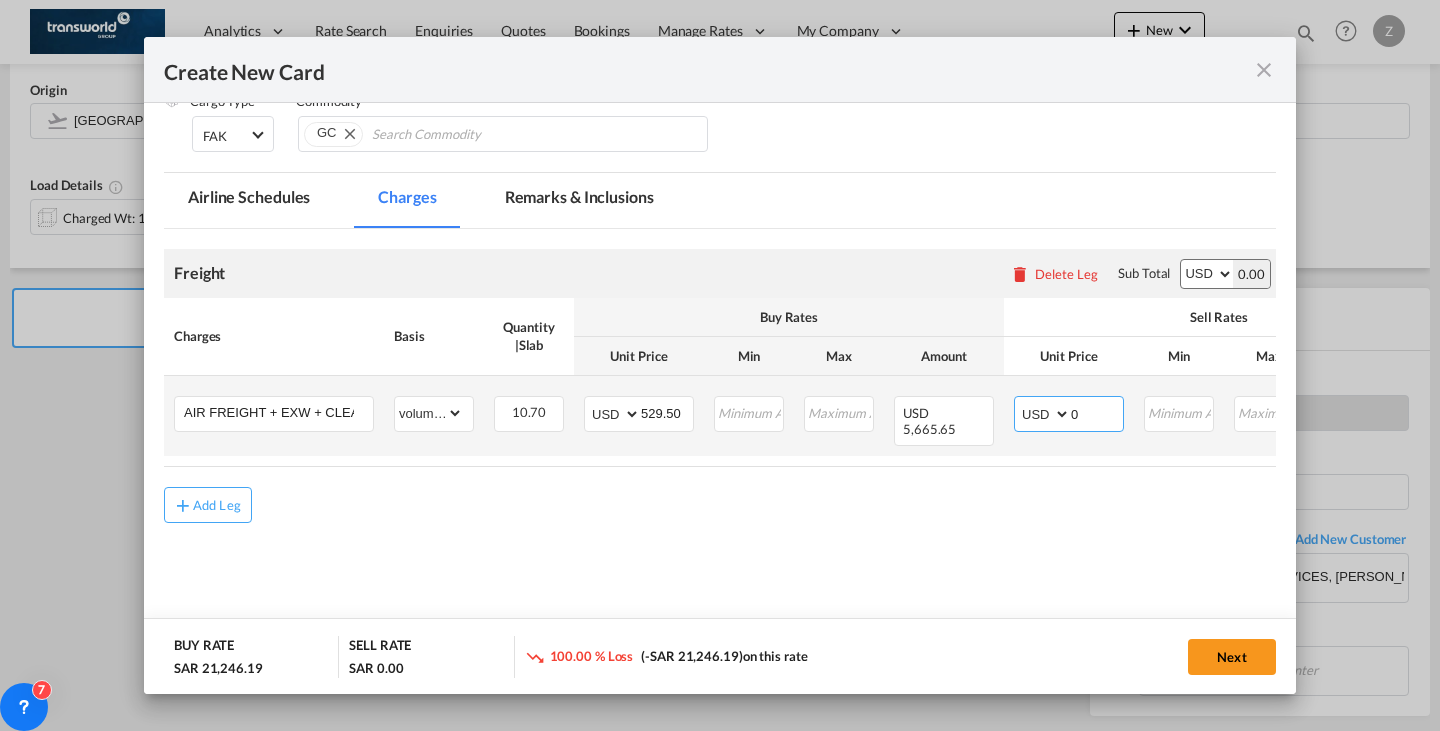 click on "0" at bounding box center (1097, 412) 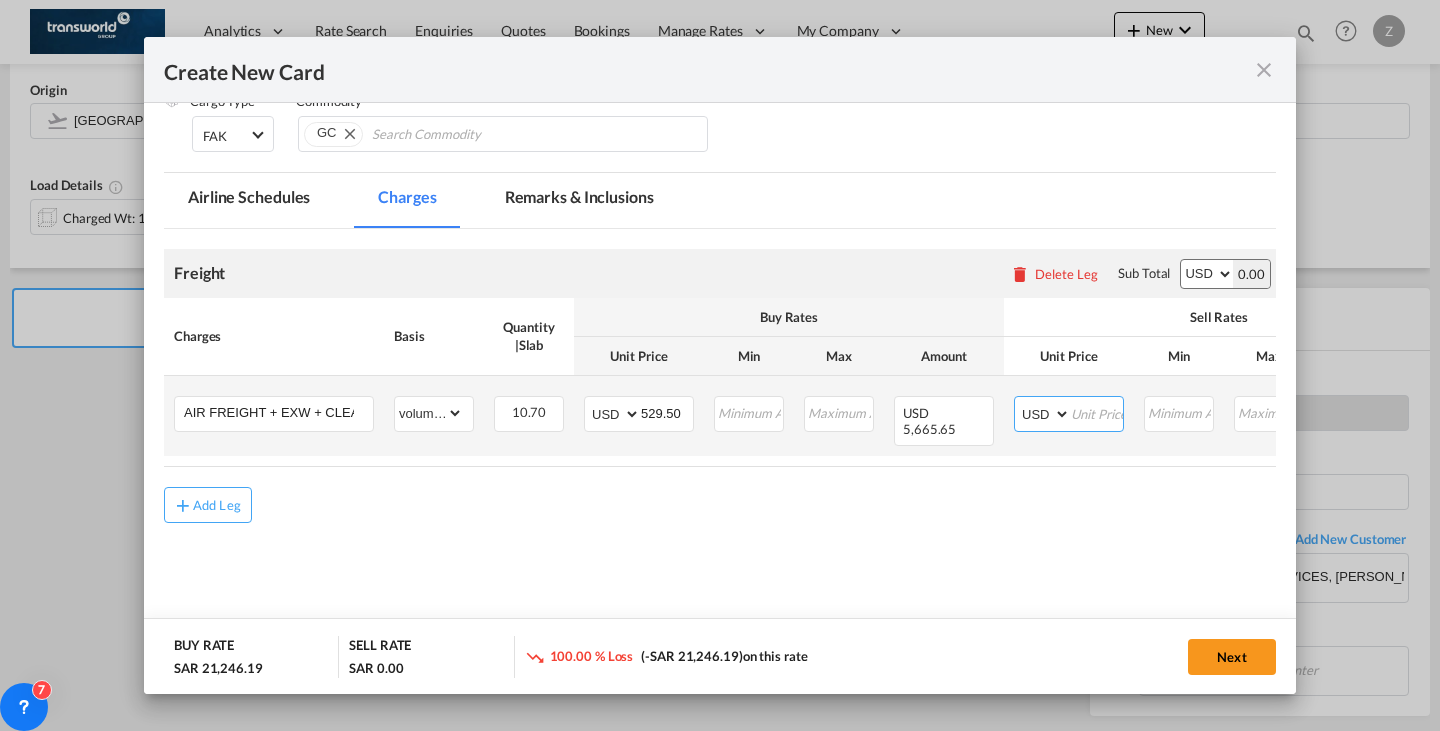 type 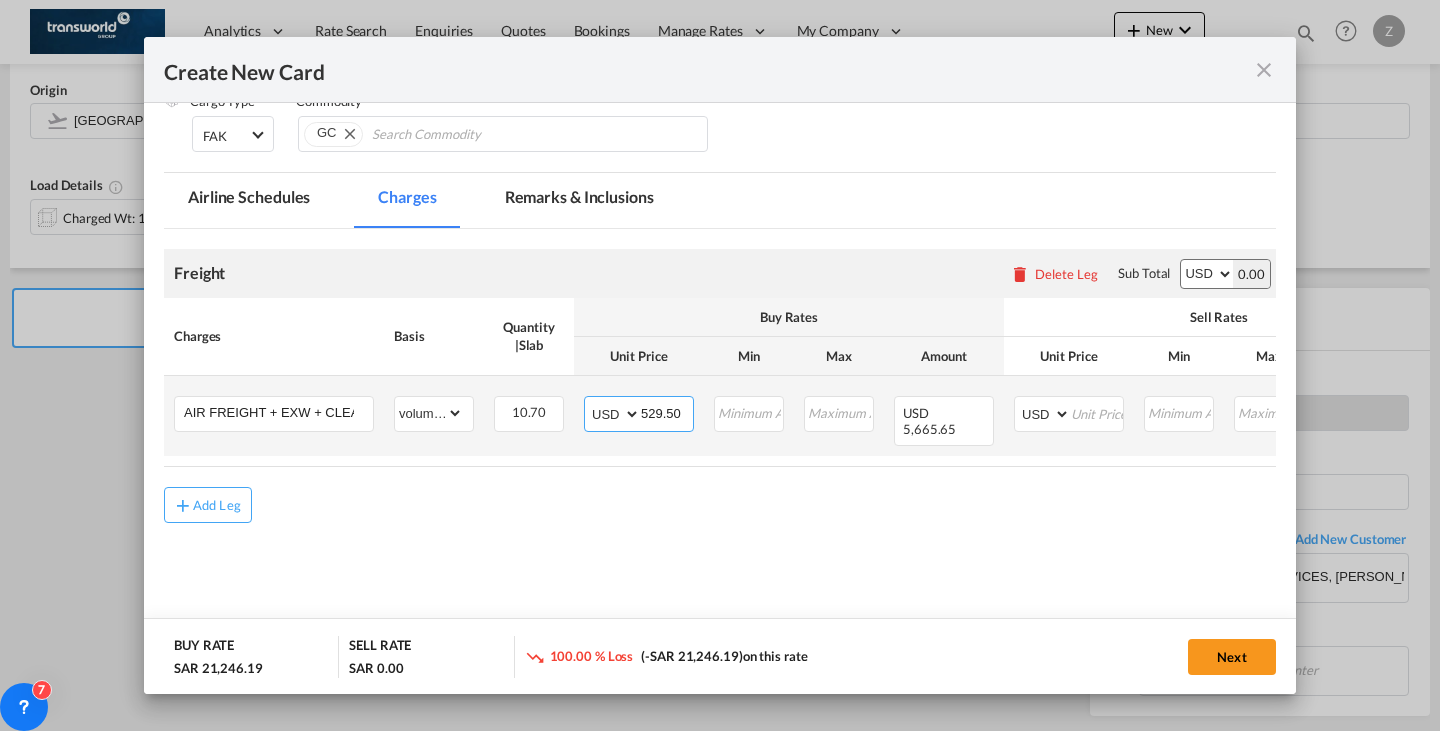 click on "AED AFN ALL AMD ANG AOA ARS AUD AWG AZN BAM BBD BDT BGN BHD BIF BMD BND BOB BRL BSD BTN BWP BYN BZD CAD CDF CHF CLP CNY COP CRC CUC CUP CVE CZK DJF DKK DOP DZD EGP ERN ETB EUR FJD FKP FOK GBP GEL GGP GHS GIP GMD GNF GTQ GYD HKD HNL HRK HTG HUF IDR ILS IMP INR IQD IRR ISK JMD JOD JPY KES KGS KHR KID KMF KRW KWD KYD KZT LAK LBP LKR LRD LSL LYD MAD MDL MGA MKD MMK MNT MOP MRU MUR MVR MWK MXN MYR MZN NAD NGN NIO NOK NPR NZD OMR PAB PEN PGK PHP PKR PLN PYG QAR RON RSD RUB RWF SAR SBD SCR SDG SEK SGD SHP SLL SOS SRD SSP STN SYP SZL THB TJS TMT TND TOP TRY TTD TVD TWD TZS UAH UGX USD UYU UZS VES VND VUV WST XAF XCD XDR XOF XPF YER ZAR ZMW" at bounding box center [614, 414] 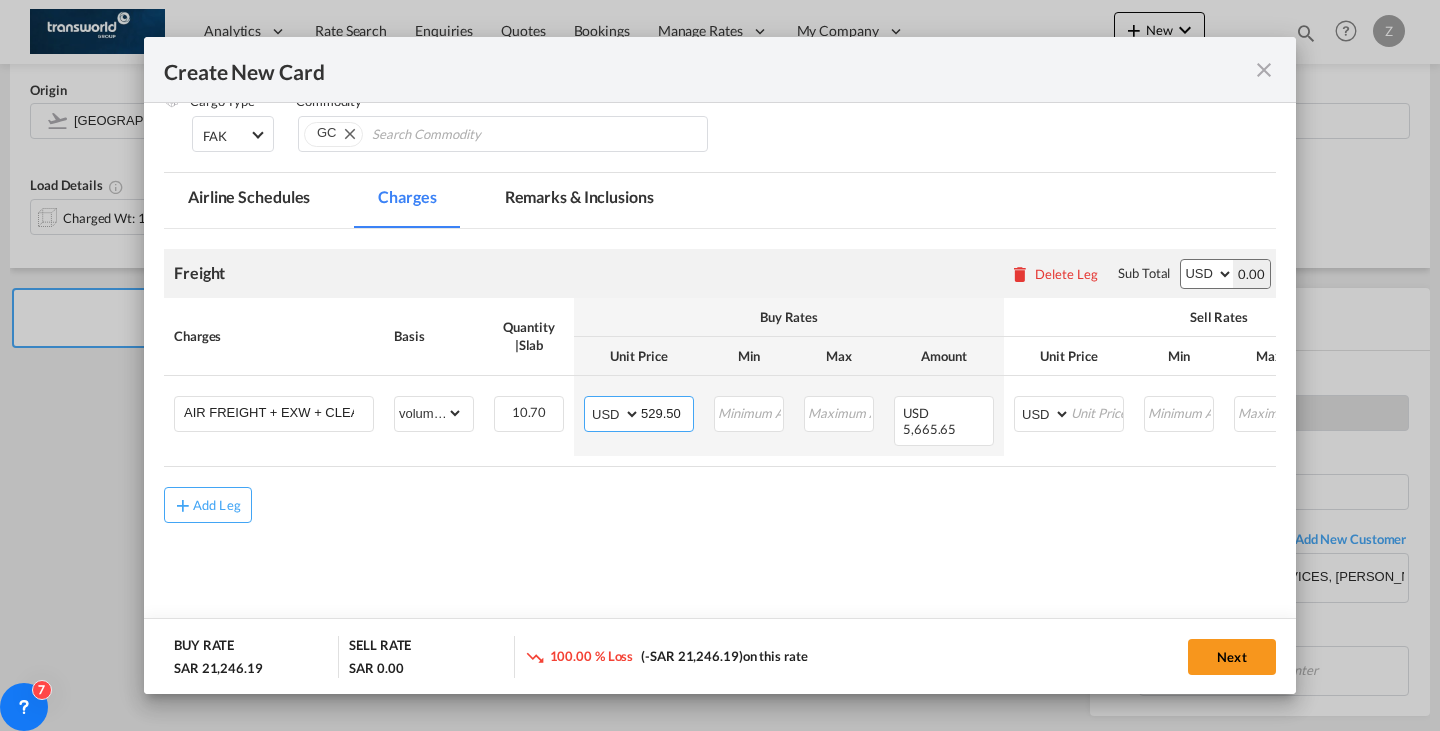select on "string:SAR" 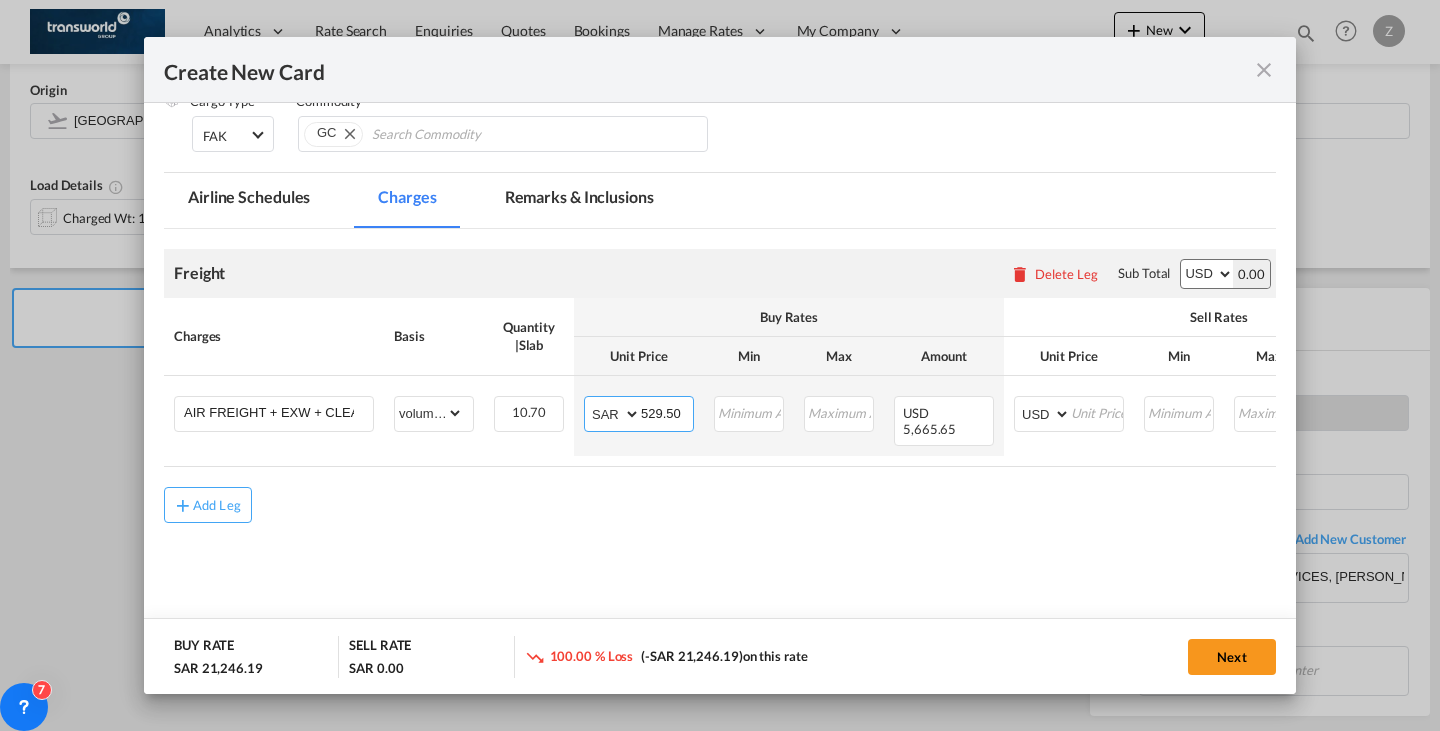 click on "AED AFN ALL AMD ANG AOA ARS AUD AWG AZN BAM BBD BDT BGN BHD BIF BMD BND BOB BRL BSD BTN BWP BYN BZD CAD CDF CHF CLP CNY COP CRC CUC CUP CVE CZK DJF DKK DOP DZD EGP ERN ETB EUR FJD FKP FOK GBP GEL GGP GHS GIP GMD GNF GTQ GYD HKD HNL HRK HTG HUF IDR ILS IMP INR IQD IRR ISK JMD JOD JPY KES KGS KHR KID KMF KRW KWD KYD KZT LAK LBP LKR LRD LSL LYD MAD MDL MGA MKD MMK MNT MOP MRU MUR MVR MWK MXN MYR MZN NAD NGN NIO NOK NPR NZD OMR PAB PEN PGK PHP PKR PLN PYG QAR RON RSD RUB RWF SAR SBD SCR SDG SEK SGD SHP SLL SOS SRD SSP STN SYP SZL THB TJS TMT TND TOP TRY TTD TVD TWD TZS UAH UGX USD UYU UZS VES VND VUV WST XAF XCD XDR XOF XPF YER ZAR ZMW" at bounding box center [614, 414] 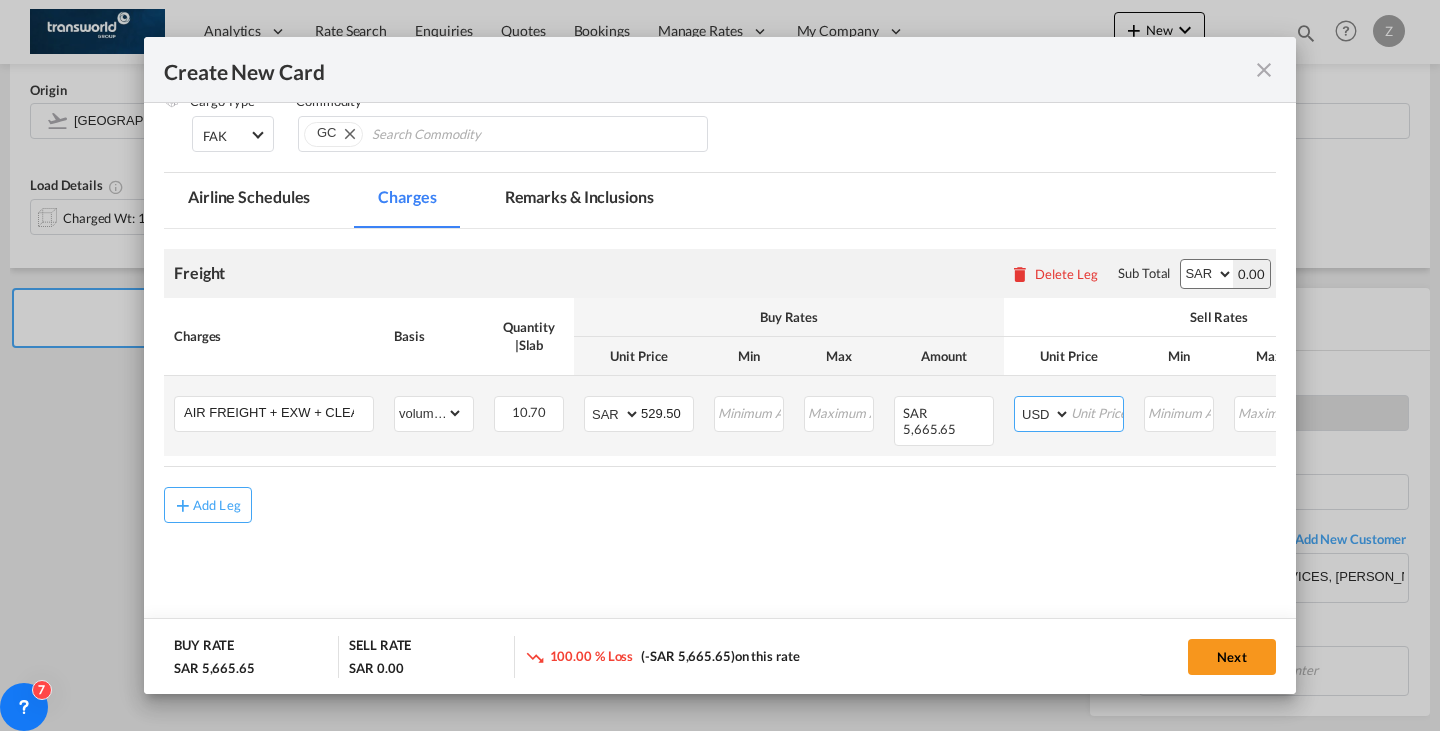 click on "AED AFN ALL AMD ANG AOA ARS AUD AWG AZN BAM BBD BDT BGN BHD BIF BMD BND BOB BRL BSD BTN BWP BYN BZD CAD CDF CHF CLP CNY COP CRC CUC CUP CVE CZK DJF DKK DOP DZD EGP ERN ETB EUR FJD FKP FOK GBP GEL GGP GHS GIP GMD GNF GTQ GYD HKD HNL HRK HTG HUF IDR ILS IMP INR IQD IRR ISK JMD JOD JPY KES KGS KHR KID KMF KRW KWD KYD KZT LAK LBP LKR LRD LSL LYD MAD MDL MGA MKD MMK MNT MOP MRU MUR MVR MWK MXN MYR MZN NAD NGN NIO NOK NPR NZD OMR PAB PEN PGK PHP PKR PLN PYG QAR RON RSD RUB RWF SAR SBD SCR SDG SEK SGD SHP SLL SOS SRD SSP STN SYP SZL THB TJS TMT TND TOP TRY TTD TVD TWD TZS UAH UGX USD UYU UZS VES VND VUV WST XAF XCD XDR XOF XPF YER ZAR ZMW" at bounding box center [1044, 414] 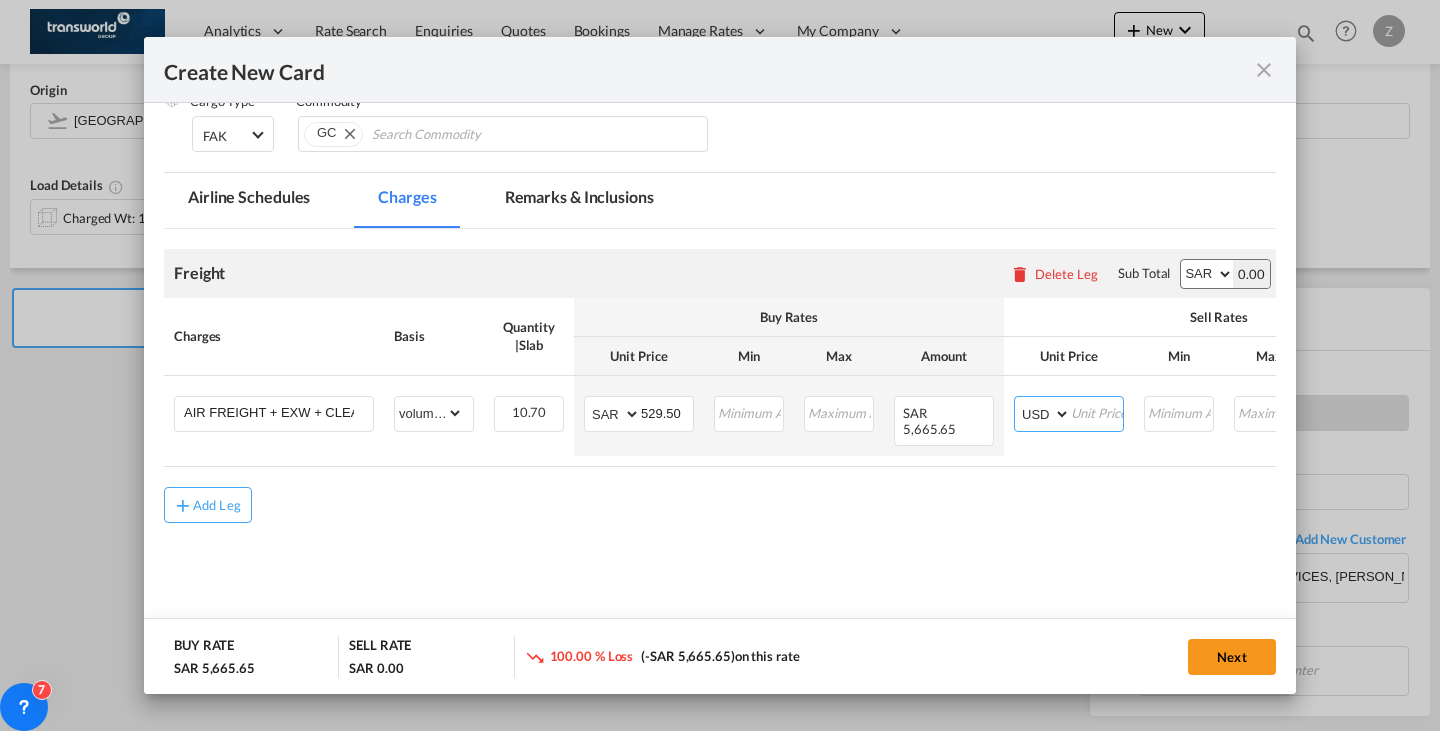 select on "string:SAR" 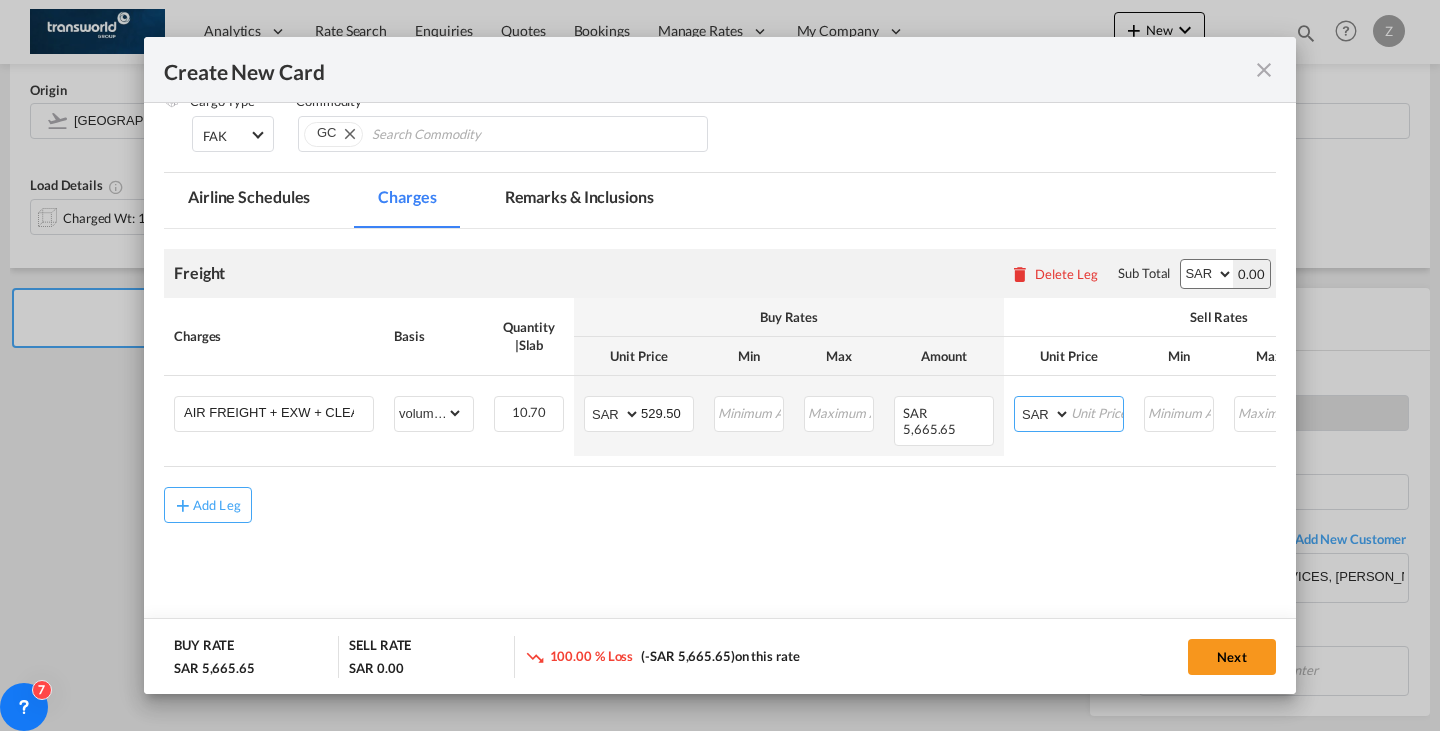 click on "AED AFN ALL AMD ANG AOA ARS AUD AWG AZN BAM BBD BDT BGN BHD BIF BMD BND BOB BRL BSD BTN BWP BYN BZD CAD CDF CHF CLP CNY COP CRC CUC CUP CVE CZK DJF DKK DOP DZD EGP ERN ETB EUR FJD FKP FOK GBP GEL GGP GHS GIP GMD GNF GTQ GYD HKD HNL HRK HTG HUF IDR ILS IMP INR IQD IRR ISK JMD JOD JPY KES KGS KHR KID KMF KRW KWD KYD KZT LAK LBP LKR LRD LSL LYD MAD MDL MGA MKD MMK MNT MOP MRU MUR MVR MWK MXN MYR MZN NAD NGN NIO NOK NPR NZD OMR PAB PEN PGK PHP PKR PLN PYG QAR RON RSD RUB RWF SAR SBD SCR SDG SEK SGD SHP SLL SOS SRD SSP STN SYP SZL THB TJS TMT TND TOP TRY TTD TVD TWD TZS UAH UGX USD UYU UZS VES VND VUV WST XAF XCD XDR XOF XPF YER ZAR ZMW" at bounding box center [1044, 414] 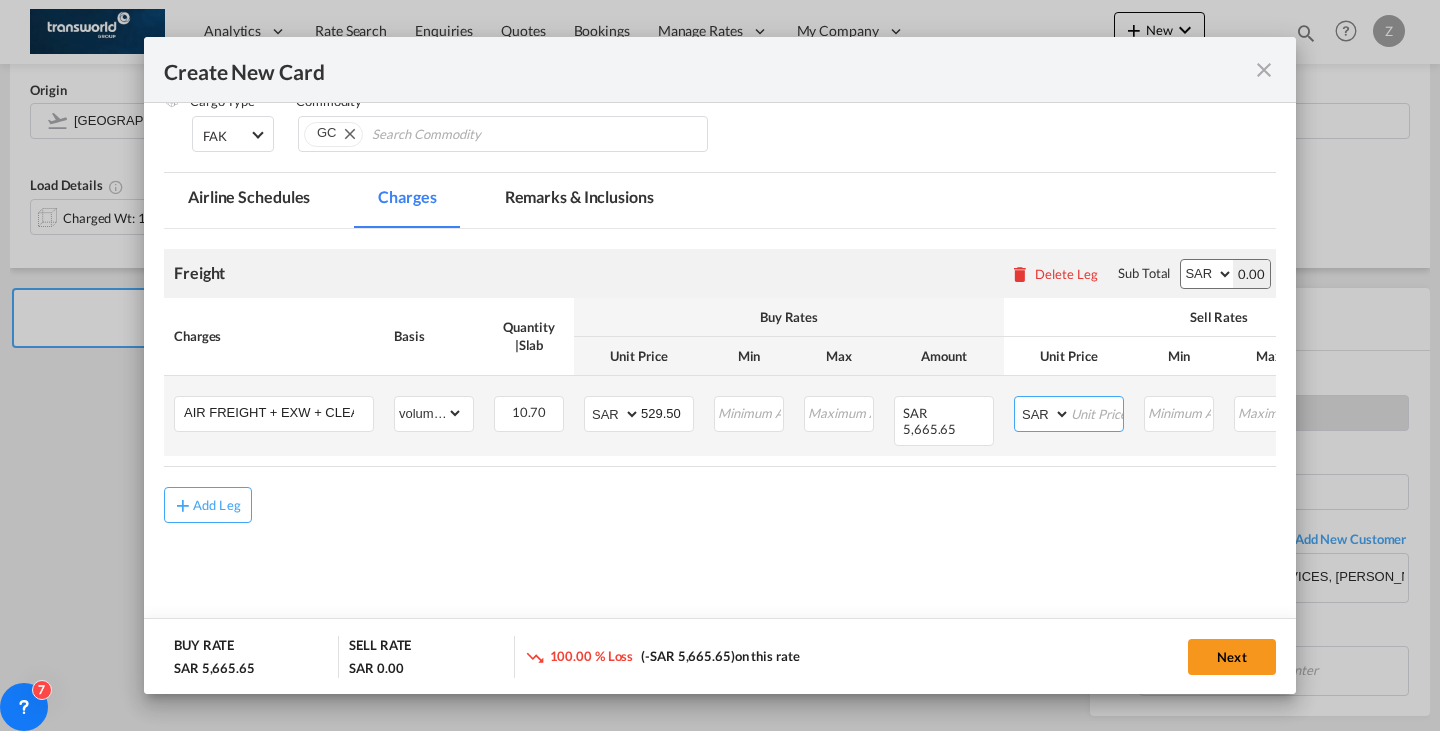 click at bounding box center [1097, 412] 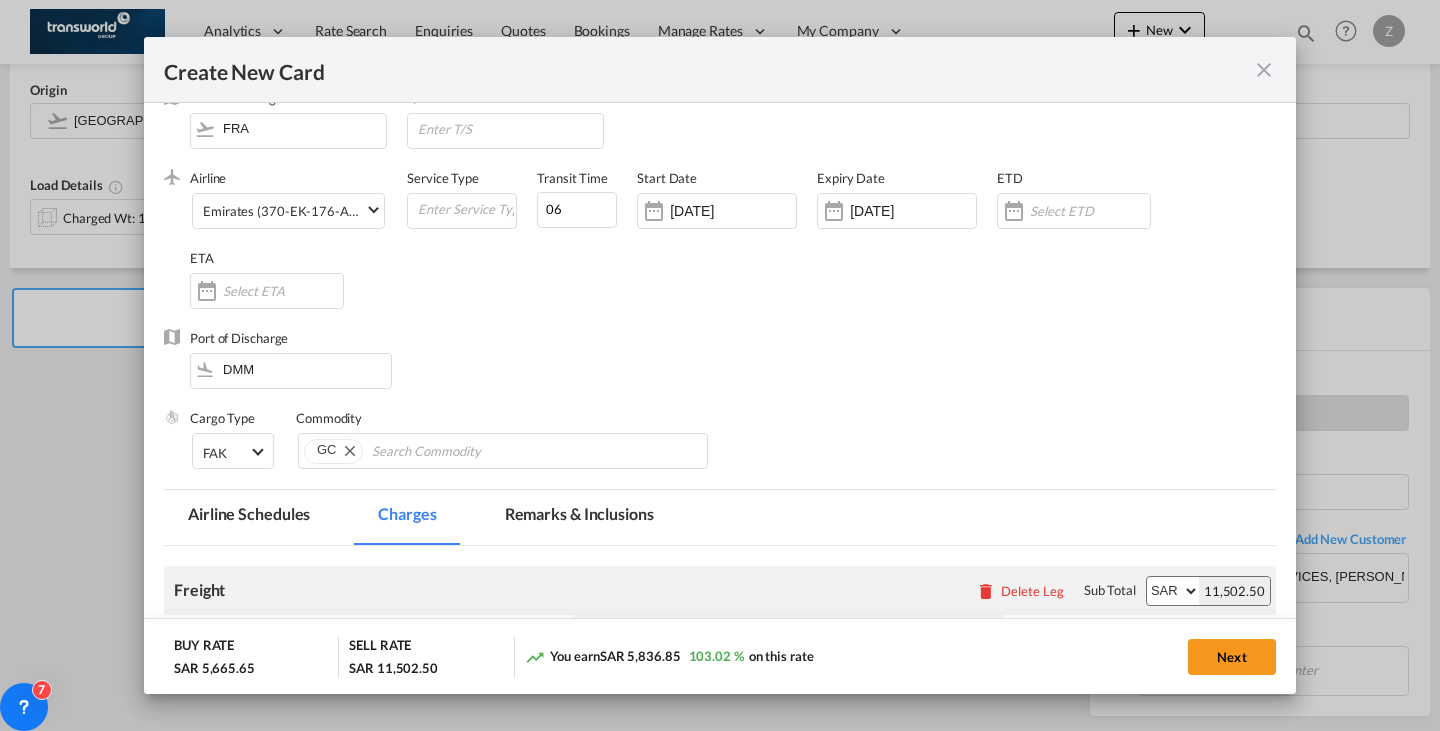 scroll, scrollTop: 0, scrollLeft: 0, axis: both 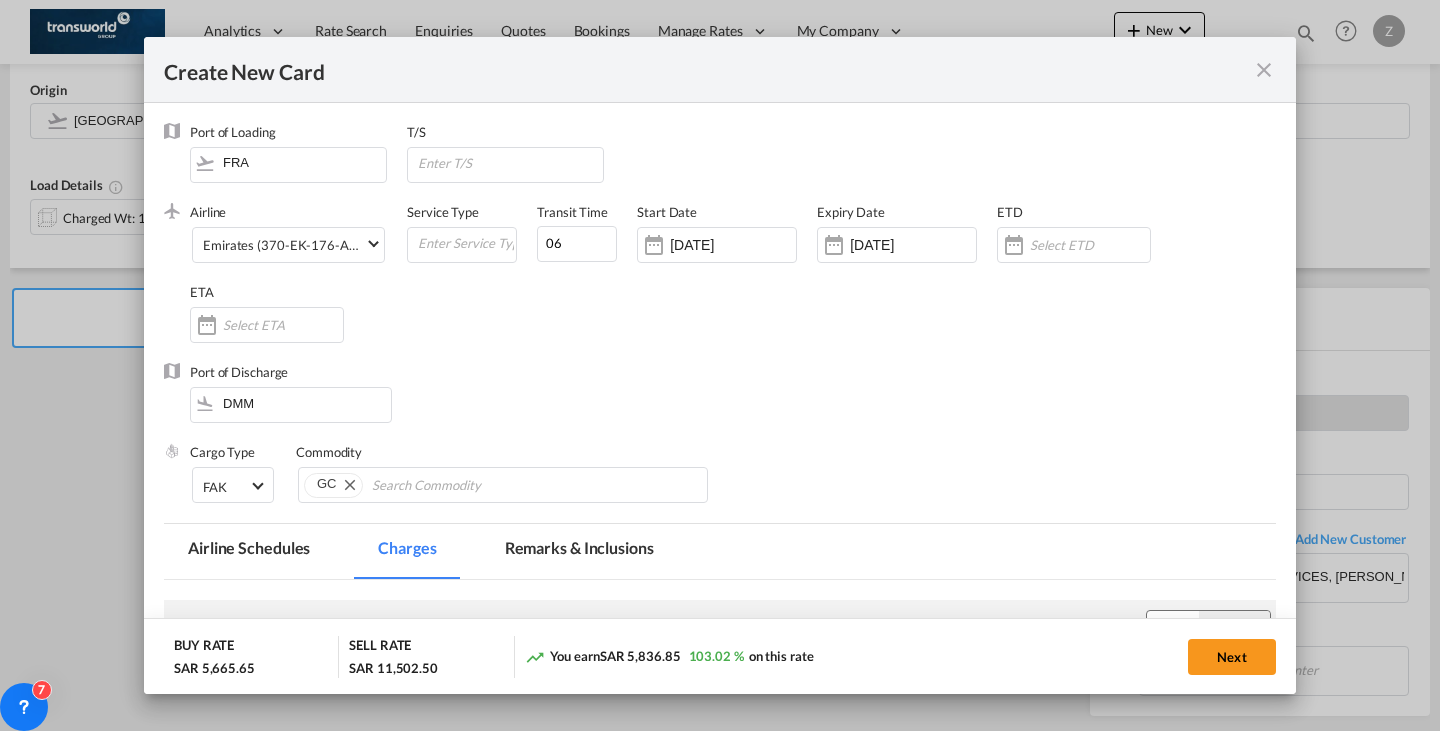 type on "1075" 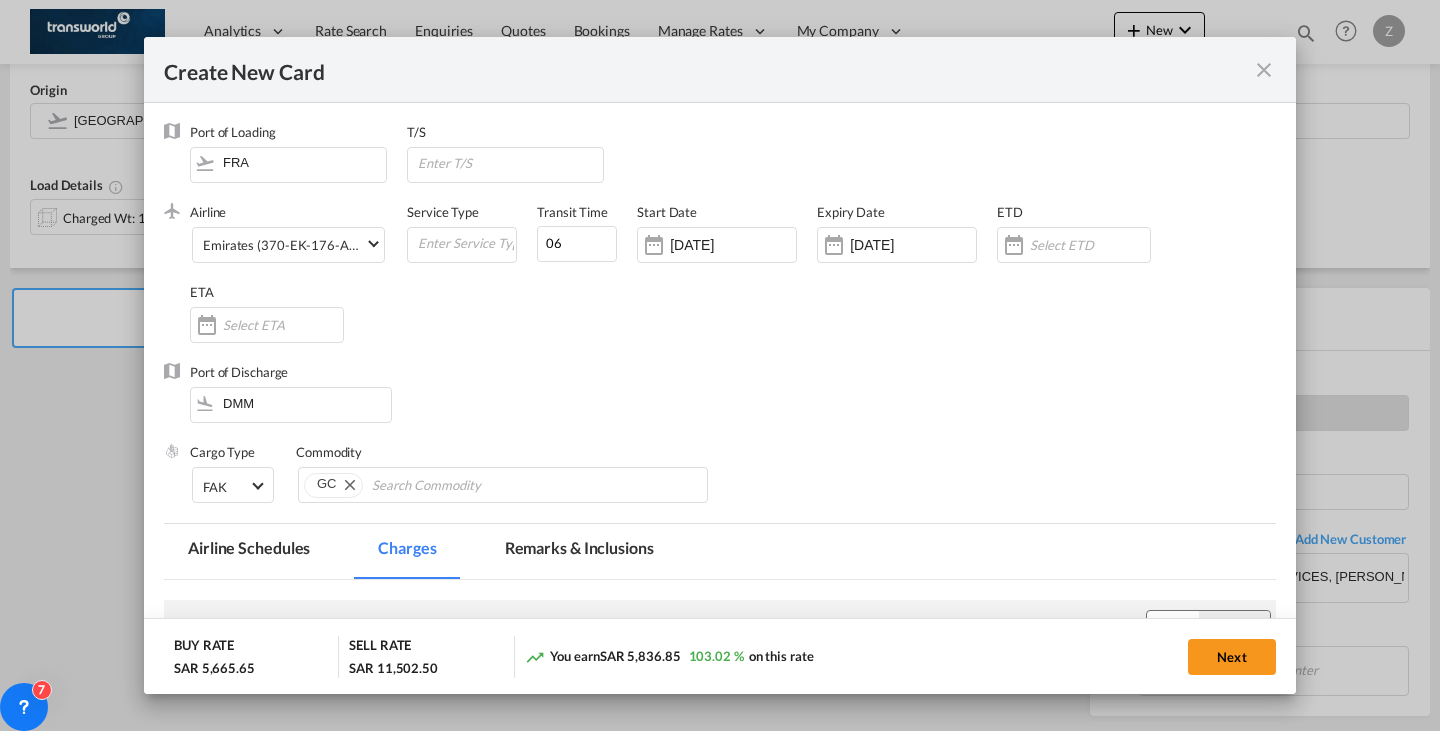 scroll, scrollTop: 351, scrollLeft: 0, axis: vertical 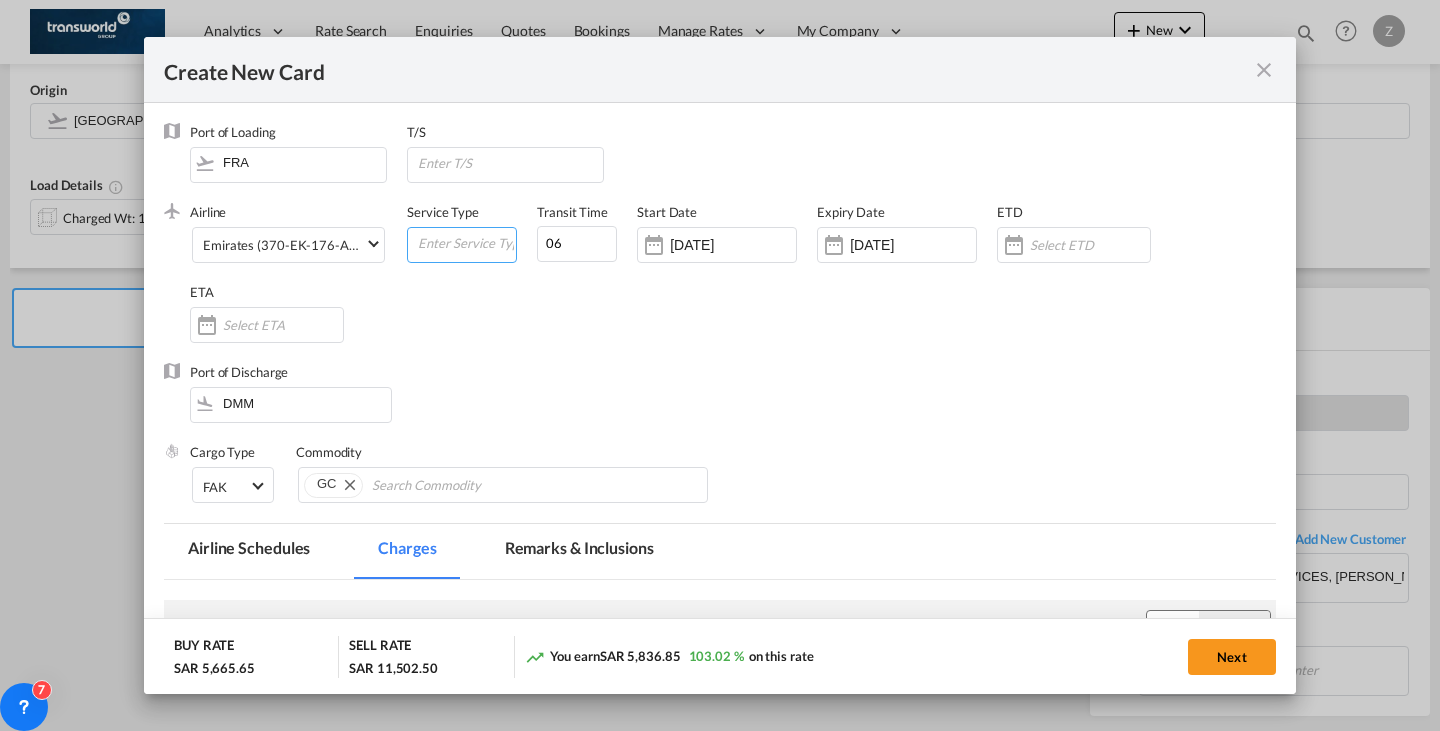 click at bounding box center [466, 243] 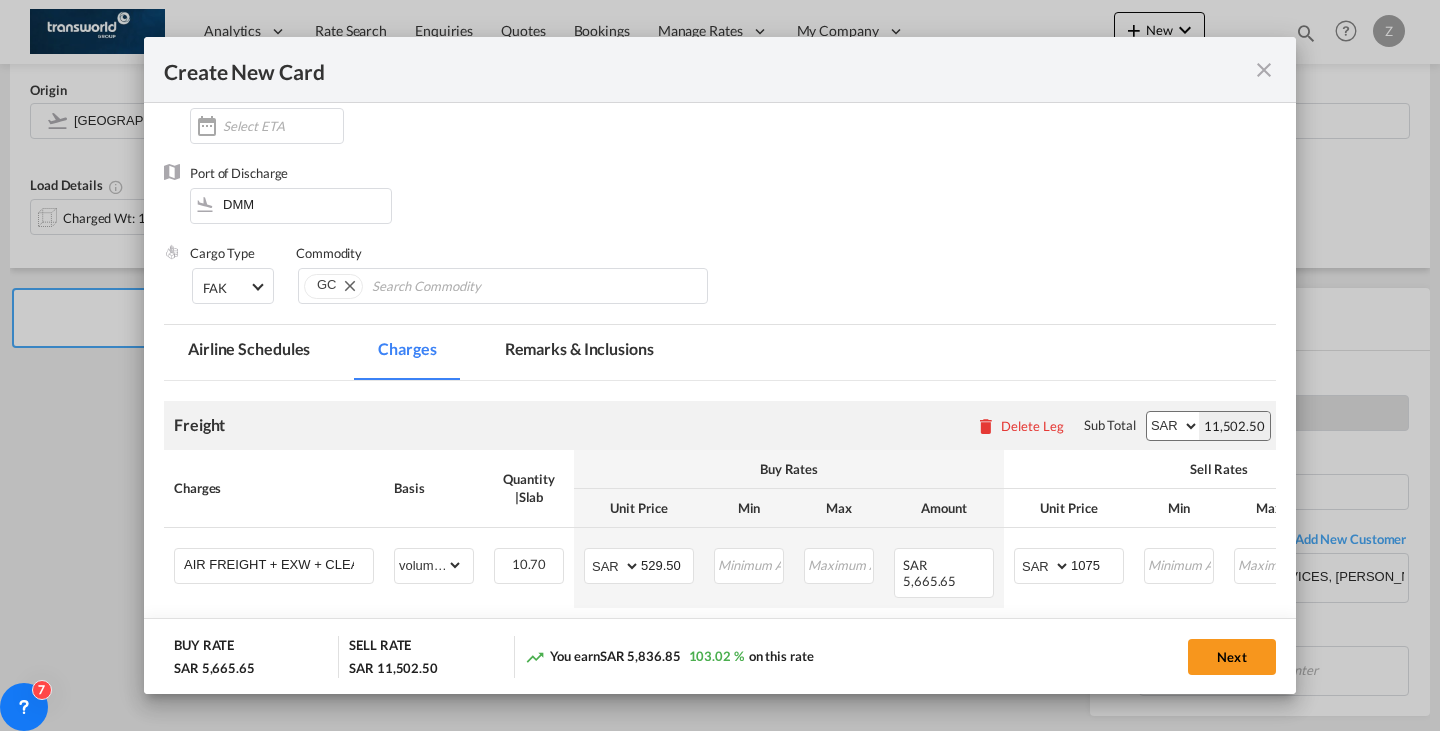 scroll, scrollTop: 200, scrollLeft: 0, axis: vertical 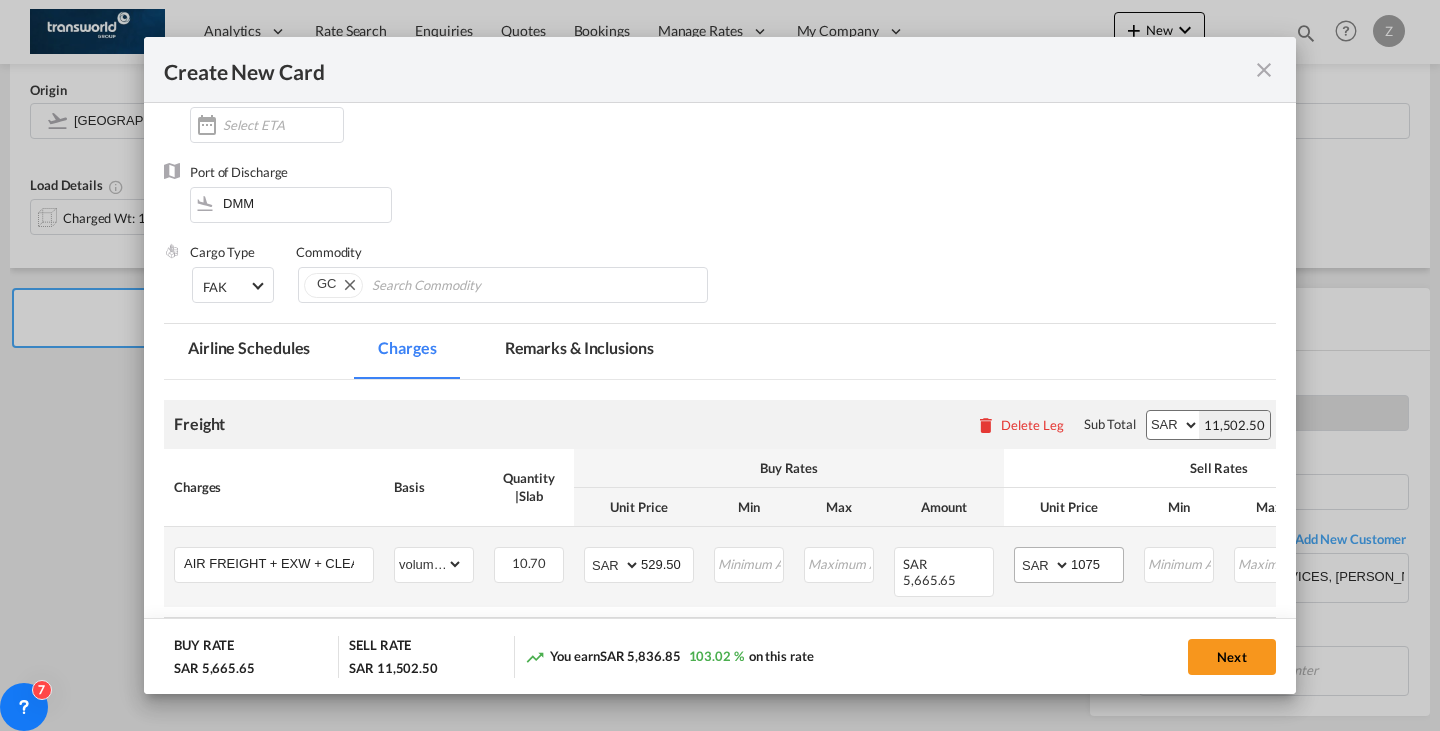 type on "AIR" 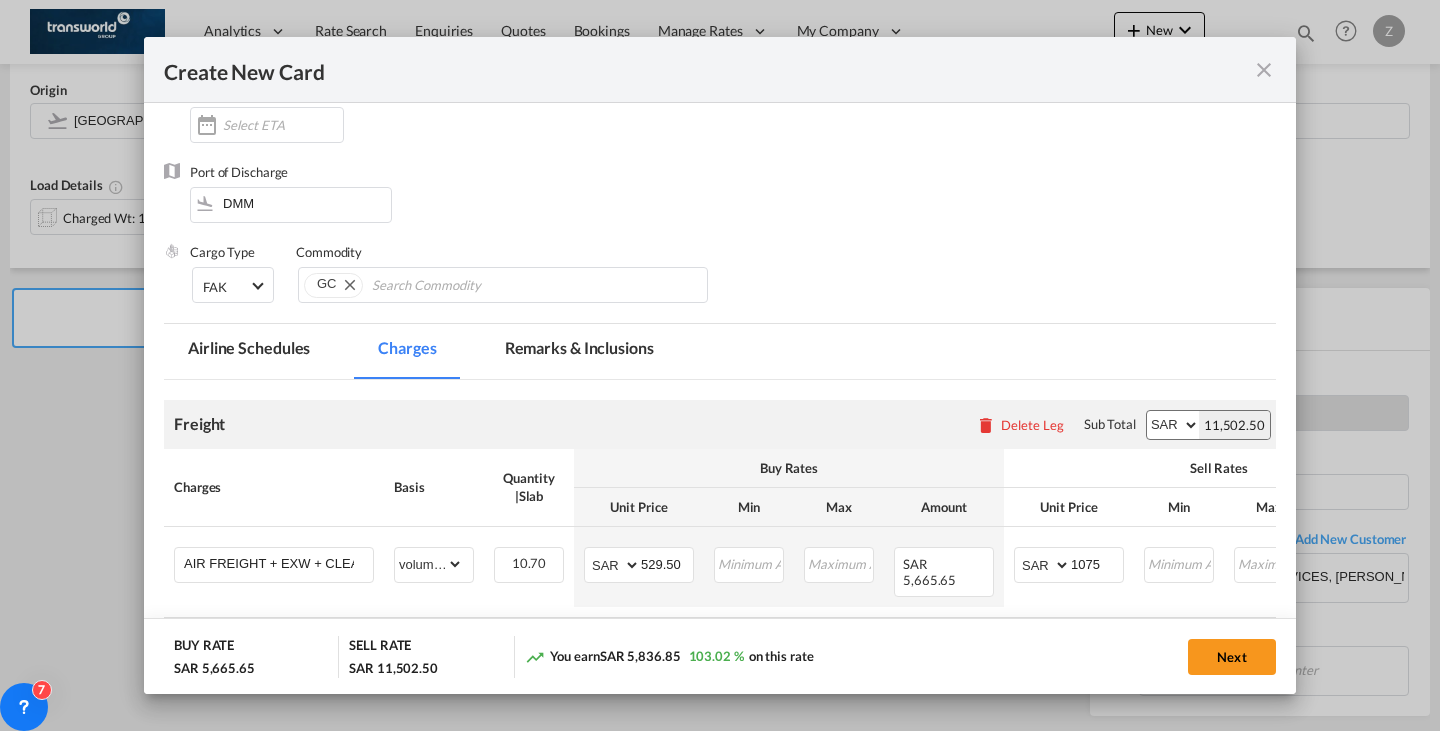 scroll, scrollTop: 351, scrollLeft: 0, axis: vertical 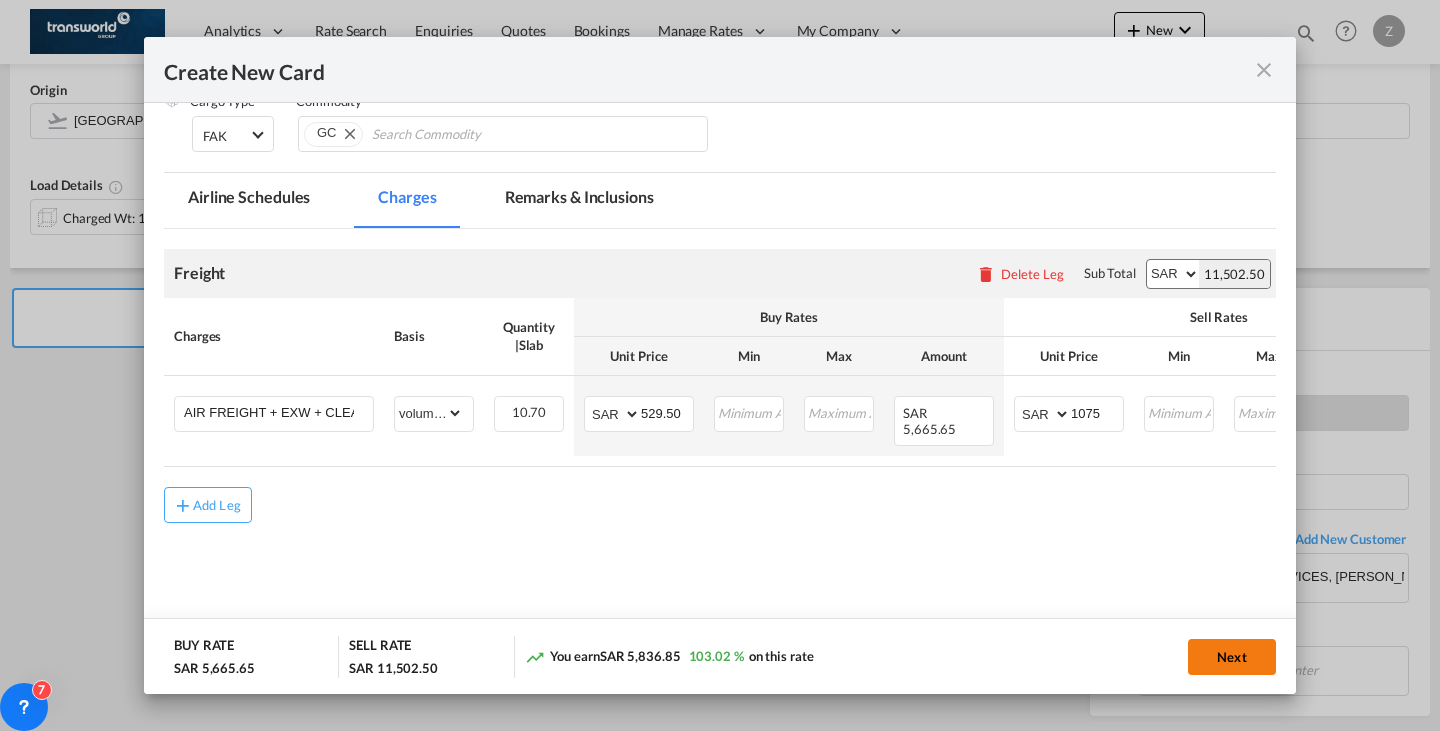 click on "Next" 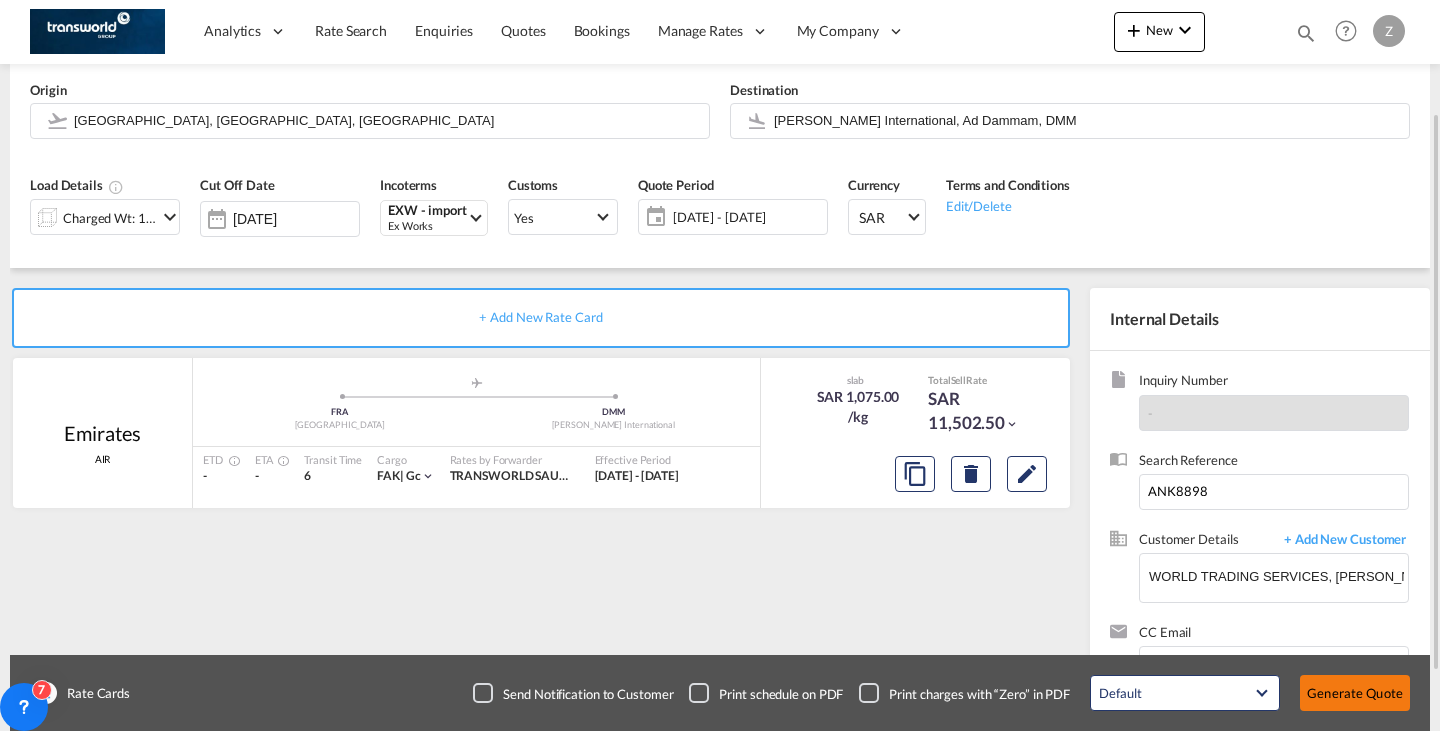 click on "Generate Quote" at bounding box center [1355, 693] 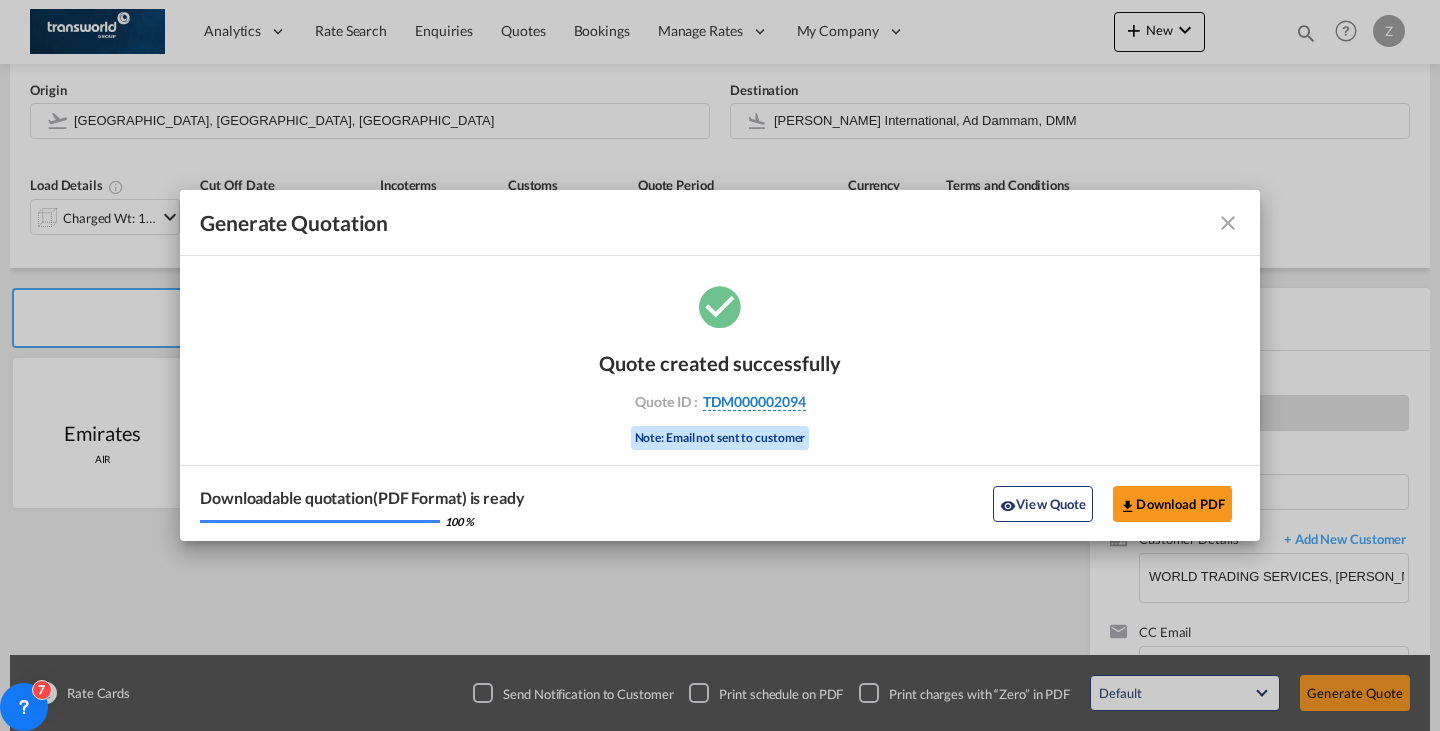 click on "TDM000002094" at bounding box center (754, 402) 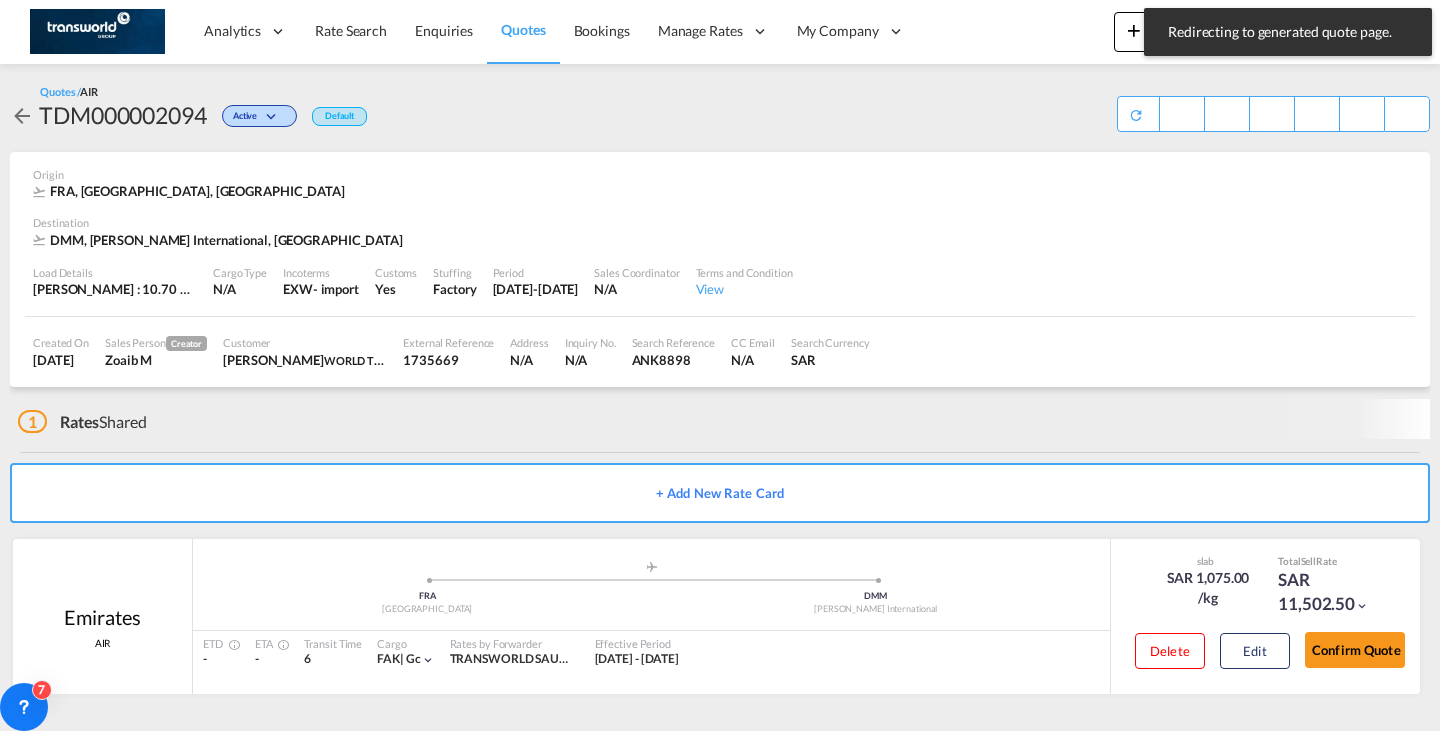 scroll, scrollTop: 0, scrollLeft: 0, axis: both 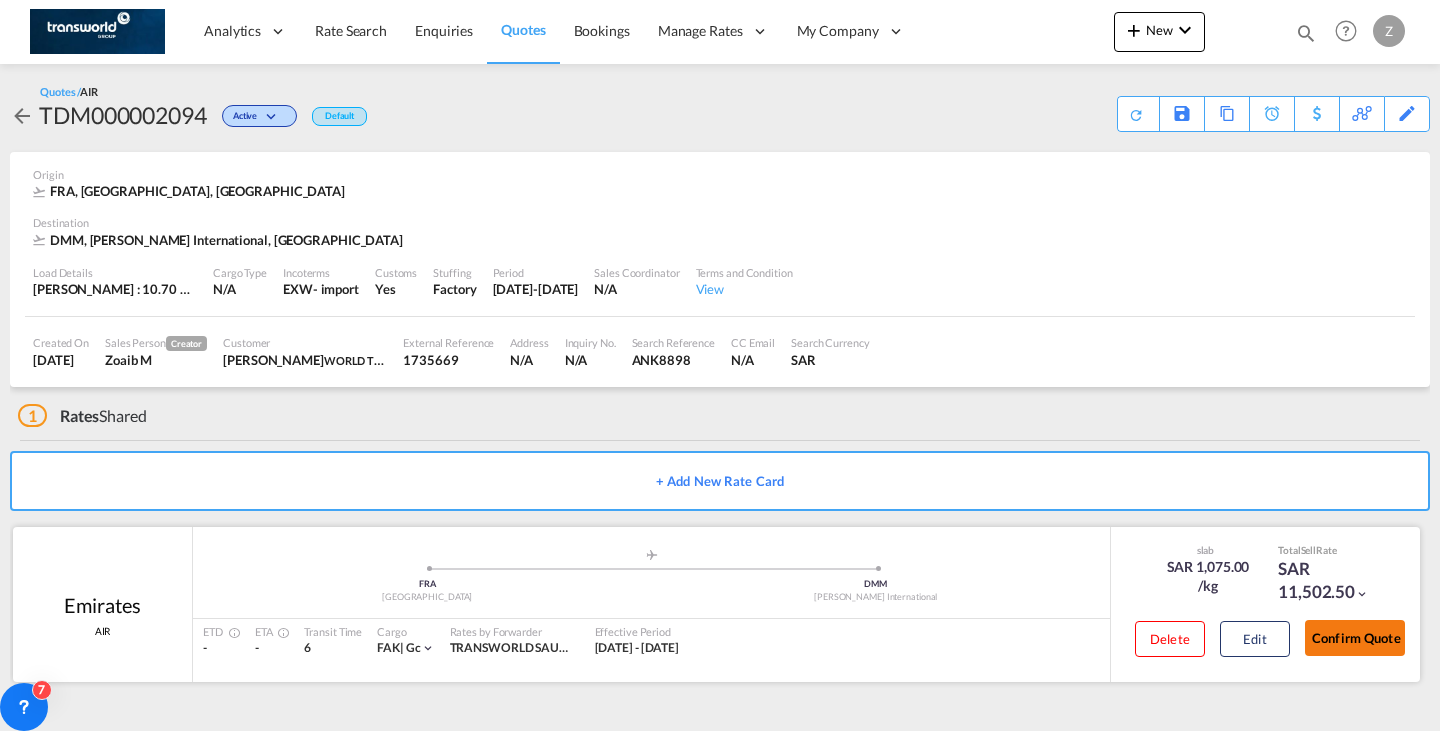 click on "Confirm Quote" at bounding box center [1355, 638] 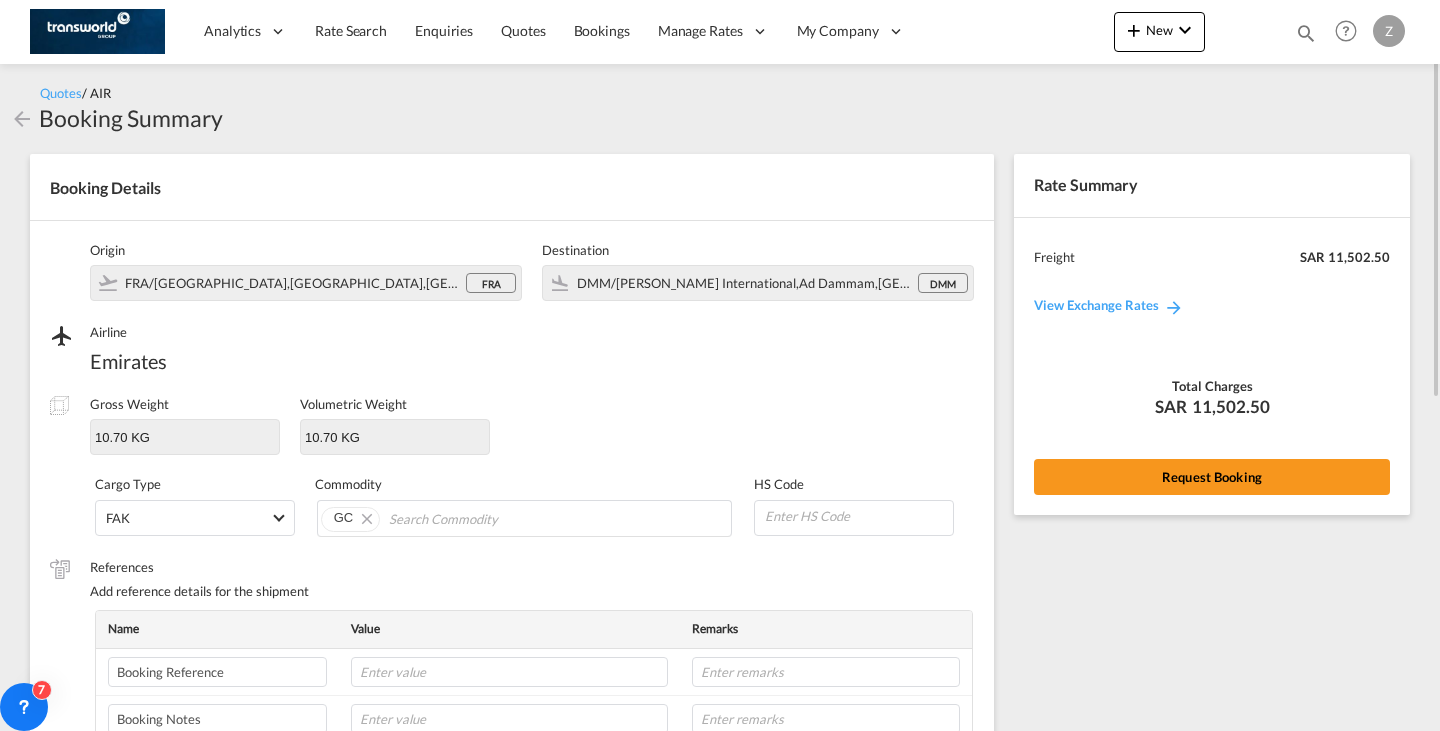 scroll, scrollTop: 616, scrollLeft: 0, axis: vertical 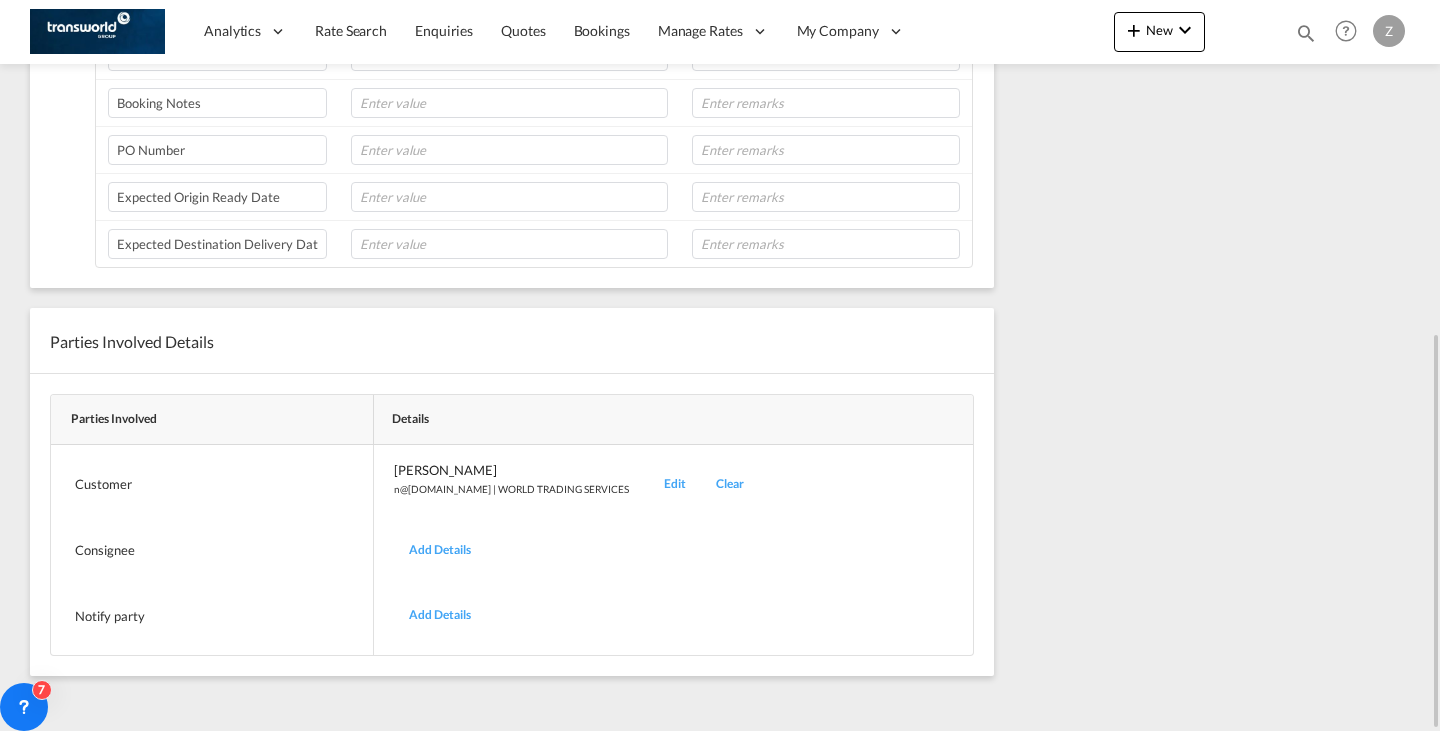 click on "Edit" at bounding box center (675, 484) 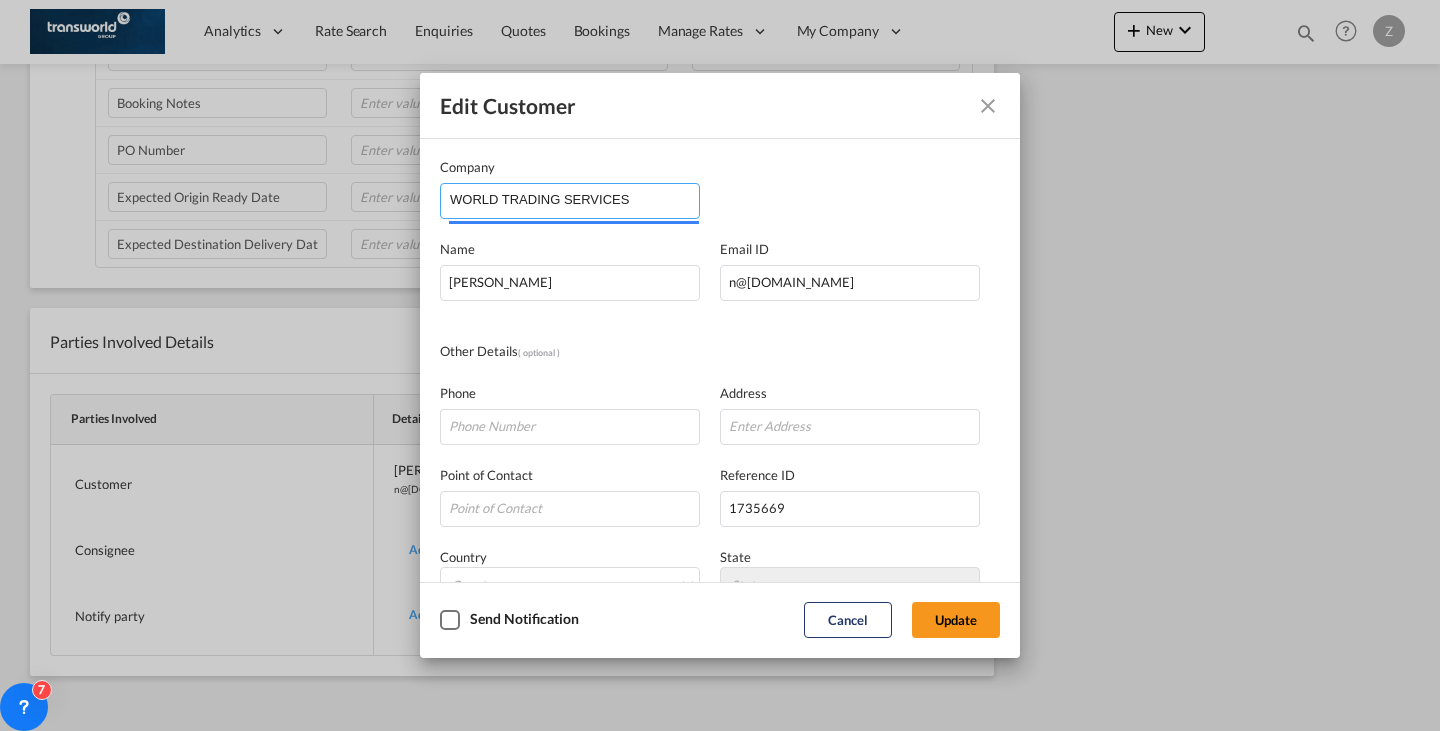 drag, startPoint x: 643, startPoint y: 195, endPoint x: 218, endPoint y: 221, distance: 425.79456 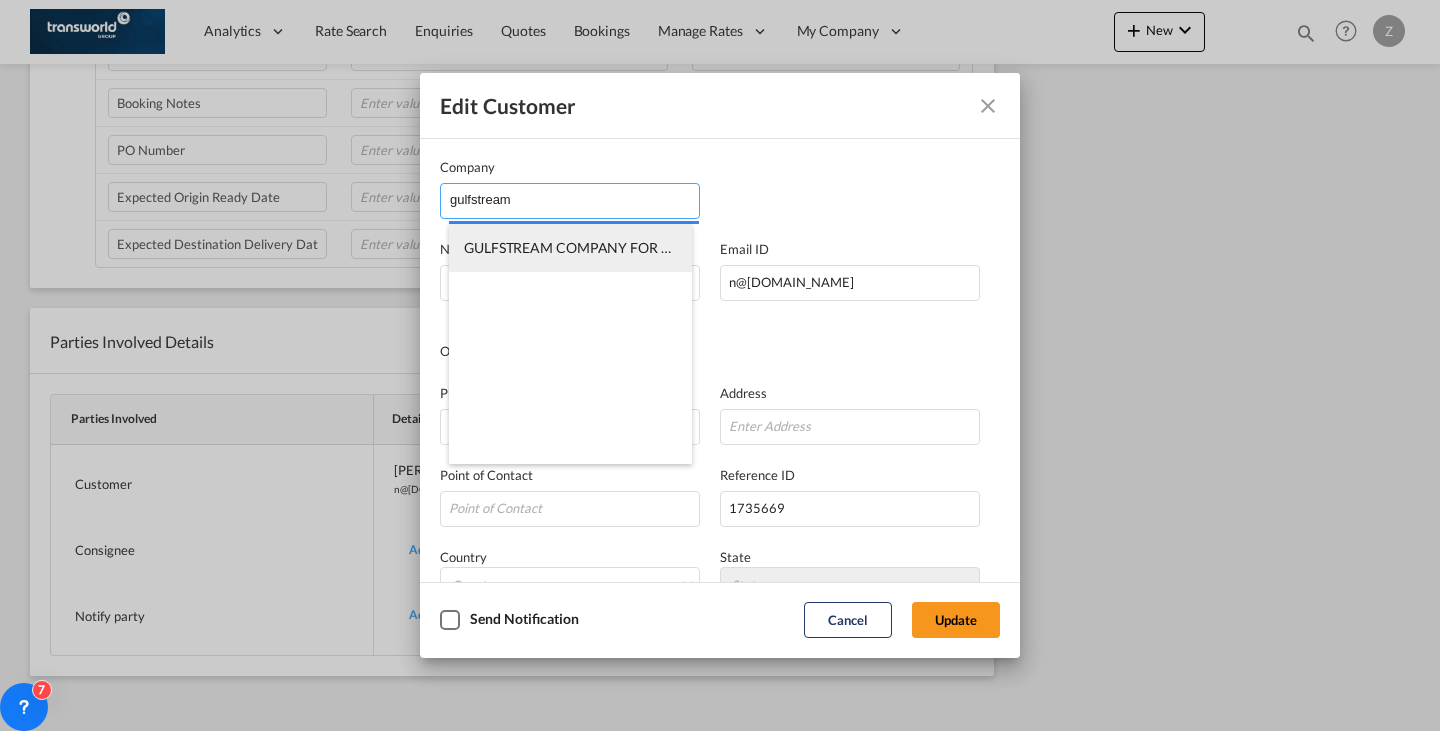 click on "GULFSTREAM COMPANY FOR MACHINERY AND EQUIPMENT" at bounding box center (663, 247) 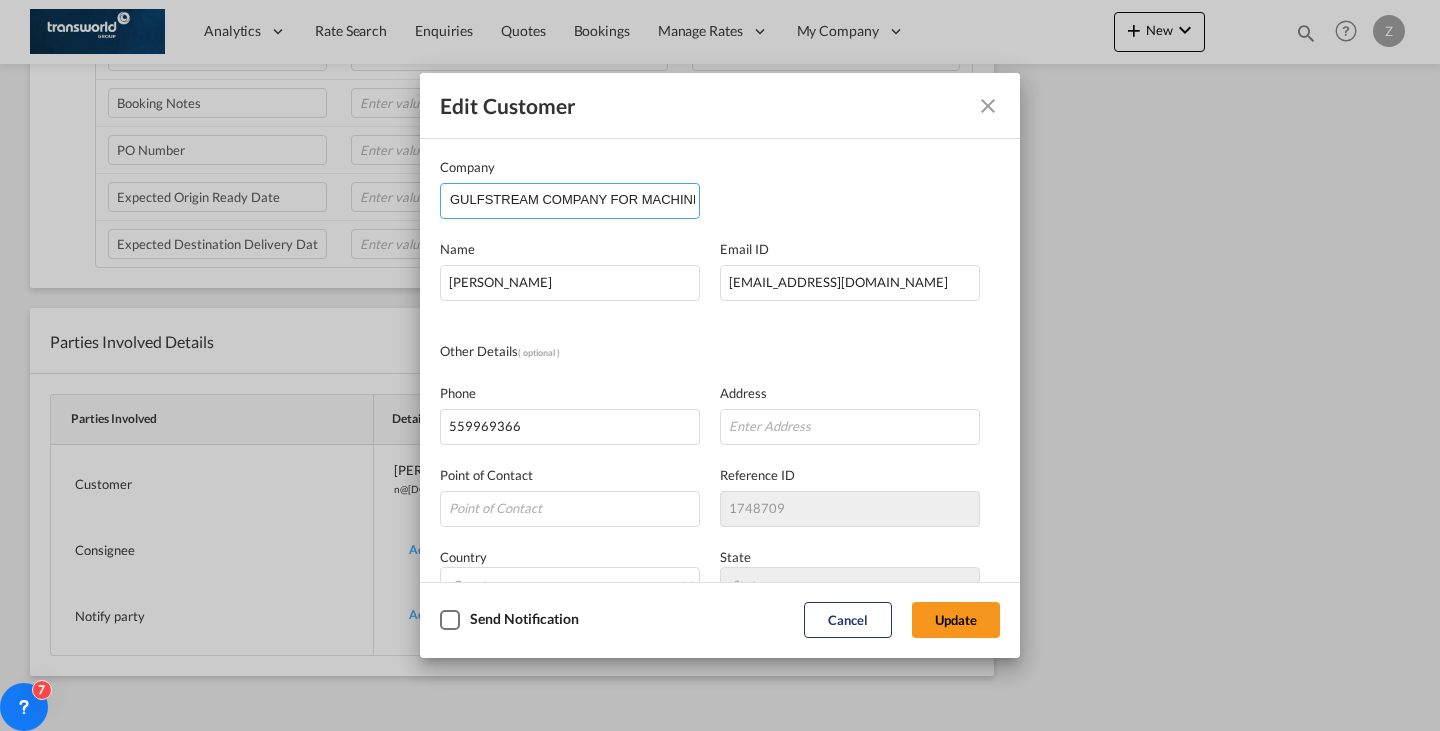 click on "GULFSTREAM COMPANY FOR MACHINERY AND EQUIPMENT" at bounding box center [574, 199] 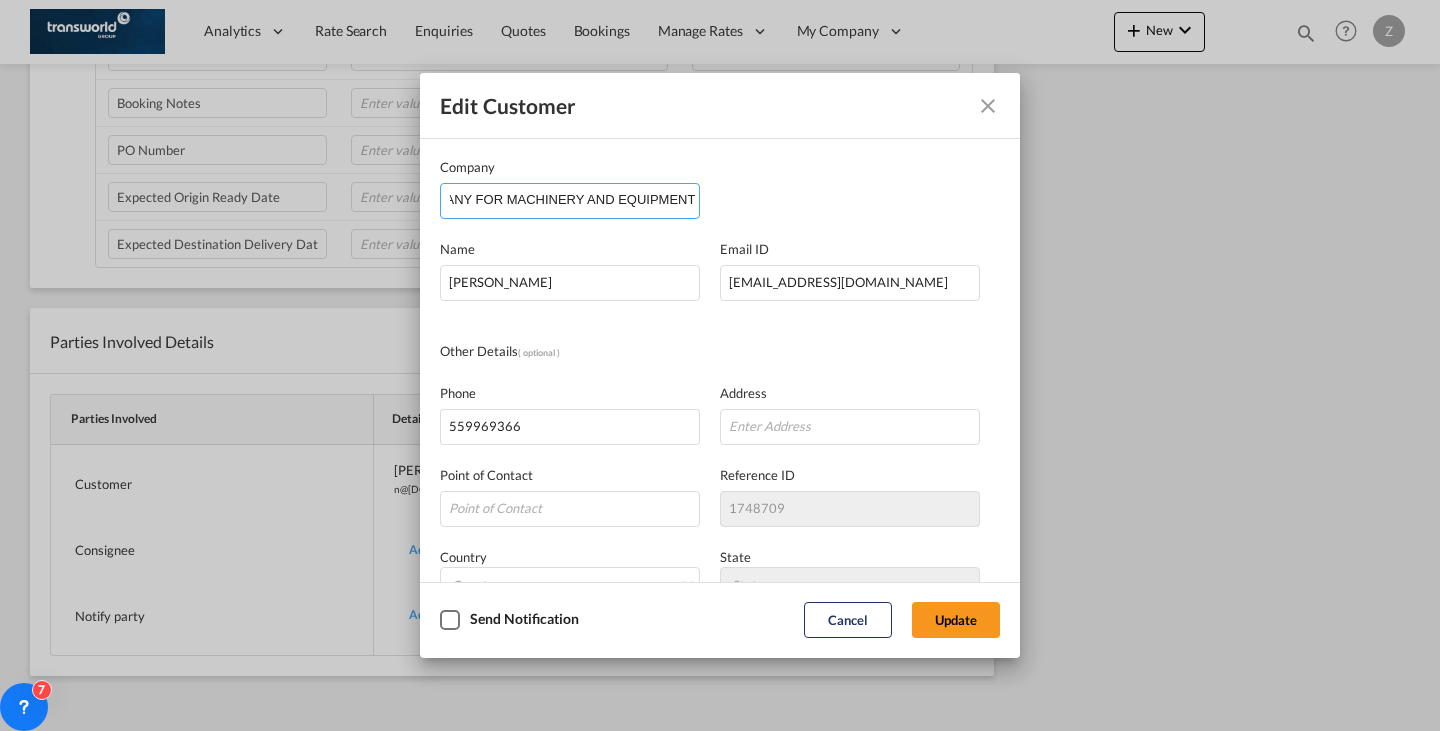 drag, startPoint x: 454, startPoint y: 195, endPoint x: 1124, endPoint y: 44, distance: 686.80493 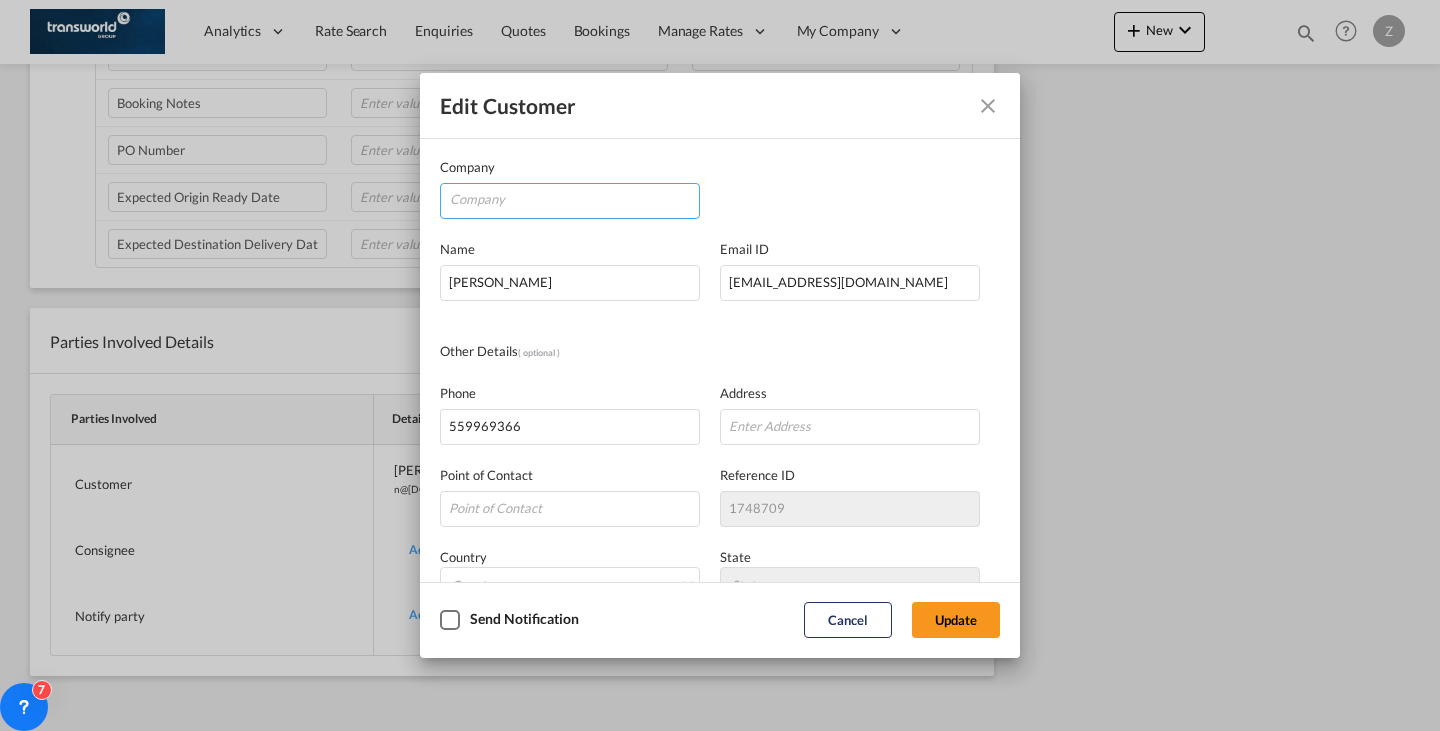 scroll, scrollTop: 0, scrollLeft: 0, axis: both 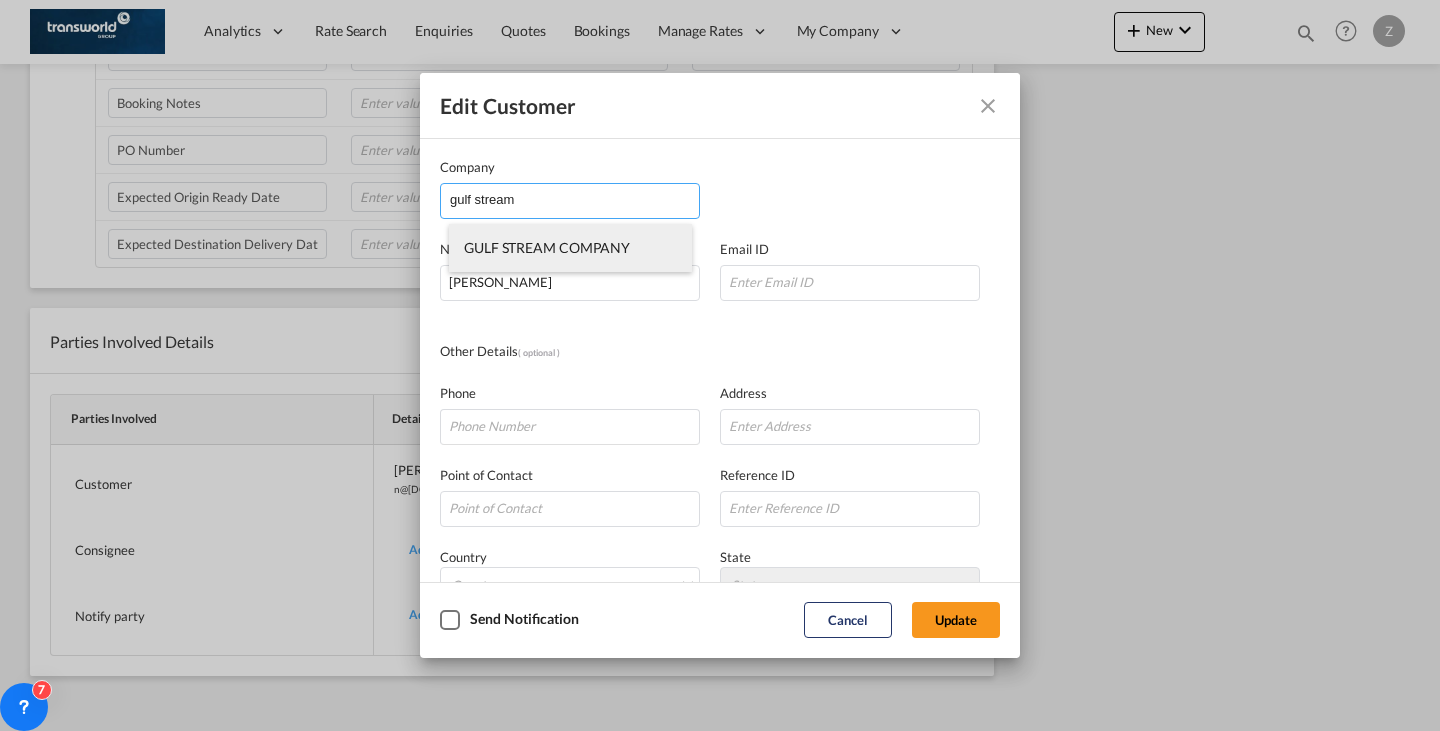 click on "GULF STREAM COMPANY" at bounding box center (547, 247) 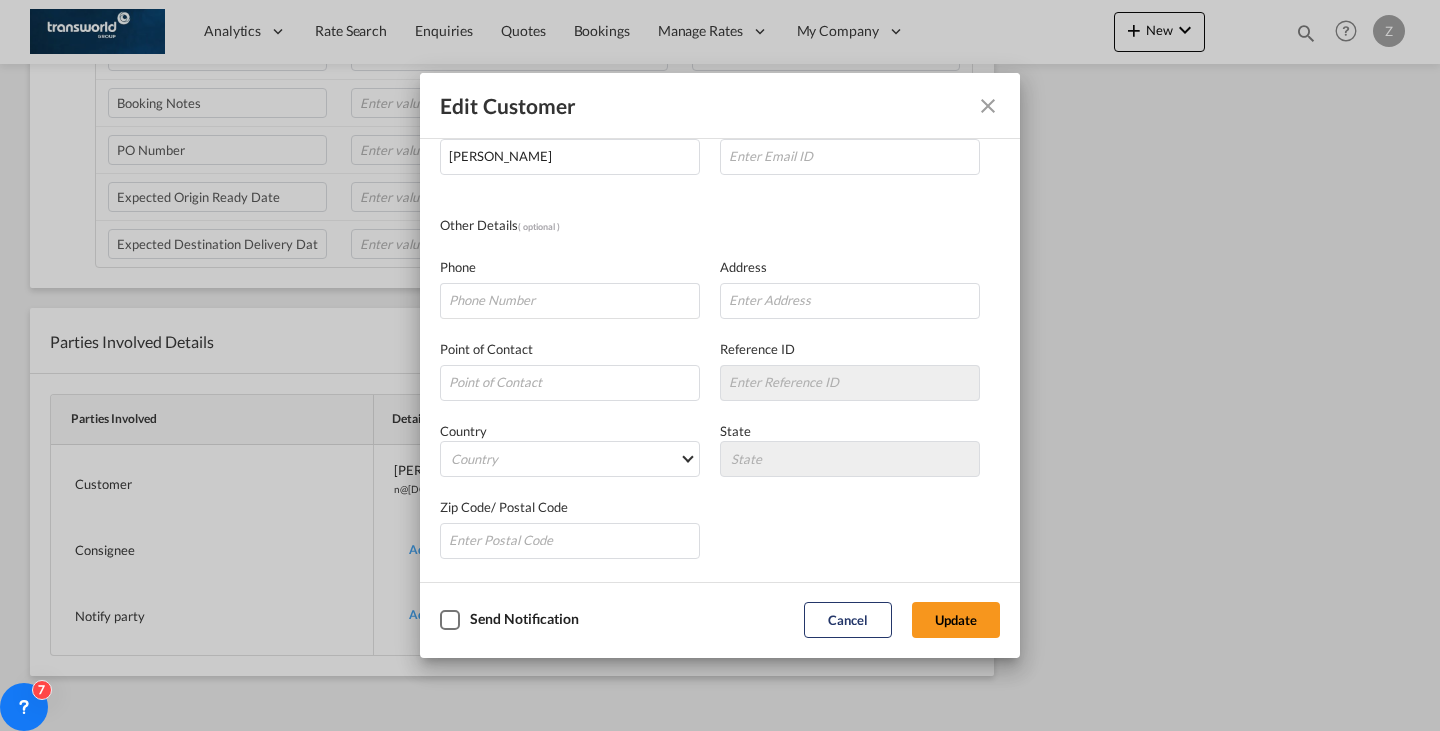 scroll, scrollTop: 0, scrollLeft: 0, axis: both 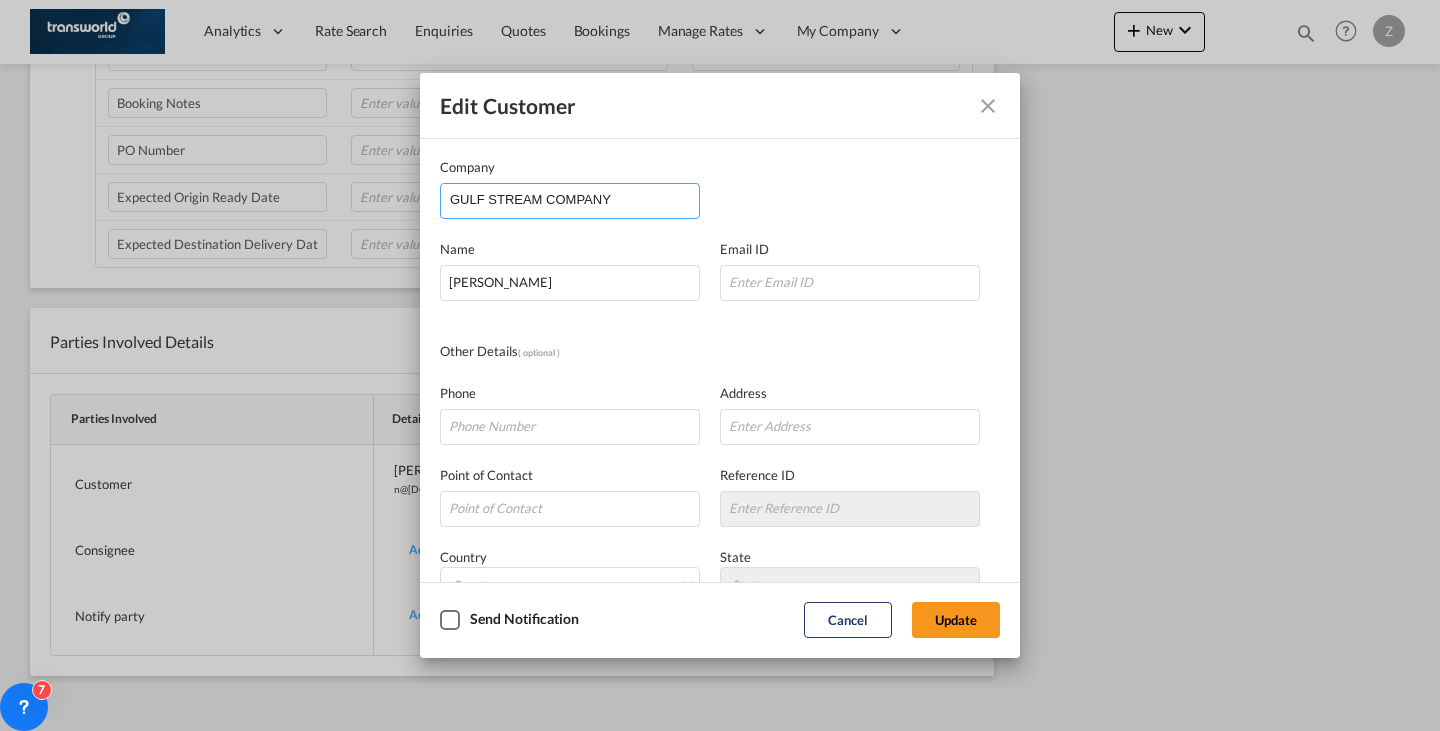 drag, startPoint x: 661, startPoint y: 208, endPoint x: 210, endPoint y: 285, distance: 457.52597 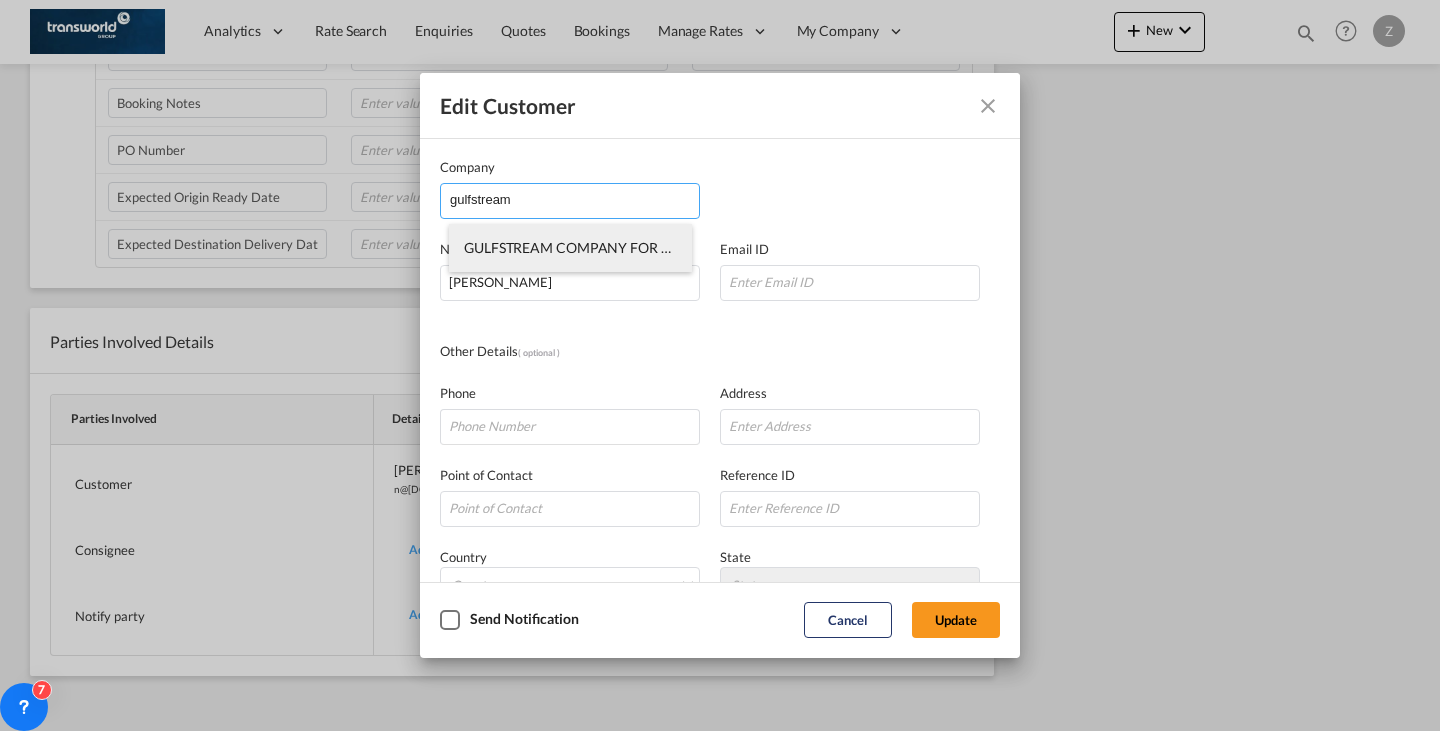 click on "GULFSTREAM COMPANY FOR MACHINERY AND EQUIPMENT" at bounding box center (570, 248) 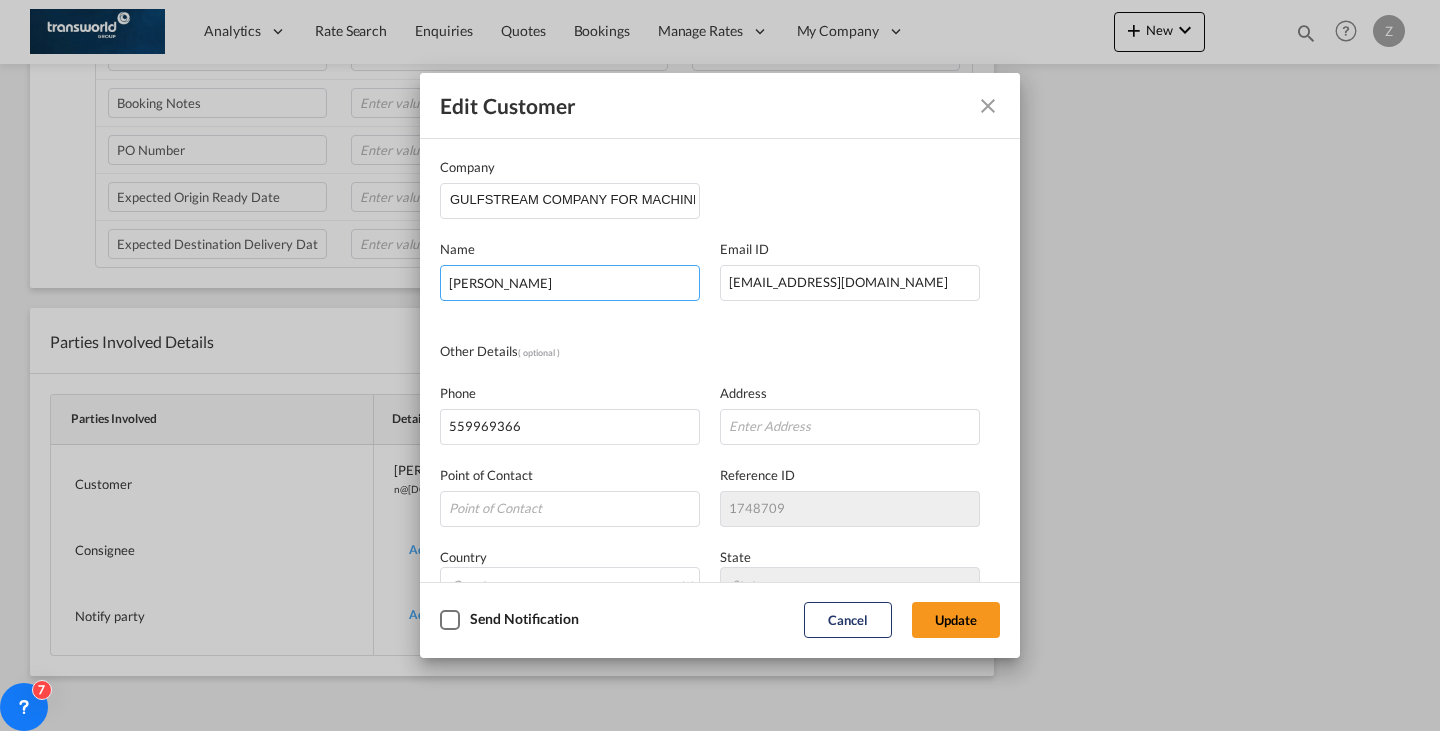 drag, startPoint x: 661, startPoint y: 296, endPoint x: 270, endPoint y: 294, distance: 391.00513 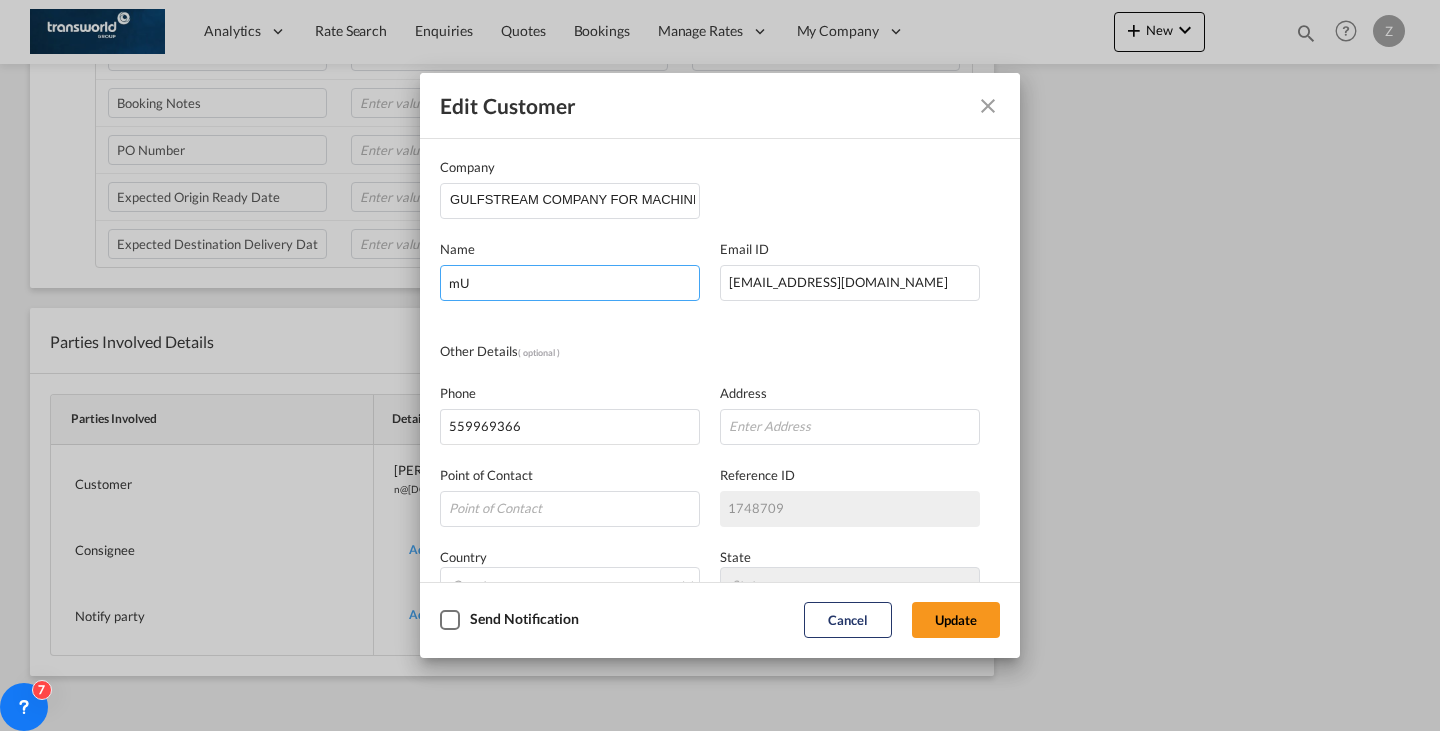 type on "m" 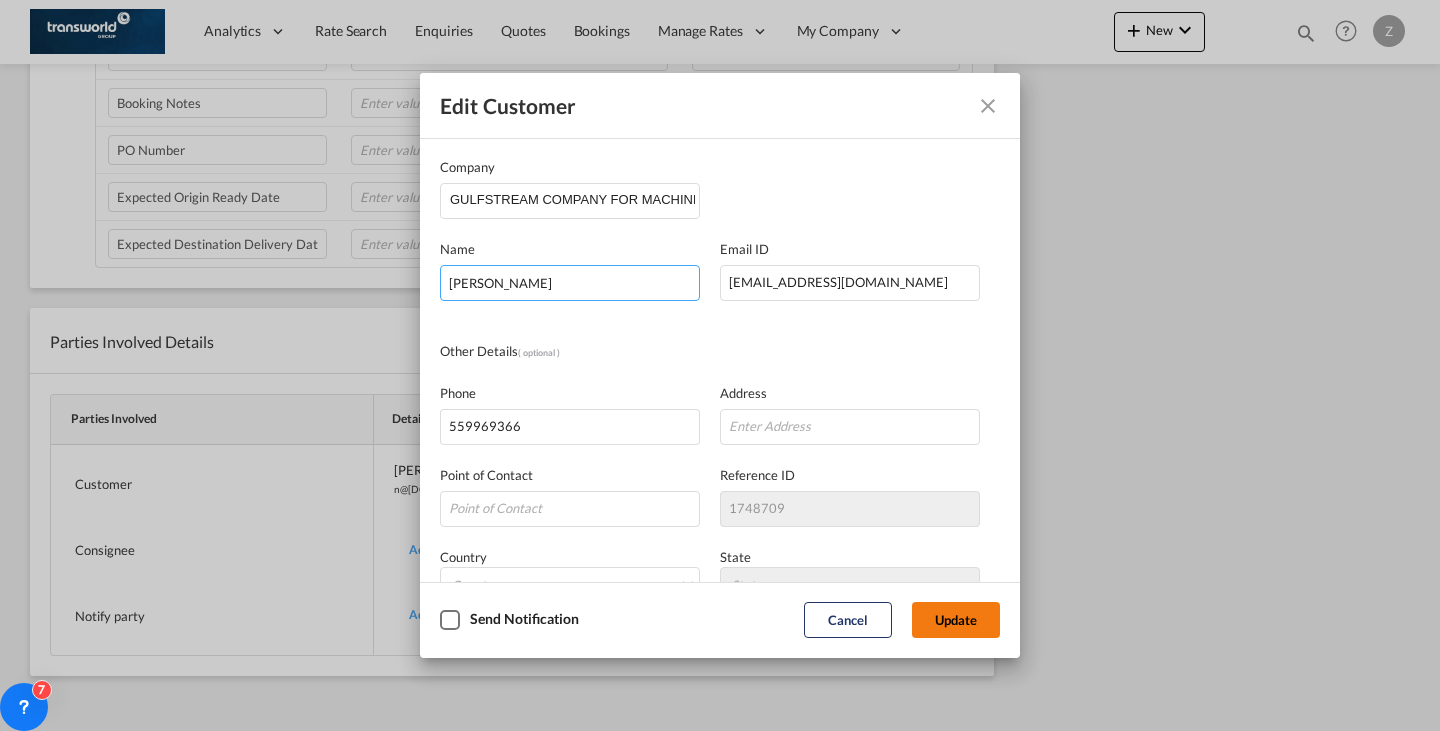type on "[PERSON_NAME]" 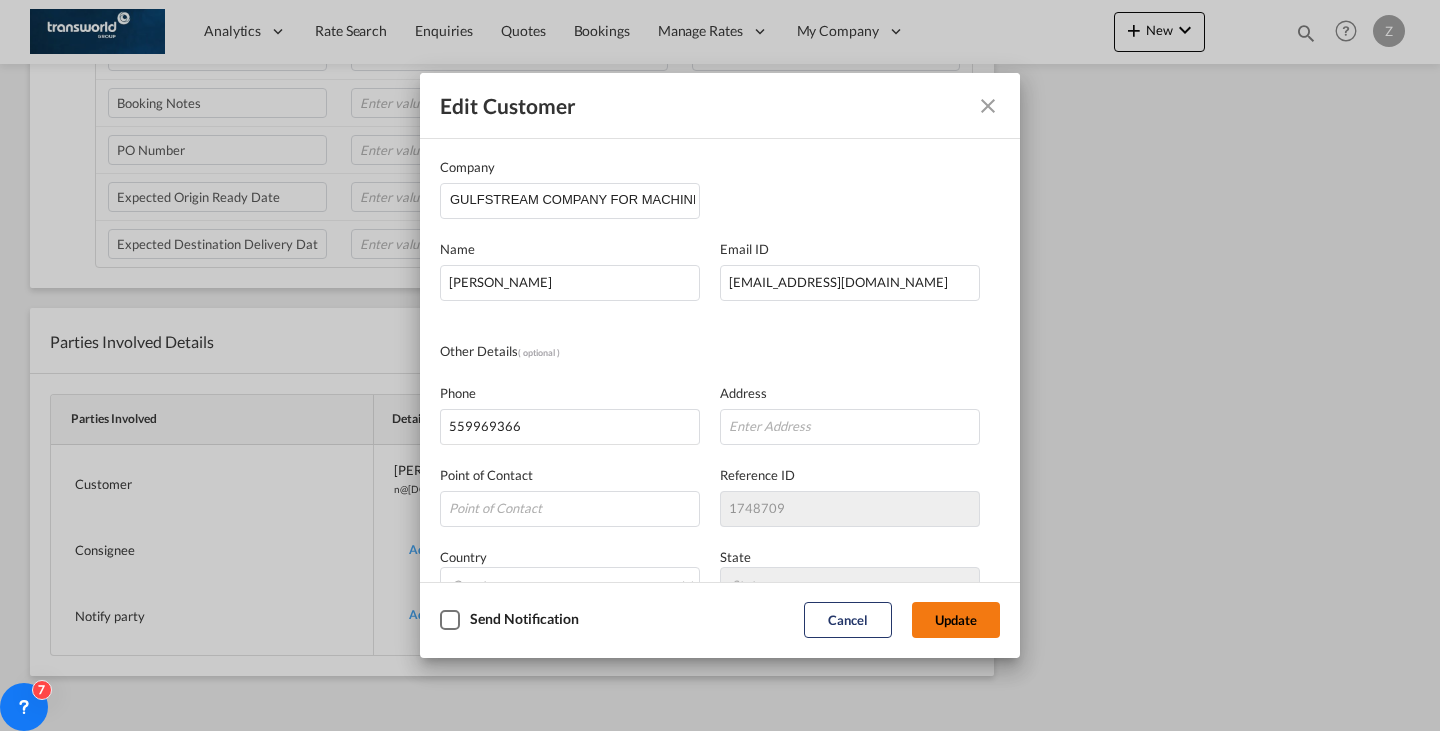 click on "Update" 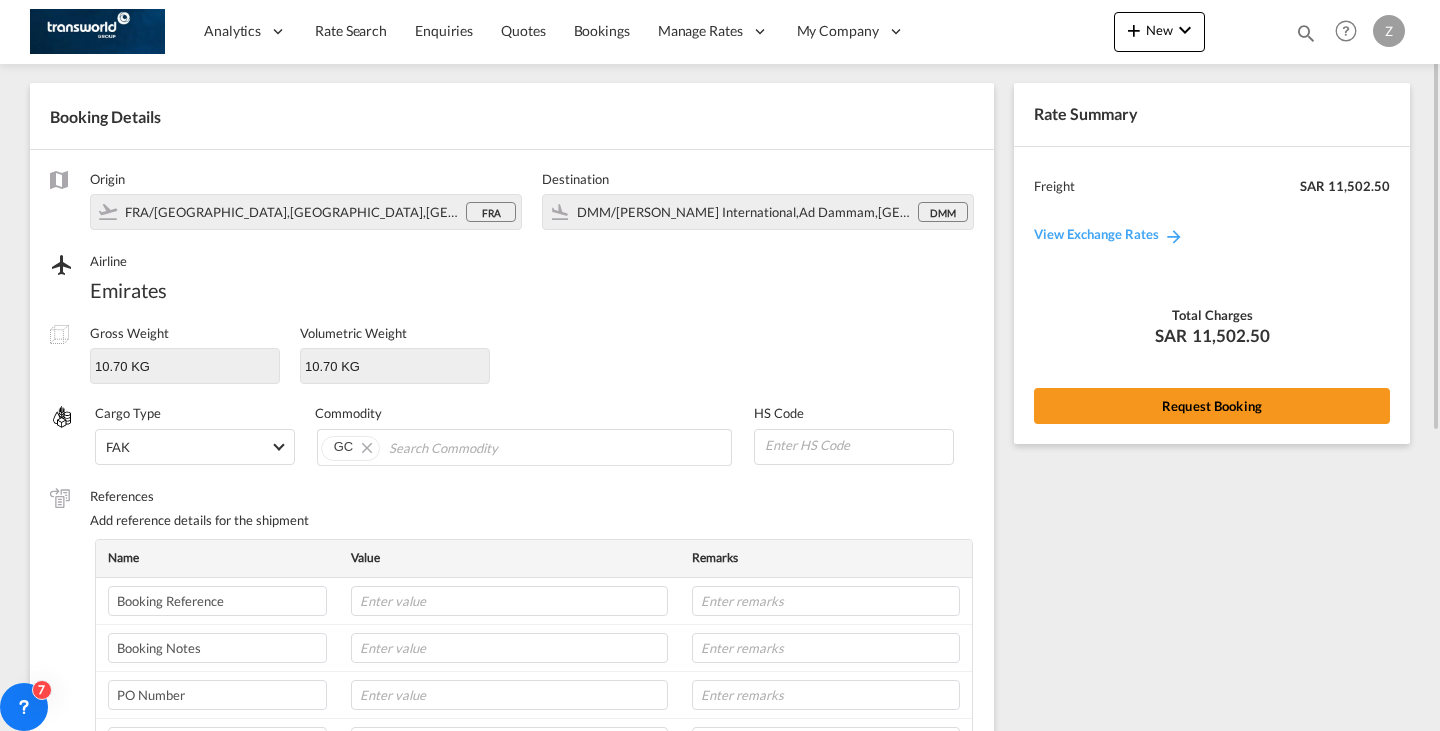 scroll, scrollTop: 68, scrollLeft: 0, axis: vertical 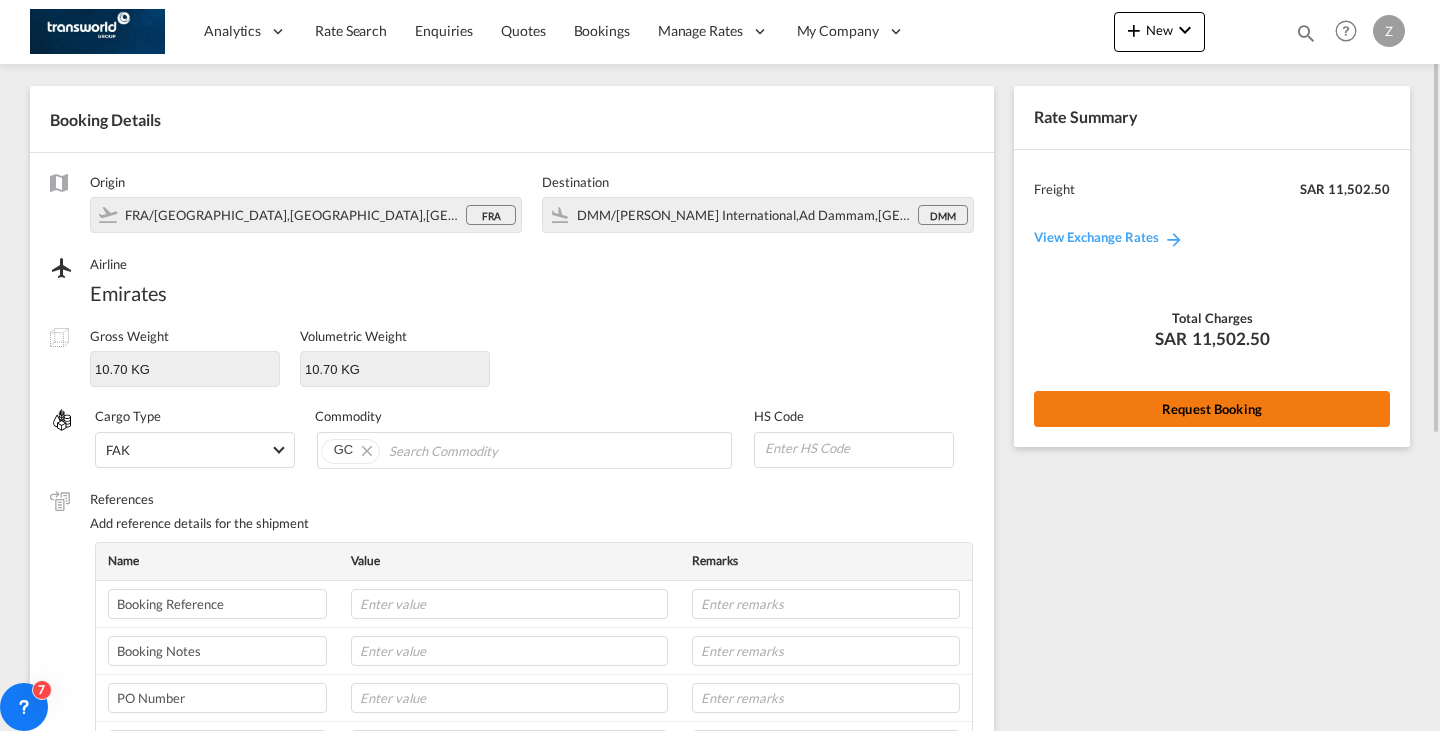 click on "Request Booking" at bounding box center (1212, 409) 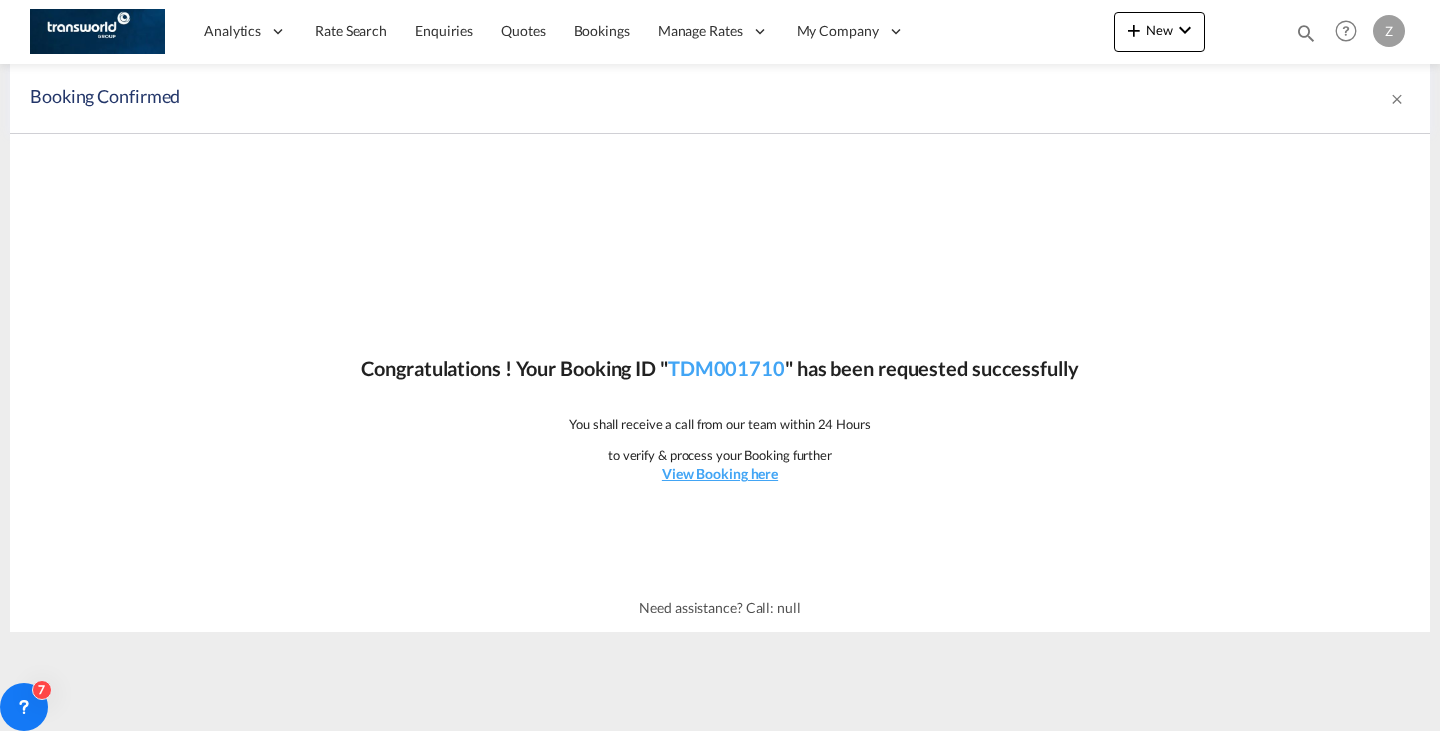 scroll, scrollTop: 0, scrollLeft: 0, axis: both 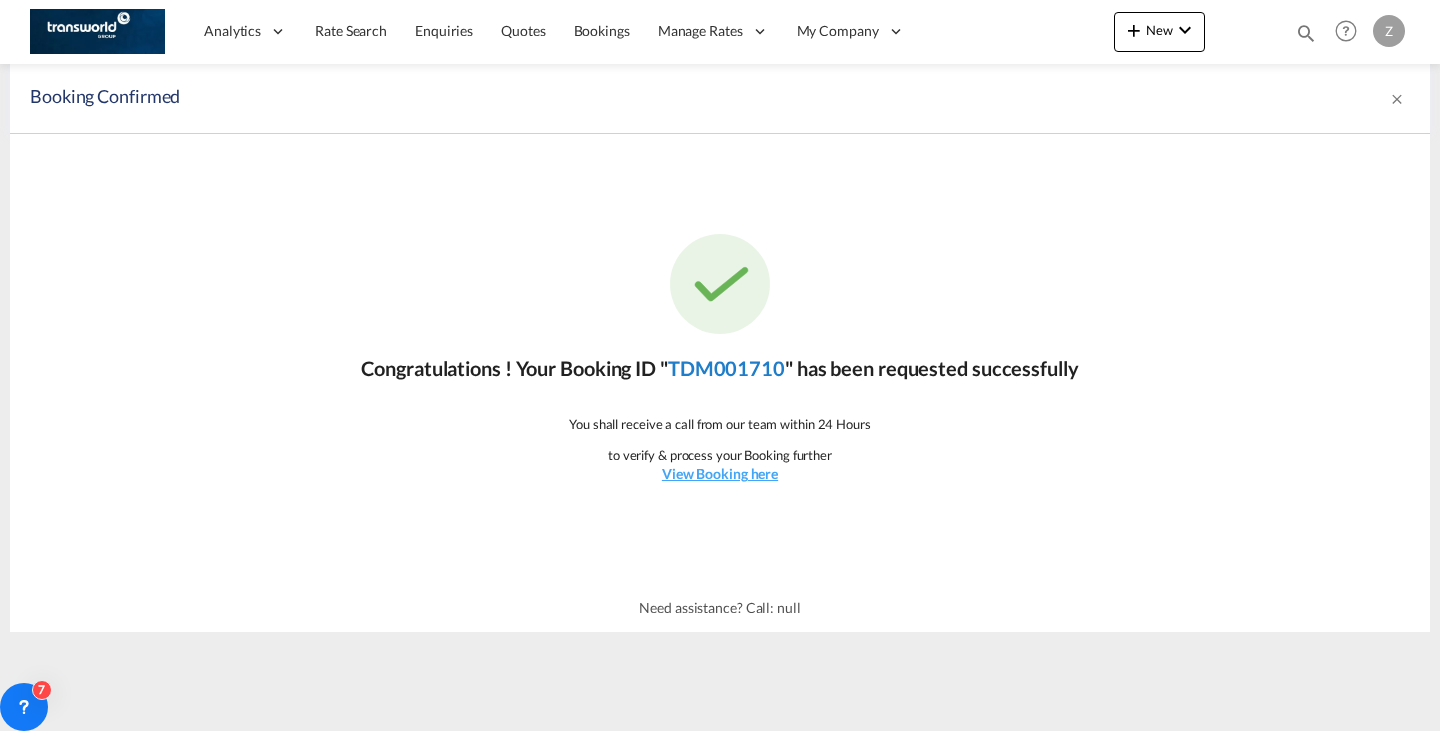 click on "TDM001710" 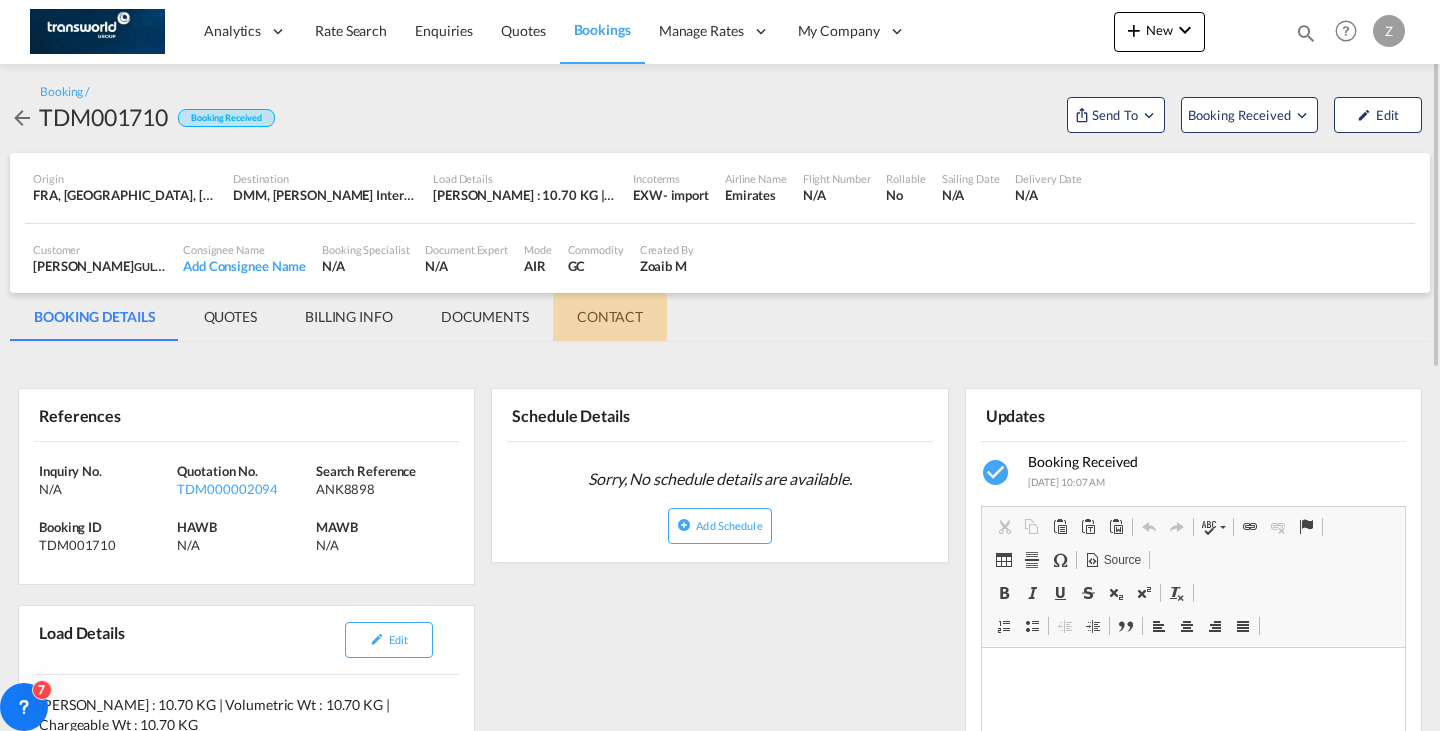 click on "CONTACT" at bounding box center [610, 317] 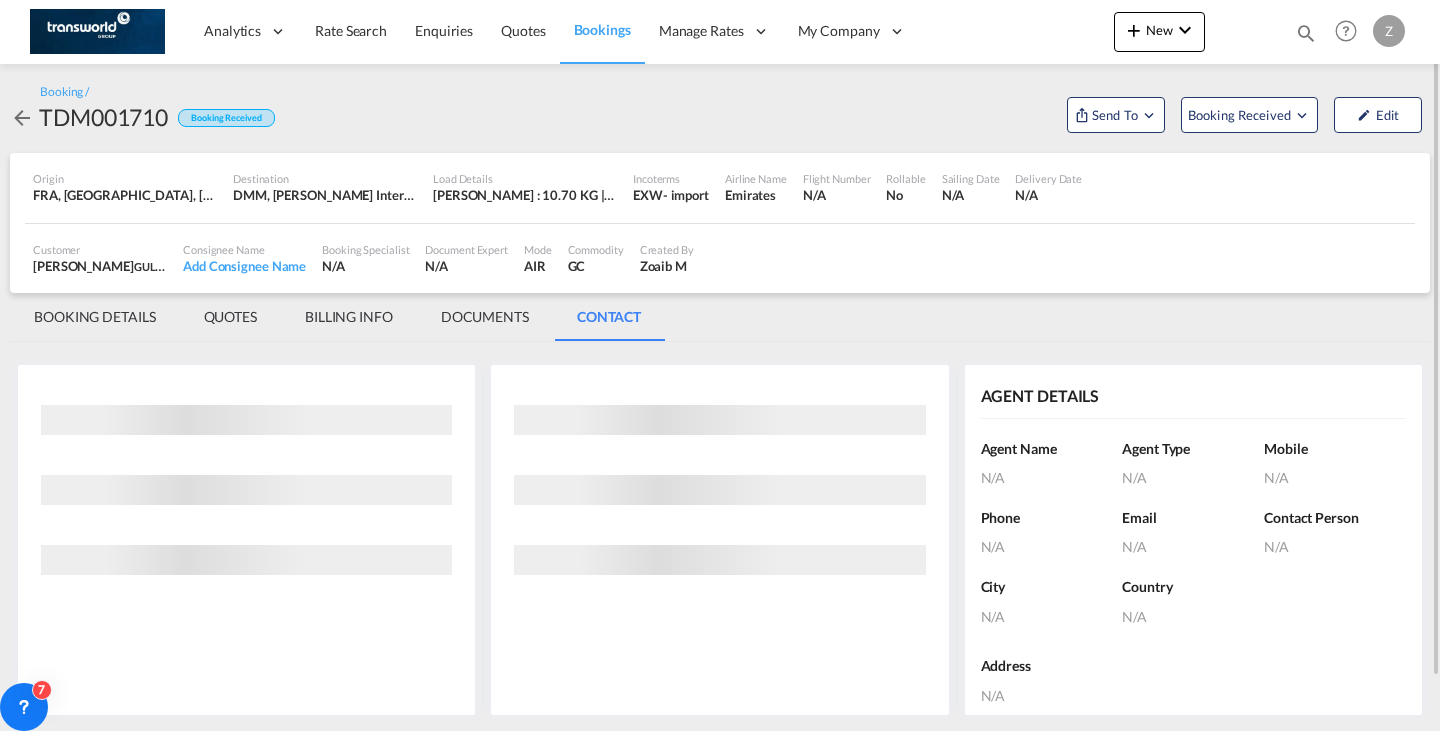 scroll, scrollTop: 0, scrollLeft: 0, axis: both 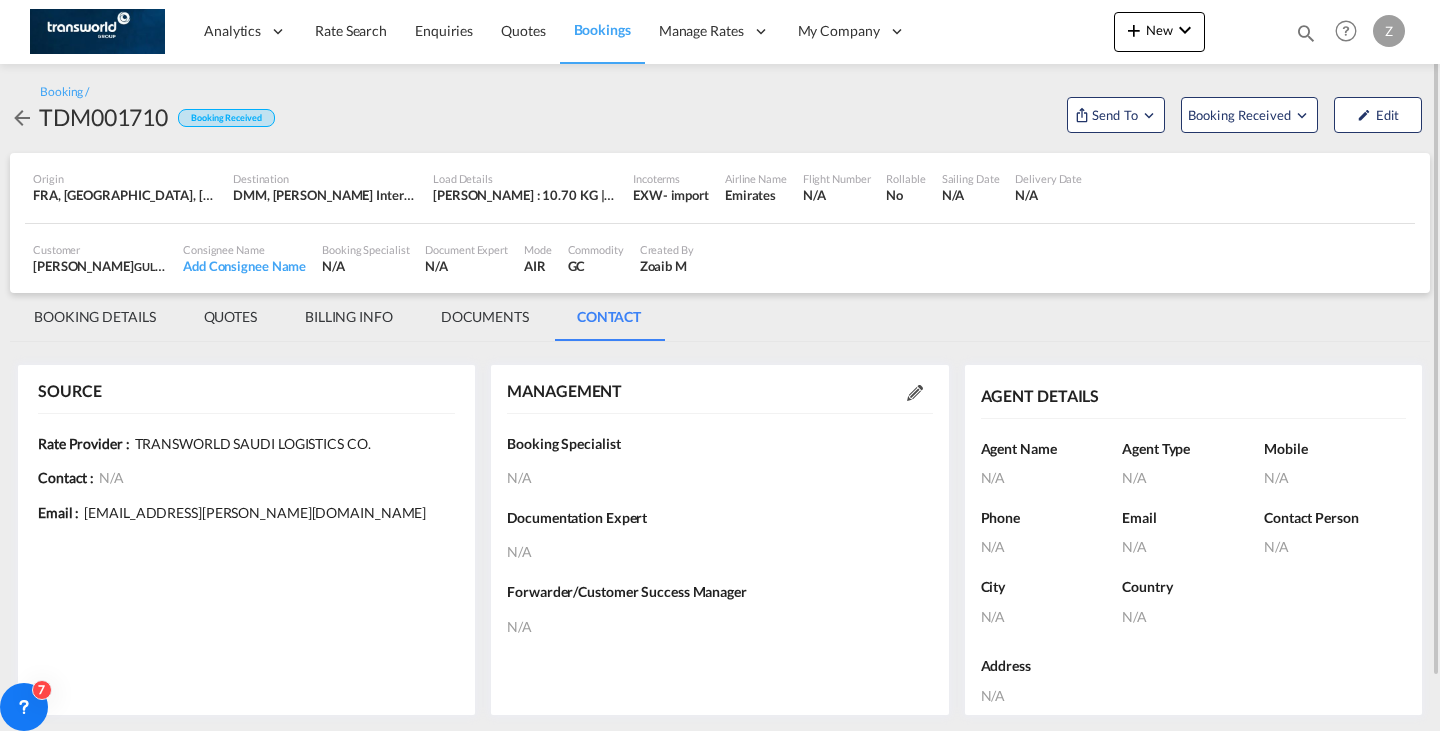 click at bounding box center [915, 393] 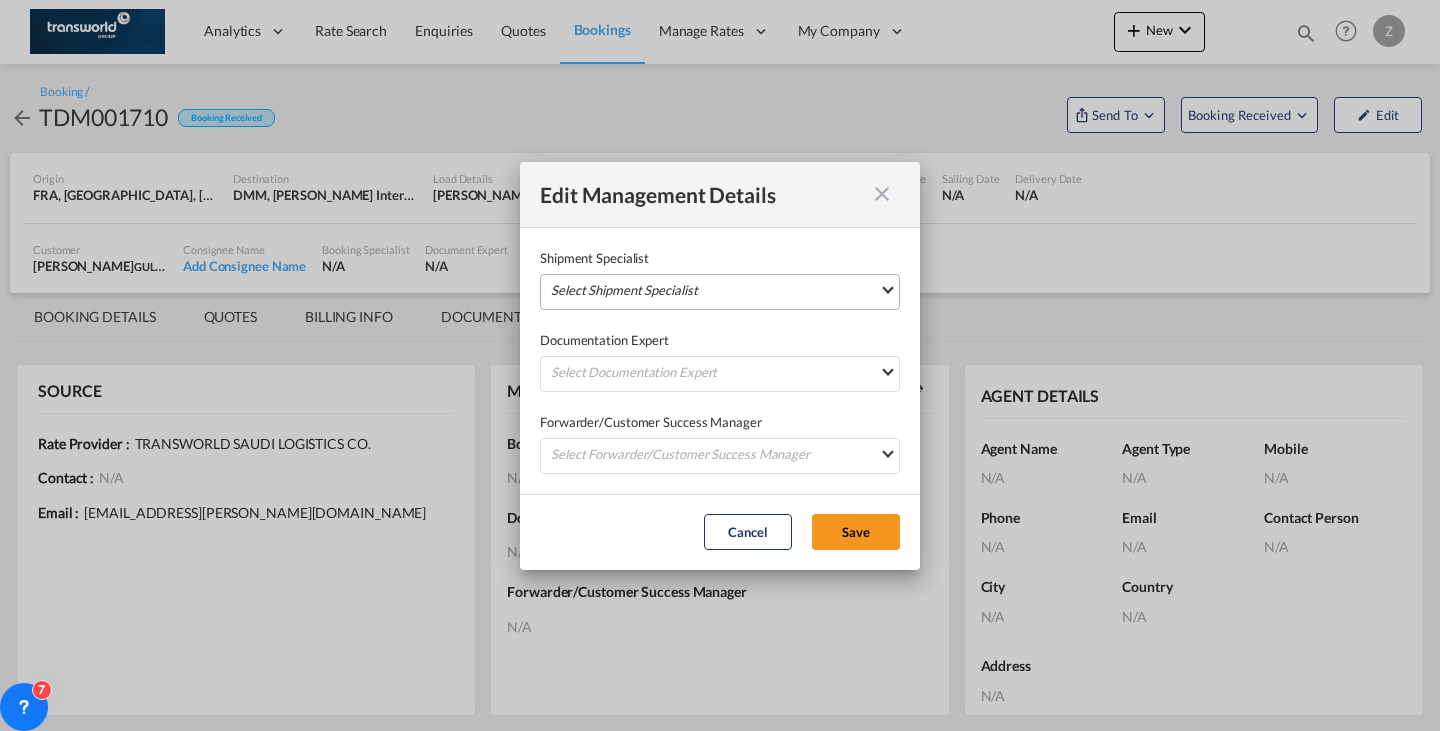 click on "Select Shipment Specialist
[PERSON_NAME] W
[PERSON_NAME][EMAIL_ADDRESS][PERSON_NAME][DOMAIN_NAME] [PERSON_NAME]
[PERSON_NAME][EMAIL_ADDRESS][DOMAIN_NAME] [DEMOGRAPHIC_DATA] Kiran
[EMAIL_ADDRESS][DOMAIN_NAME] Zoaib M
[EMAIL_ADDRESS][PERSON_NAME][DOMAIN_NAME] [PERSON_NAME]
[PERSON_NAME][EMAIL_ADDRESS][PERSON_NAME][DOMAIN_NAME] [PERSON_NAME] P
[PERSON_NAME][EMAIL_ADDRESS][DOMAIN_NAME] [PERSON_NAME] Test
[EMAIL_ADDRESS][DOMAIN_NAME] [PERSON_NAME]
[EMAIL_ADDRESS][PERSON_NAME][DOMAIN_NAME] [PERSON_NAME] tlssus
[PERSON_NAME][EMAIL_ADDRESS][DOMAIN_NAME] Abdullah Obaid
[EMAIL_ADDRESS][PERSON_NAME][DOMAIN_NAME] [PERSON_NAME]
[PERSON_NAME][EMAIL_ADDRESS][DOMAIN_NAME] [PERSON_NAME]
[EMAIL_ADDRESS][PERSON_NAME][DOMAIN_NAME] [PERSON_NAME]
[EMAIL_ADDRESS][DOMAIN_NAME] OTM USER
[EMAIL_ADDRESS][DOMAIN_NAME] [PERSON_NAME]
[PERSON_NAME][EMAIL_ADDRESS][DOMAIN_NAME] Naji Abdel
[EMAIL_ADDRESS][PERSON_NAME][DOMAIN_NAME] [PERSON_NAME]
[EMAIL_ADDRESS][DOMAIN_NAME] [PERSON_NAME]
[PERSON_NAME][EMAIL_ADDRESS][DOMAIN_NAME] [PERSON_NAME]
[PERSON_NAME][EMAIL_ADDRESS][PERSON_NAME][DOMAIN_NAME] [PERSON_NAME] Shahil
[EMAIL_ADDRESS][PERSON_NAME][DOMAIN_NAME] [PERSON_NAME]
[PERSON_NAME][EMAIL_ADDRESS][PERSON_NAME][DOMAIN_NAME] [PERSON_NAME]
[PERSON_NAME][EMAIL_ADDRESS][PERSON_NAME][DOMAIN_NAME] R [PERSON_NAME]" at bounding box center (720, 292) 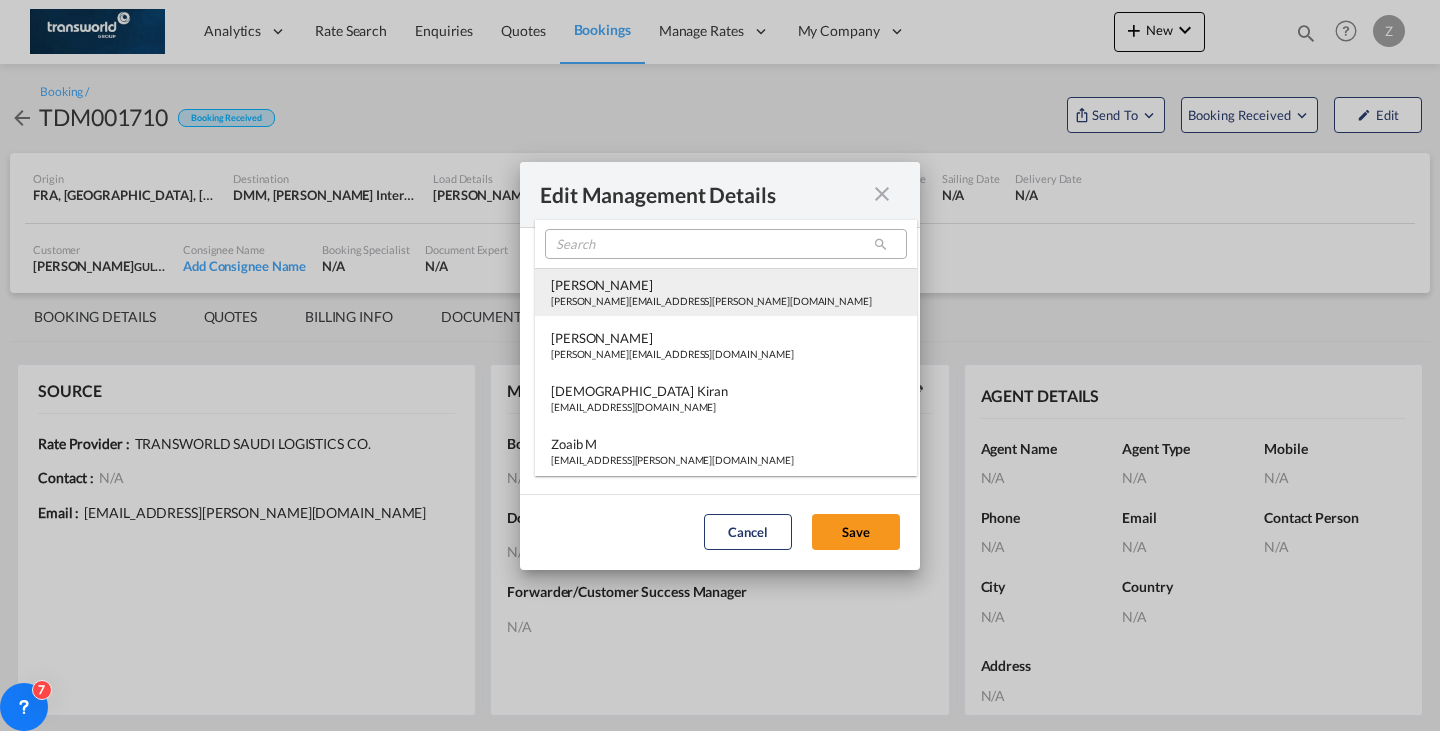 type on "[object Object]" 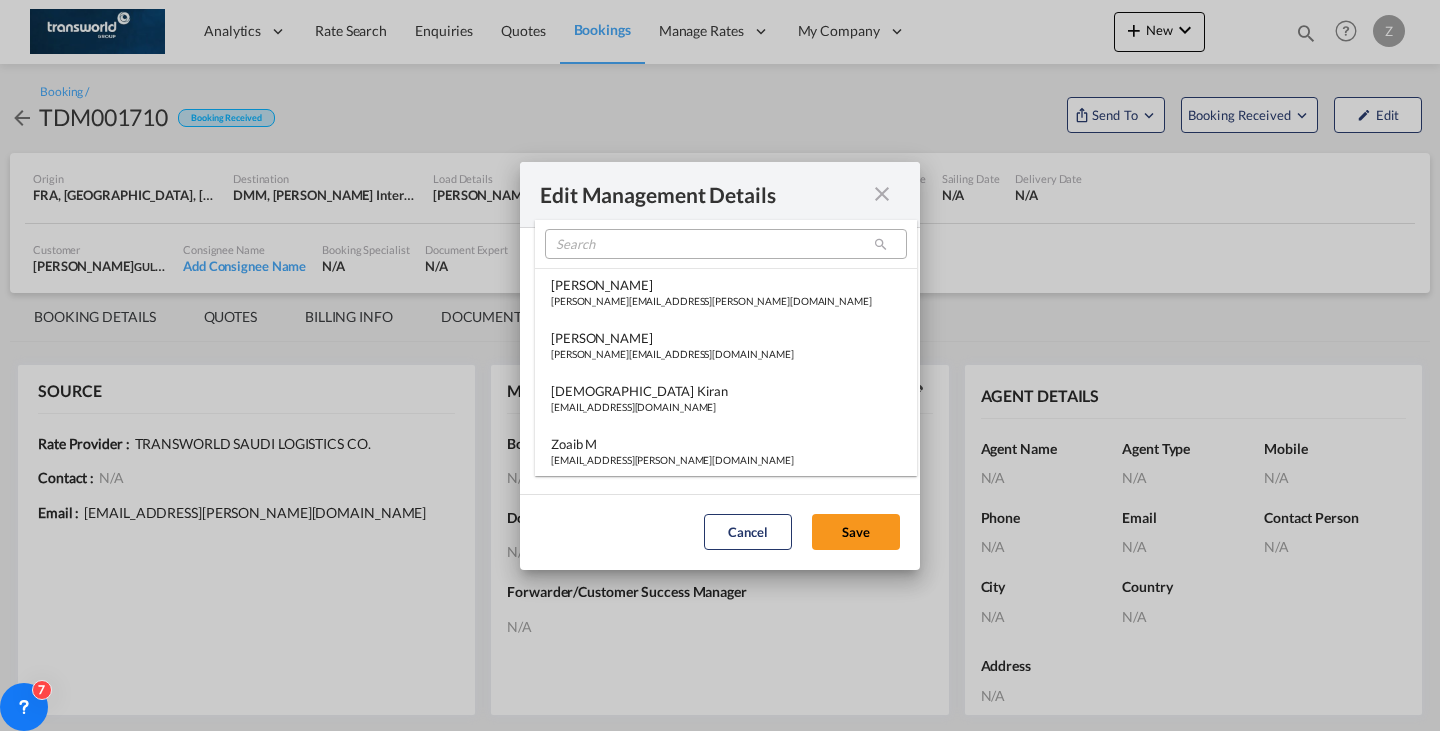 scroll, scrollTop: 209, scrollLeft: 0, axis: vertical 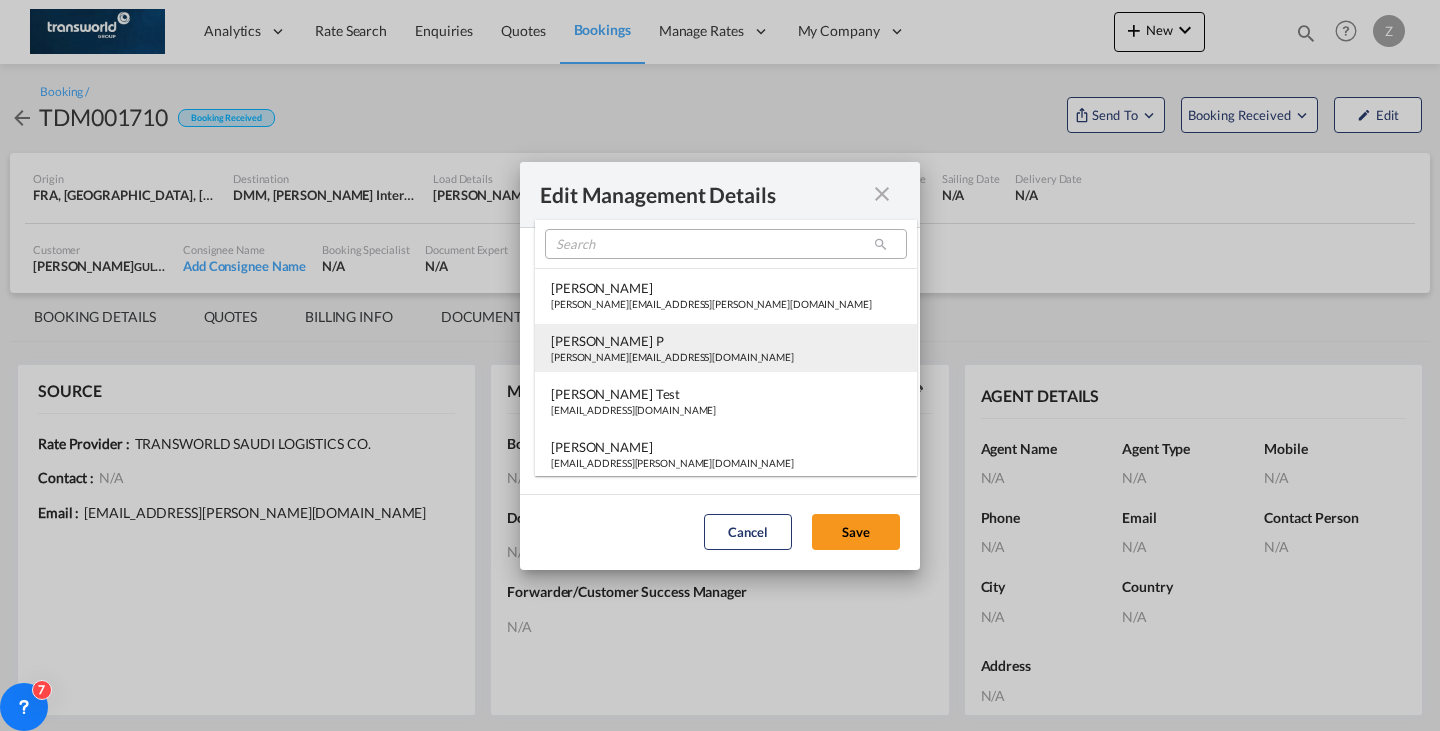 type on "[object Object]" 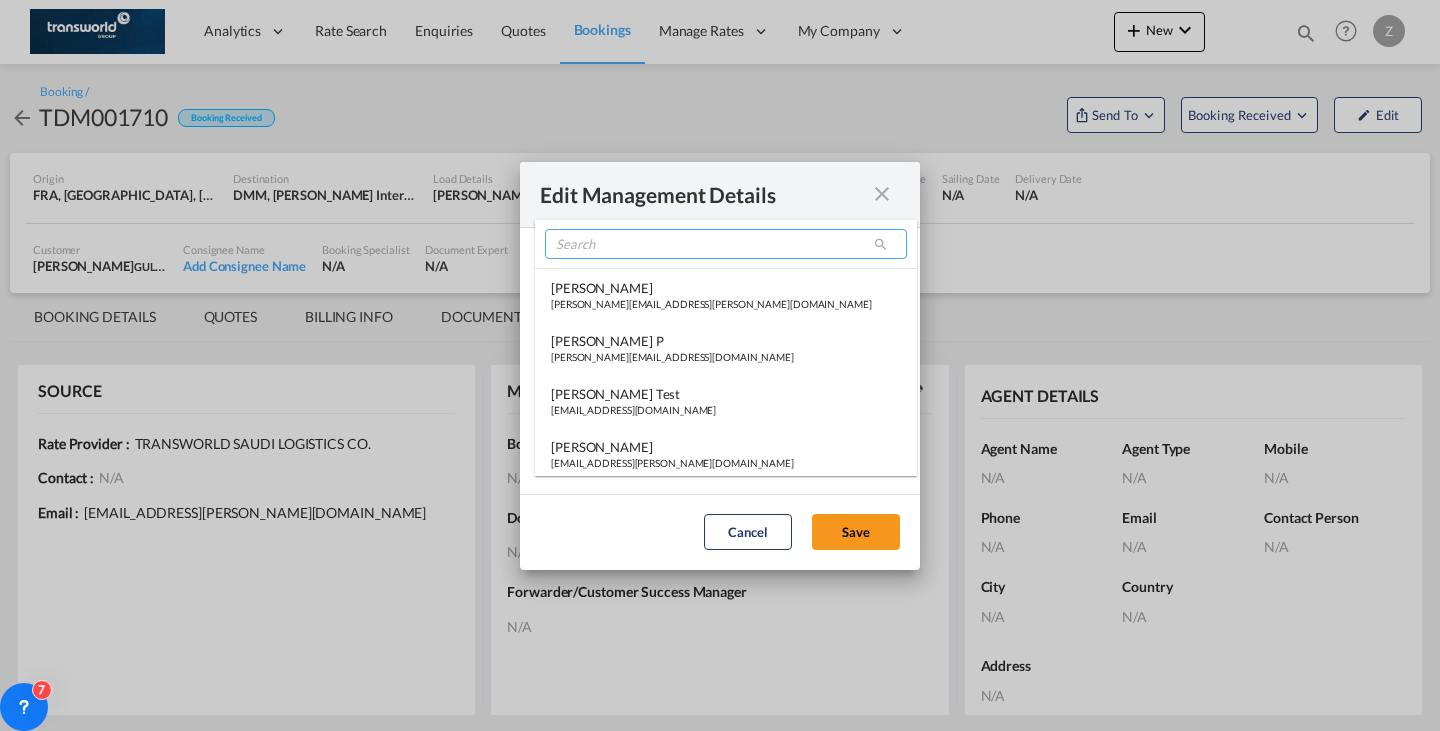 click at bounding box center [726, 244] 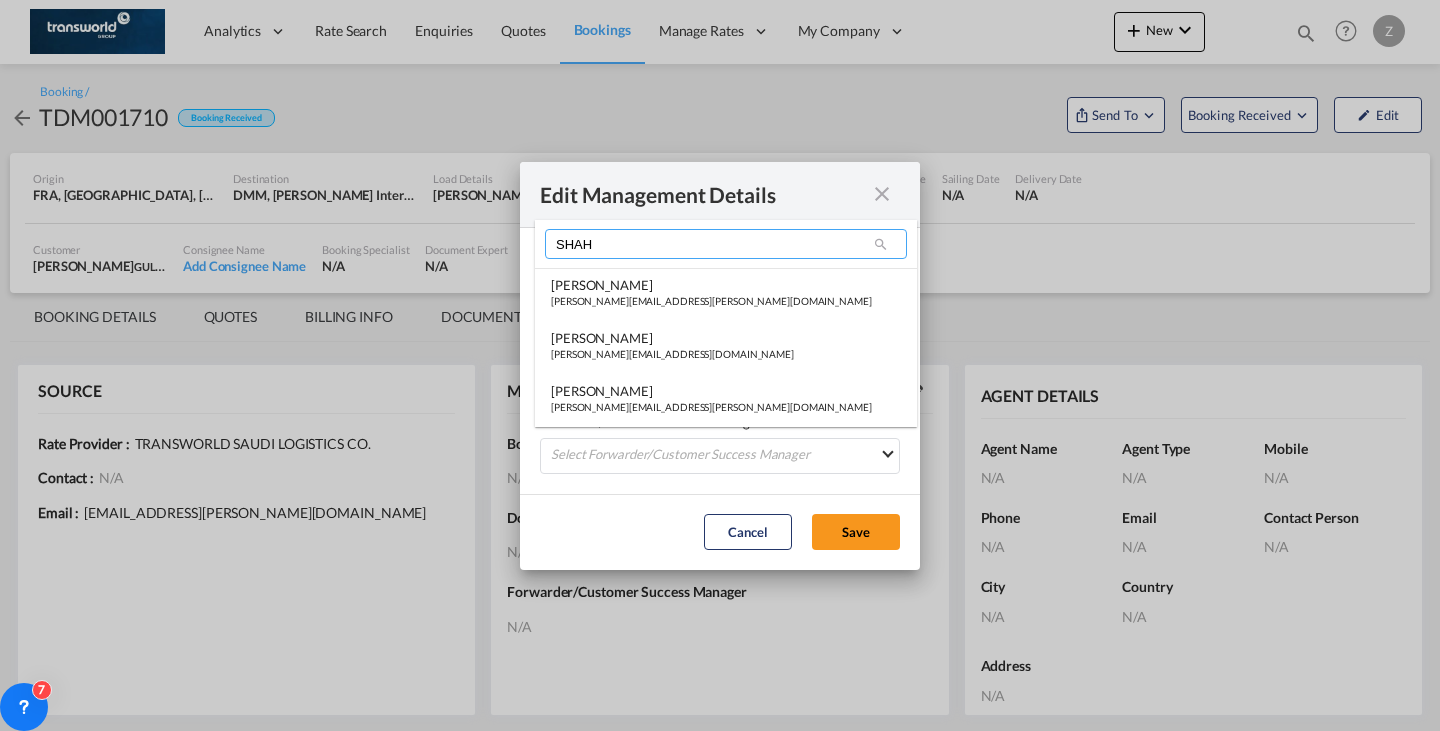 scroll, scrollTop: 0, scrollLeft: 0, axis: both 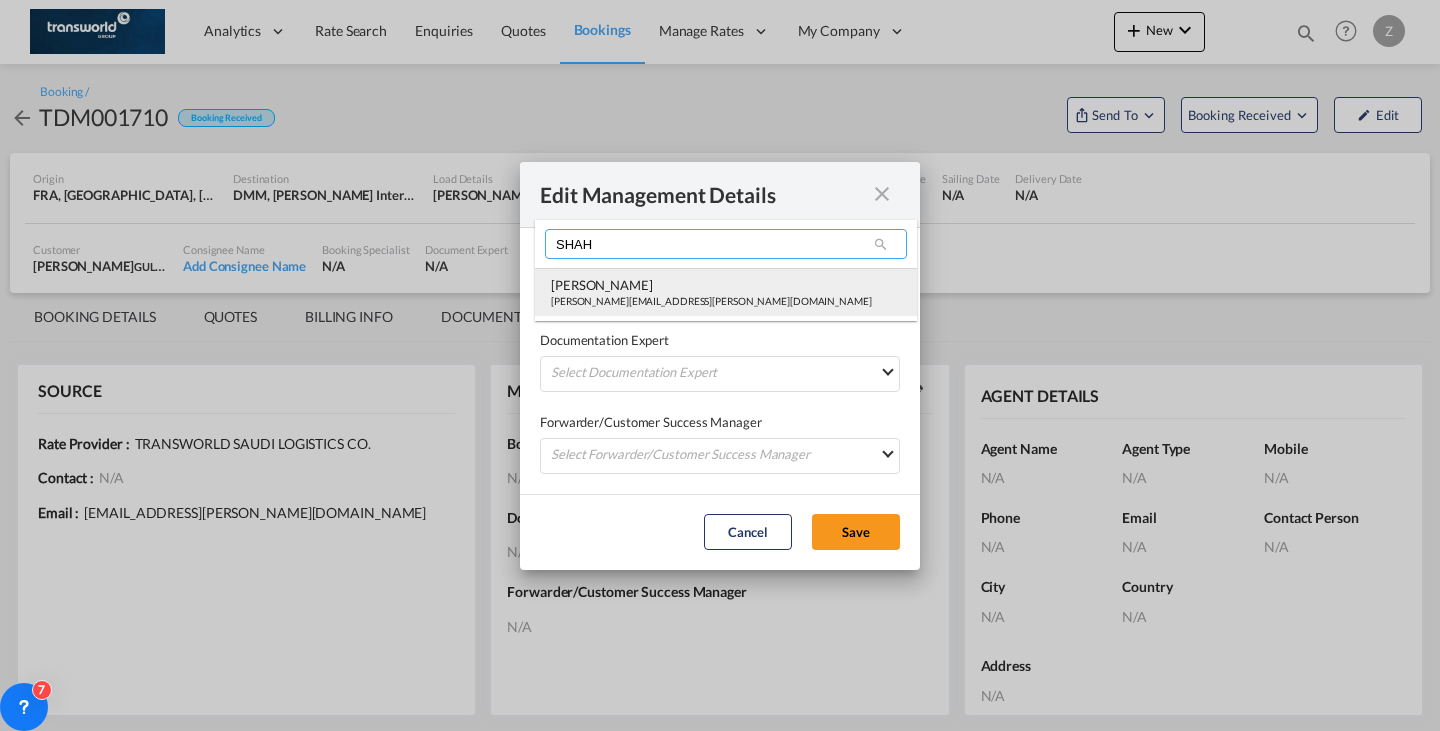 type on "SHAH" 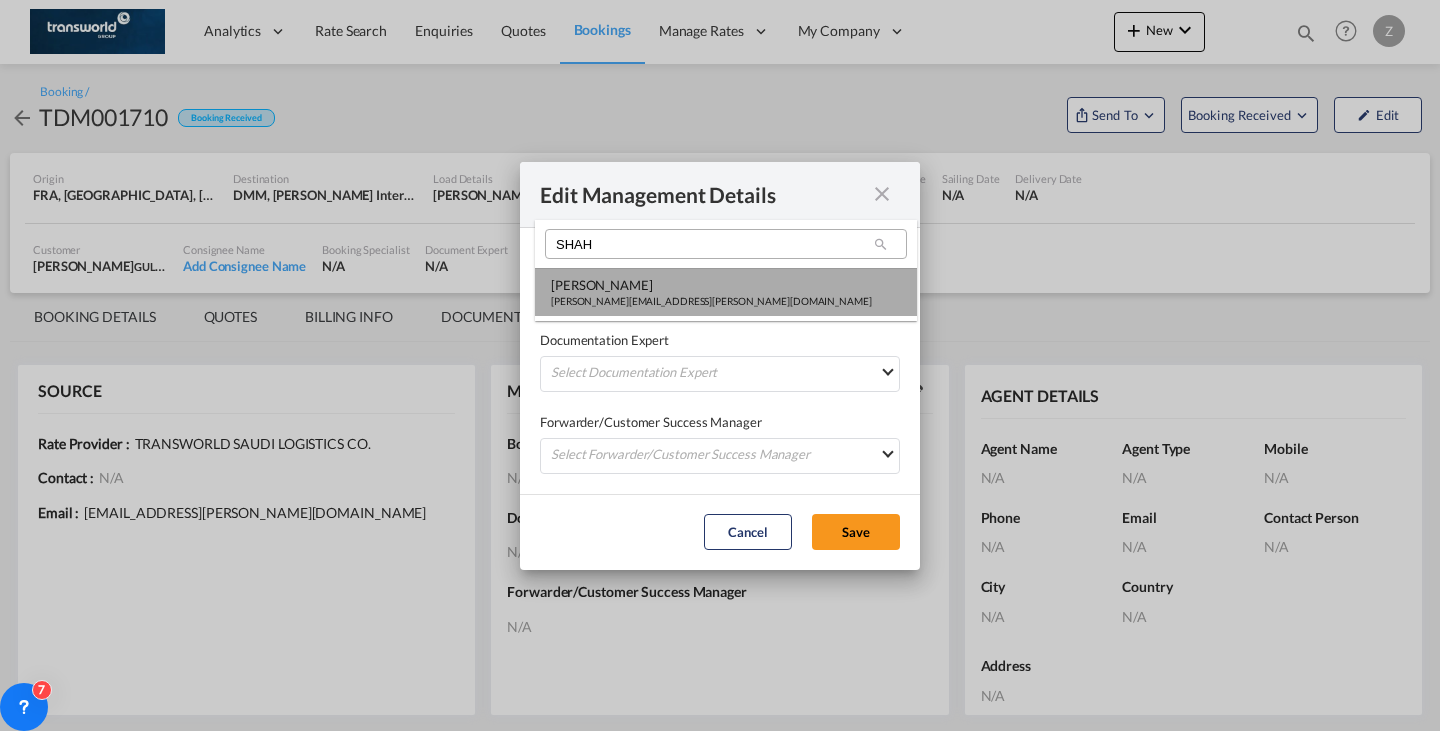 click on "[PERSON_NAME]" at bounding box center [711, 285] 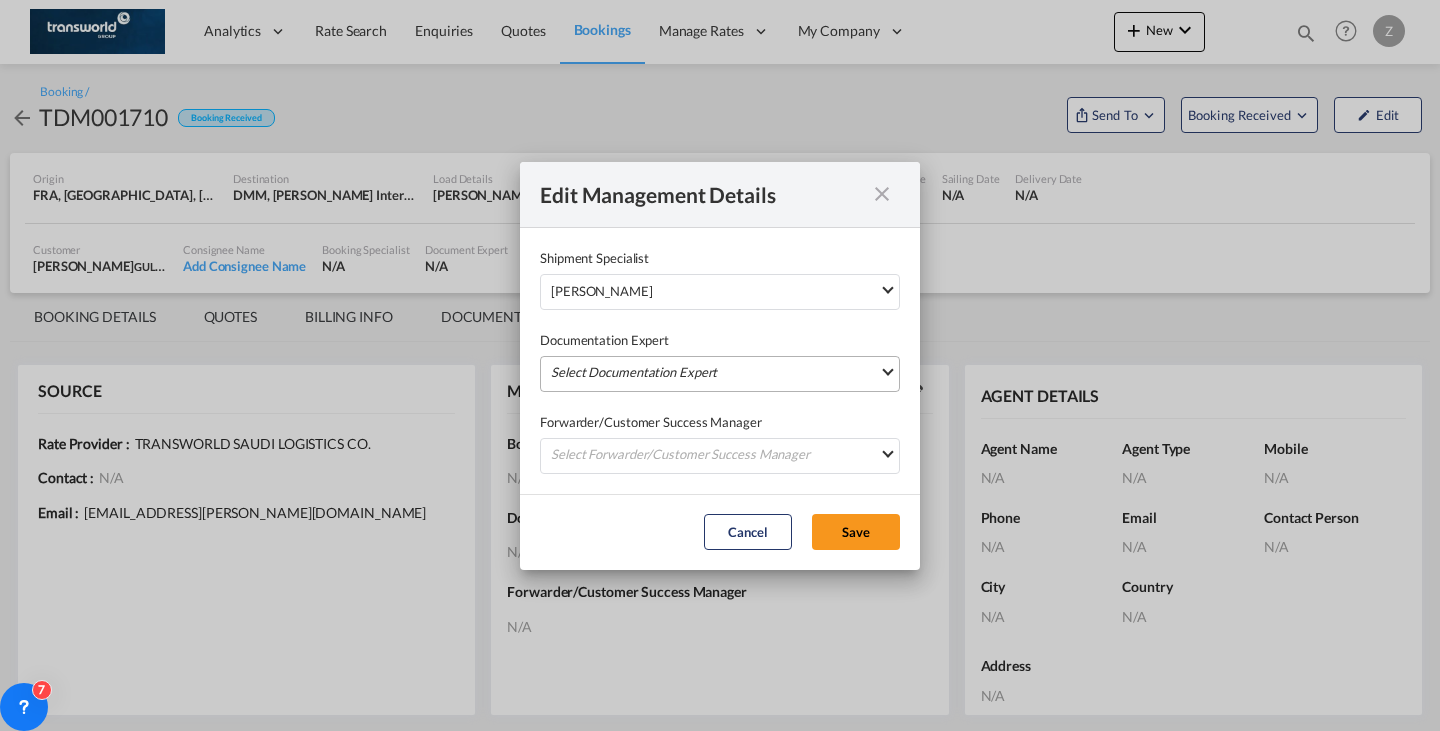click on "Select Documentation Expert
[PERSON_NAME] W
[PERSON_NAME][EMAIL_ADDRESS][PERSON_NAME][DOMAIN_NAME] [PERSON_NAME]
[PERSON_NAME][EMAIL_ADDRESS][DOMAIN_NAME] [DEMOGRAPHIC_DATA] Kiran
[EMAIL_ADDRESS][DOMAIN_NAME] Zoaib M
[EMAIL_ADDRESS][PERSON_NAME][DOMAIN_NAME] [PERSON_NAME]
[PERSON_NAME][EMAIL_ADDRESS][PERSON_NAME][DOMAIN_NAME] [PERSON_NAME] P
[PERSON_NAME][EMAIL_ADDRESS][DOMAIN_NAME] [PERSON_NAME] Test
[EMAIL_ADDRESS][DOMAIN_NAME] [PERSON_NAME]
[EMAIL_ADDRESS][PERSON_NAME][DOMAIN_NAME] [PERSON_NAME] tlssus
[PERSON_NAME][EMAIL_ADDRESS][DOMAIN_NAME] Abdullah Obaid
[EMAIL_ADDRESS][PERSON_NAME][DOMAIN_NAME] [PERSON_NAME]
[PERSON_NAME][EMAIL_ADDRESS][DOMAIN_NAME] [PERSON_NAME]
[EMAIL_ADDRESS][PERSON_NAME][DOMAIN_NAME] [PERSON_NAME]
[EMAIL_ADDRESS][DOMAIN_NAME] OTM USER
[EMAIL_ADDRESS][DOMAIN_NAME] [PERSON_NAME]
[PERSON_NAME][EMAIL_ADDRESS][DOMAIN_NAME] Naji Abdel
[EMAIL_ADDRESS][PERSON_NAME][DOMAIN_NAME] [PERSON_NAME]
[EMAIL_ADDRESS][DOMAIN_NAME] [PERSON_NAME]
[PERSON_NAME][EMAIL_ADDRESS][DOMAIN_NAME] [PERSON_NAME]
[PERSON_NAME][EMAIL_ADDRESS][PERSON_NAME][DOMAIN_NAME] [PERSON_NAME] Shahil
[EMAIL_ADDRESS][PERSON_NAME][DOMAIN_NAME] [PERSON_NAME]
[PERSON_NAME][EMAIL_ADDRESS][PERSON_NAME][DOMAIN_NAME] [PERSON_NAME]
[PERSON_NAME][EMAIL_ADDRESS][PERSON_NAME][DOMAIN_NAME] R [PERSON_NAME]" at bounding box center [720, 374] 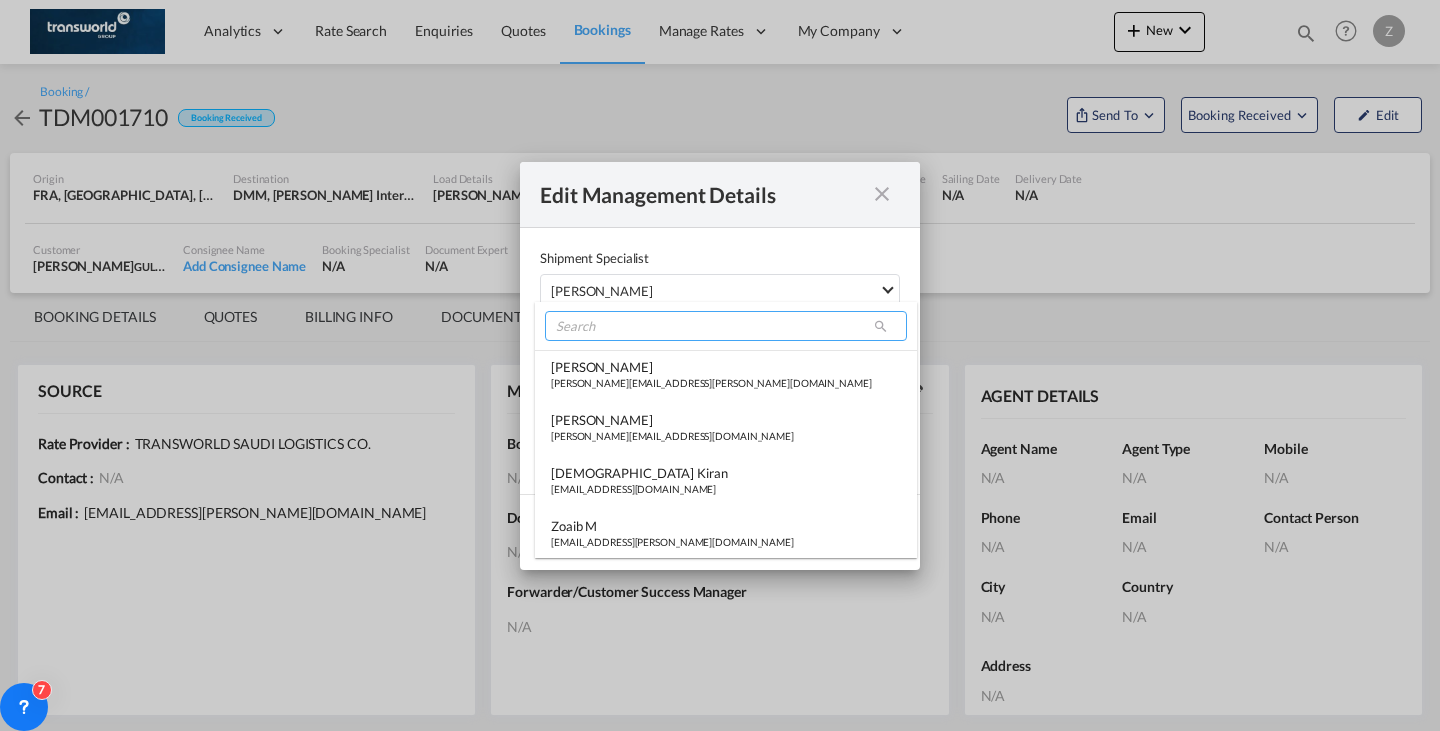 click at bounding box center [726, 326] 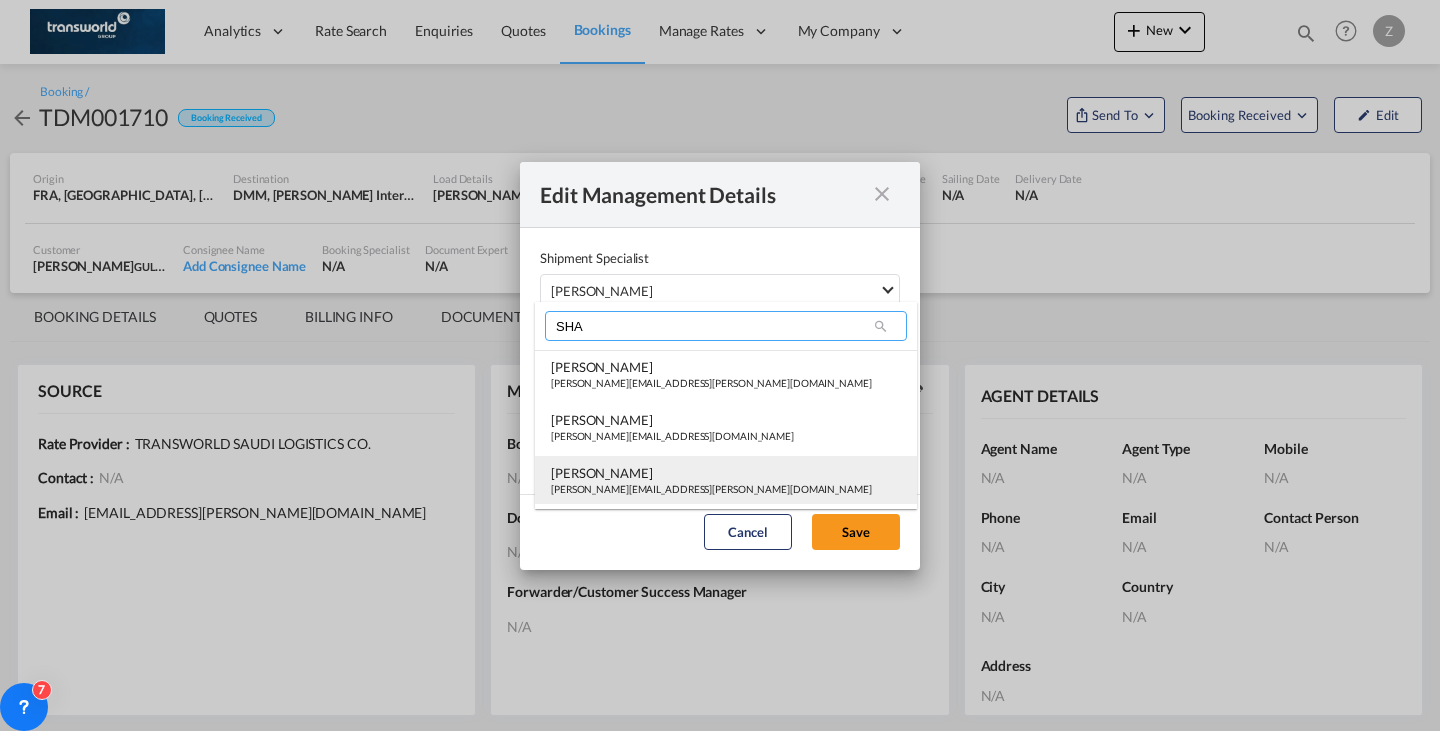 type on "SHA" 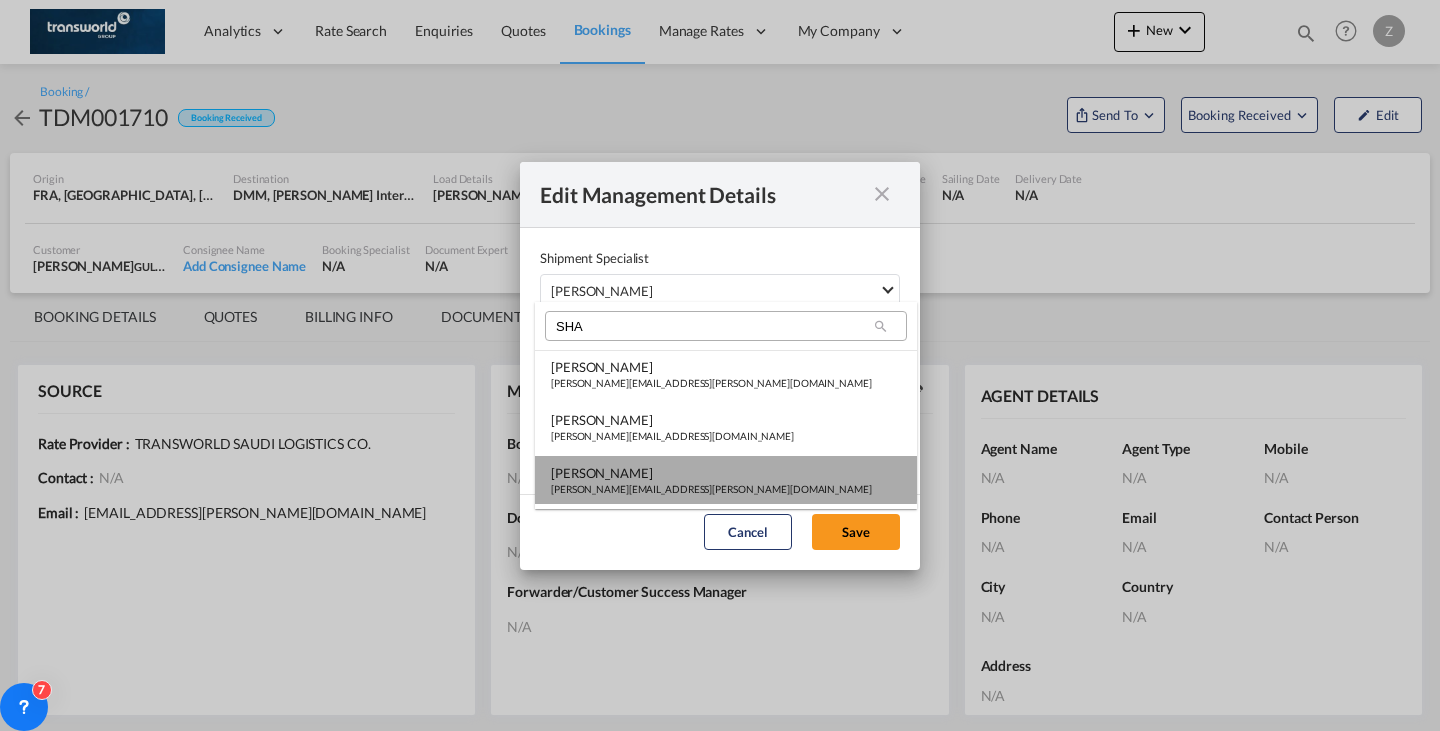 click on "[PERSON_NAME]" at bounding box center [711, 473] 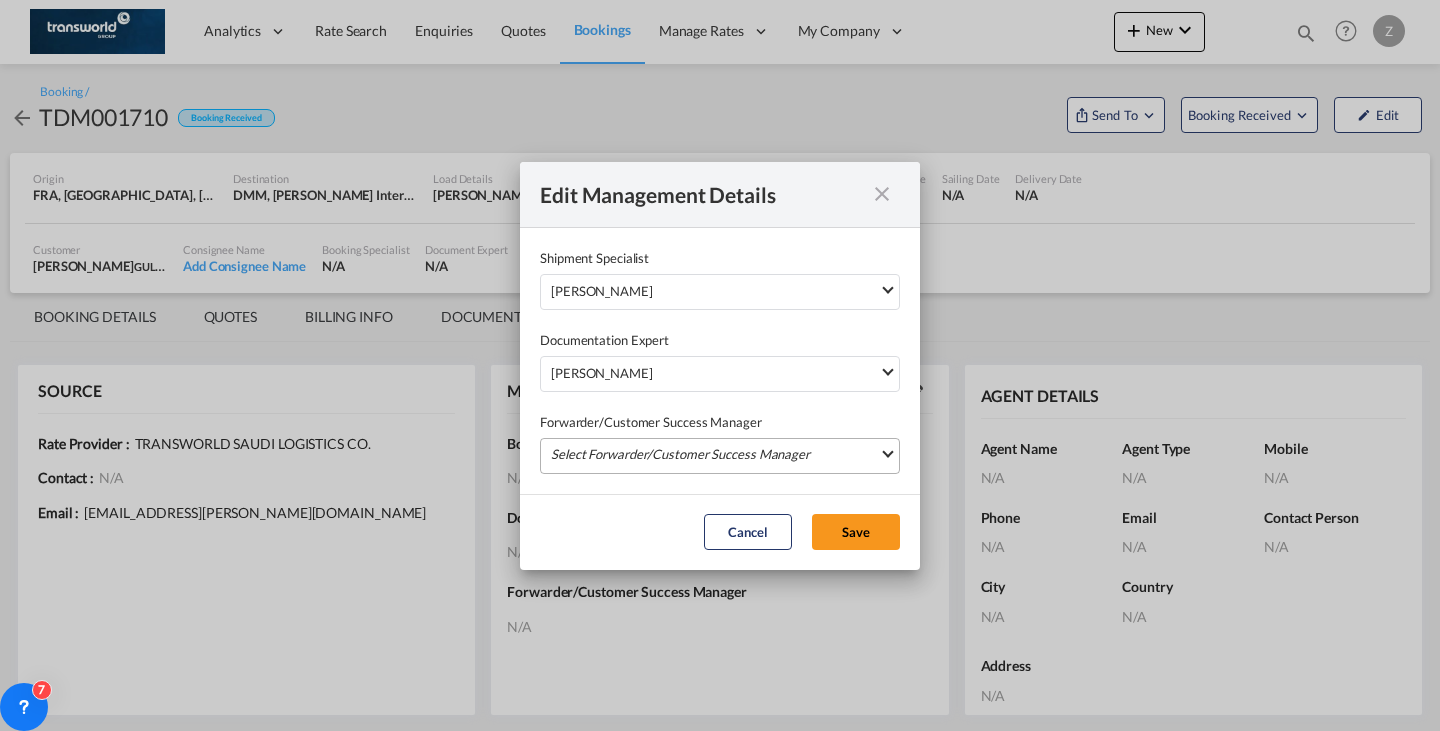 click on "Select Forwarder/Customer Success Manager
[PERSON_NAME] [PERSON_NAME][EMAIL_ADDRESS][PERSON_NAME][DOMAIN_NAME] [PERSON_NAME] [PERSON_NAME][EMAIL_ADDRESS][DOMAIN_NAME] [DEMOGRAPHIC_DATA] Kiran [EMAIL_ADDRESS][DOMAIN_NAME] Zoaib M [EMAIL_ADDRESS][PERSON_NAME][DOMAIN_NAME] [PERSON_NAME] [PERSON_NAME][EMAIL_ADDRESS][PERSON_NAME][DOMAIN_NAME] [PERSON_NAME] P [PERSON_NAME][EMAIL_ADDRESS][DOMAIN_NAME] [PERSON_NAME] Test [EMAIL_ADDRESS][DOMAIN_NAME] [PERSON_NAME] [EMAIL_ADDRESS][PERSON_NAME][DOMAIN_NAME] [PERSON_NAME] tlssus [PERSON_NAME][EMAIL_ADDRESS][DOMAIN_NAME] Abdullah Obaid [EMAIL_ADDRESS][PERSON_NAME][DOMAIN_NAME] [PERSON_NAME] [PERSON_NAME][EMAIL_ADDRESS][DOMAIN_NAME] [PERSON_NAME] [EMAIL_ADDRESS][PERSON_NAME][DOMAIN_NAME] [PERSON_NAME] [EMAIL_ADDRESS][DOMAIN_NAME] OTM USER [EMAIL_ADDRESS][DOMAIN_NAME] [PERSON_NAME] [PERSON_NAME][EMAIL_ADDRESS][DOMAIN_NAME] Naji Abdel [EMAIL_ADDRESS][PERSON_NAME][DOMAIN_NAME] [PERSON_NAME] [EMAIL_ADDRESS][DOMAIN_NAME] [PERSON_NAME] [PERSON_NAME][EMAIL_ADDRESS][DOMAIN_NAME] [PERSON_NAME] [PERSON_NAME][EMAIL_ADDRESS][PERSON_NAME][DOMAIN_NAME] [PERSON_NAME] Shahil [EMAIL_ADDRESS][PERSON_NAME][DOMAIN_NAME] [PERSON_NAME] [PERSON_NAME][EMAIL_ADDRESS][PERSON_NAME][DOMAIN_NAME] [PERSON_NAME] [PERSON_NAME][EMAIL_ADDRESS][PERSON_NAME][DOMAIN_NAME] R Venkat [EMAIL_ADDRESS][DOMAIN_NAME] [PERSON_NAME] [PERSON_NAME] M" at bounding box center (720, 456) 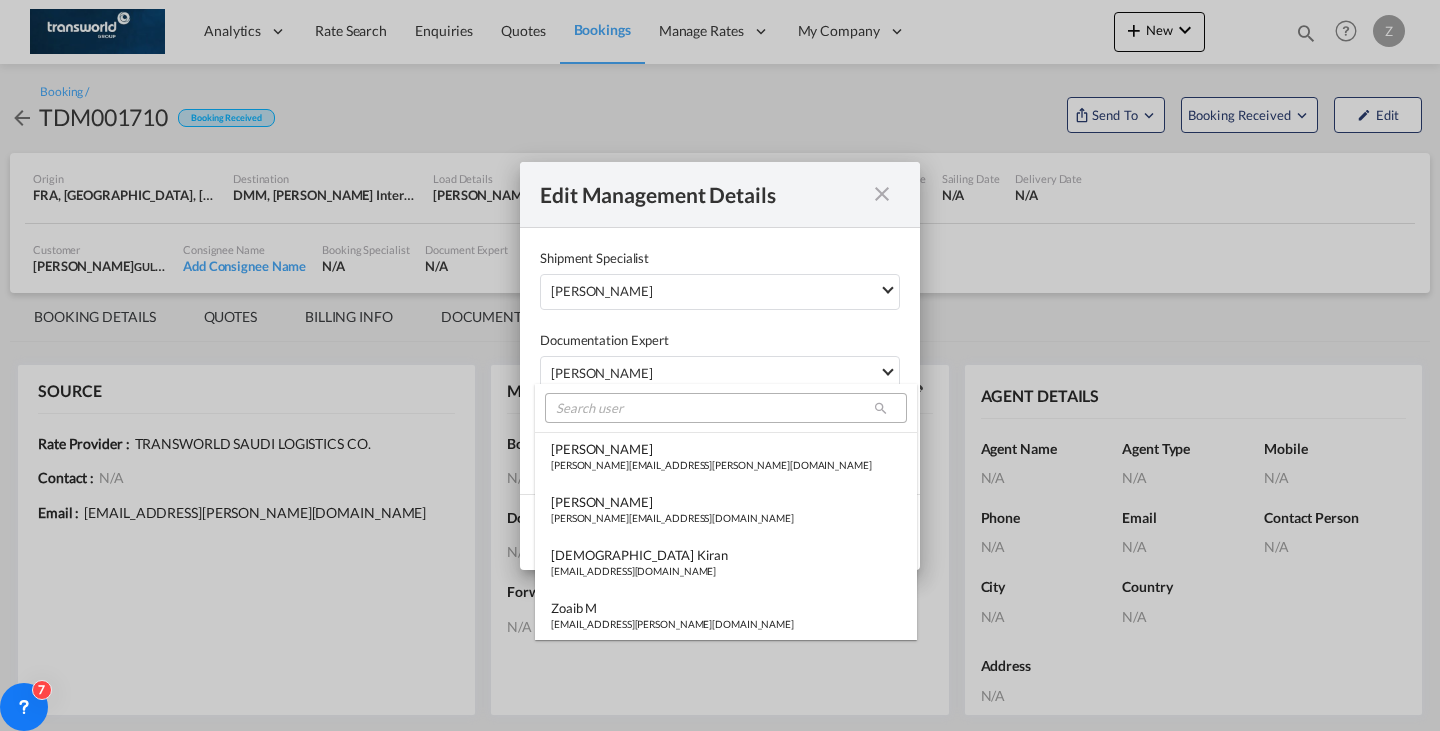 type on "[object Object]" 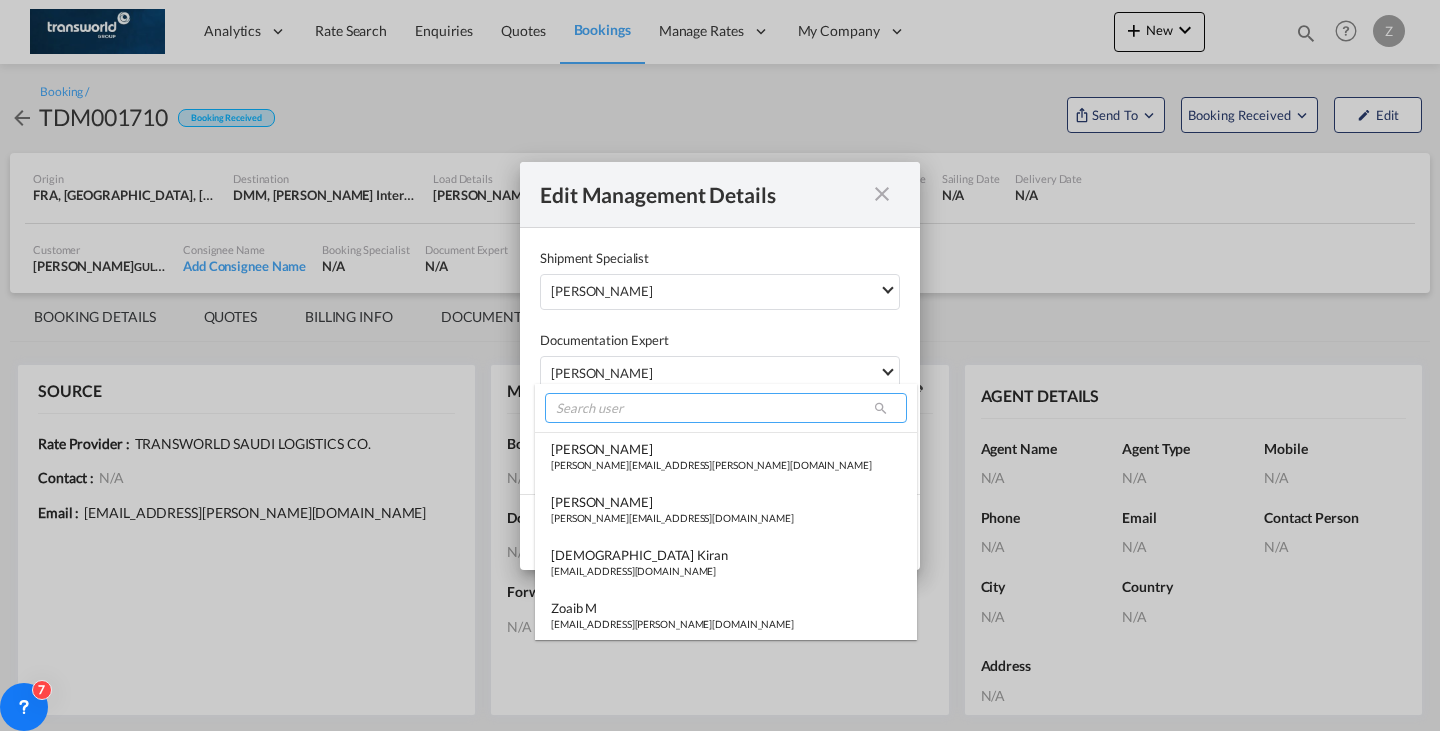 click at bounding box center [726, 408] 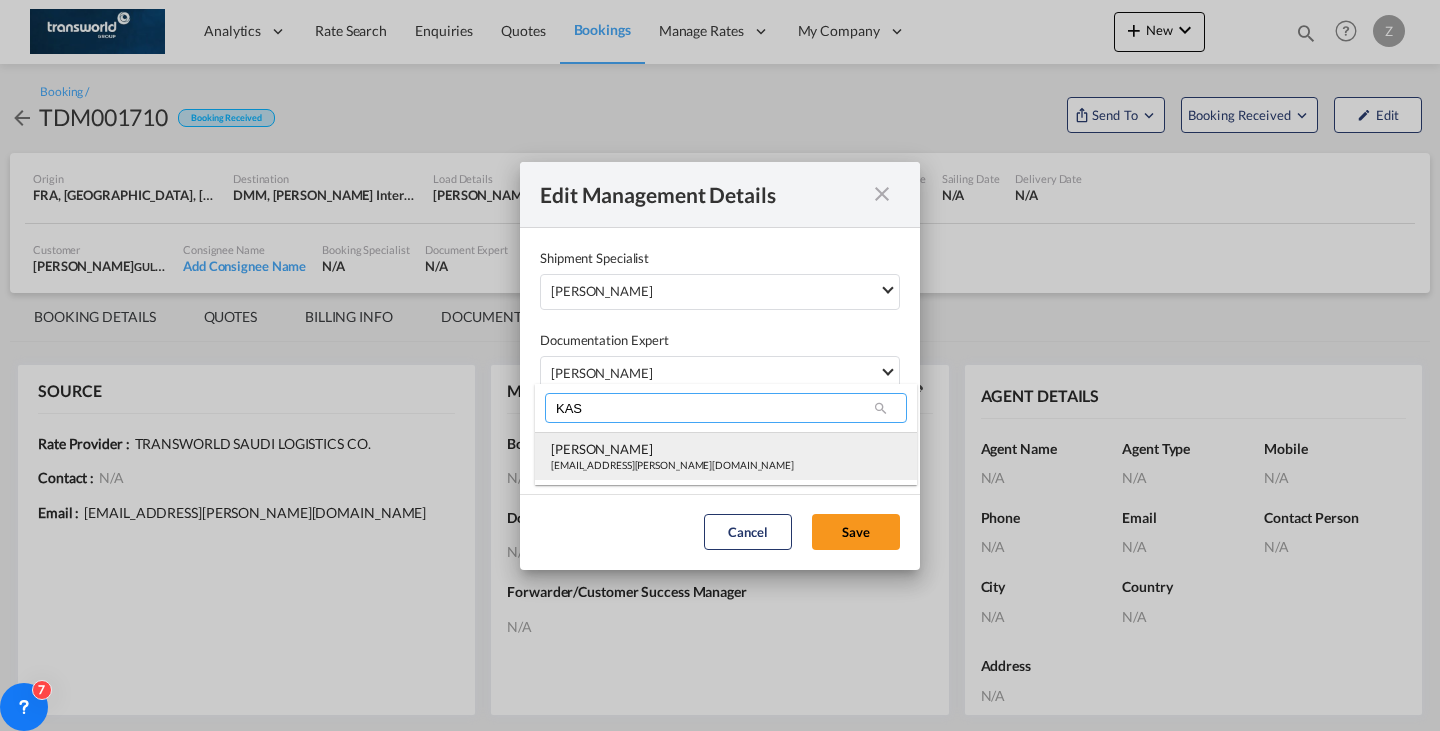 type on "KAS" 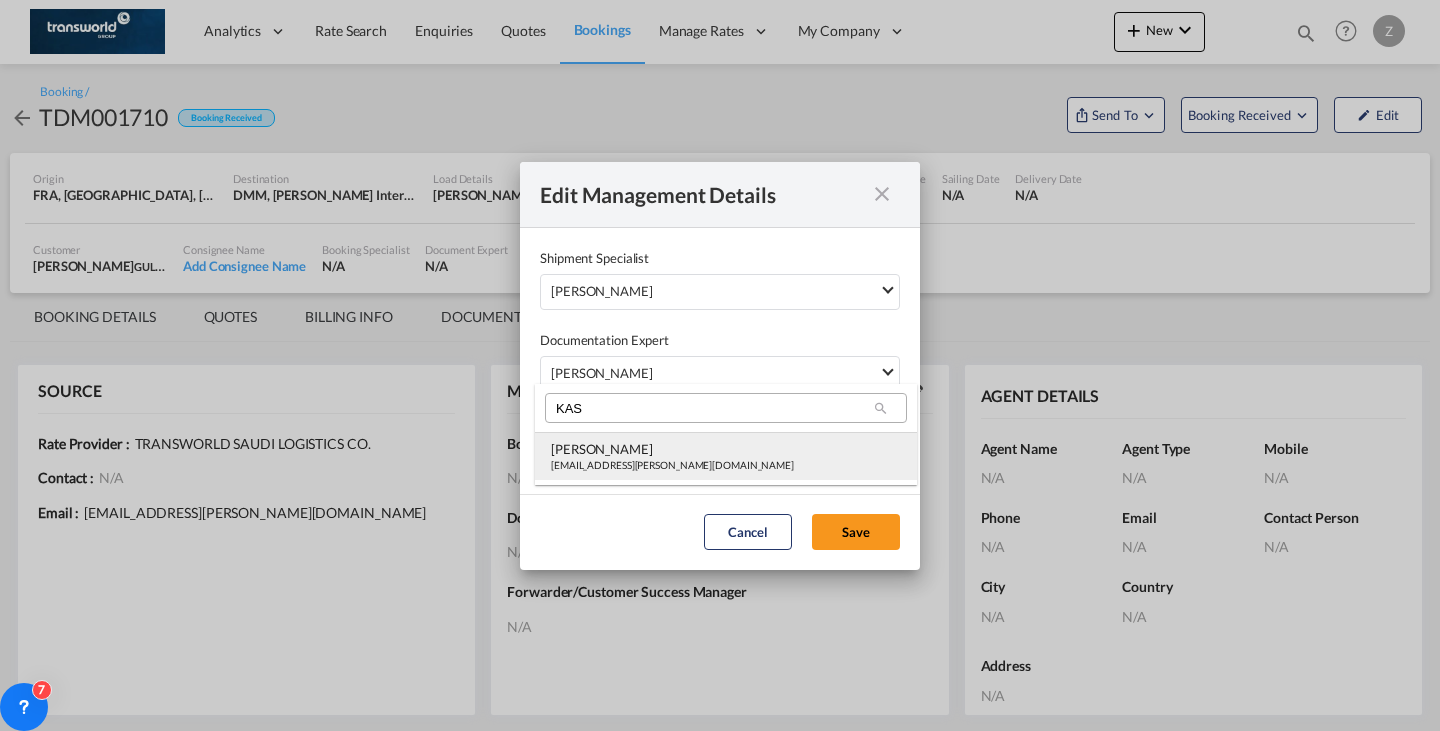 click on "[PERSON_NAME]" at bounding box center (672, 449) 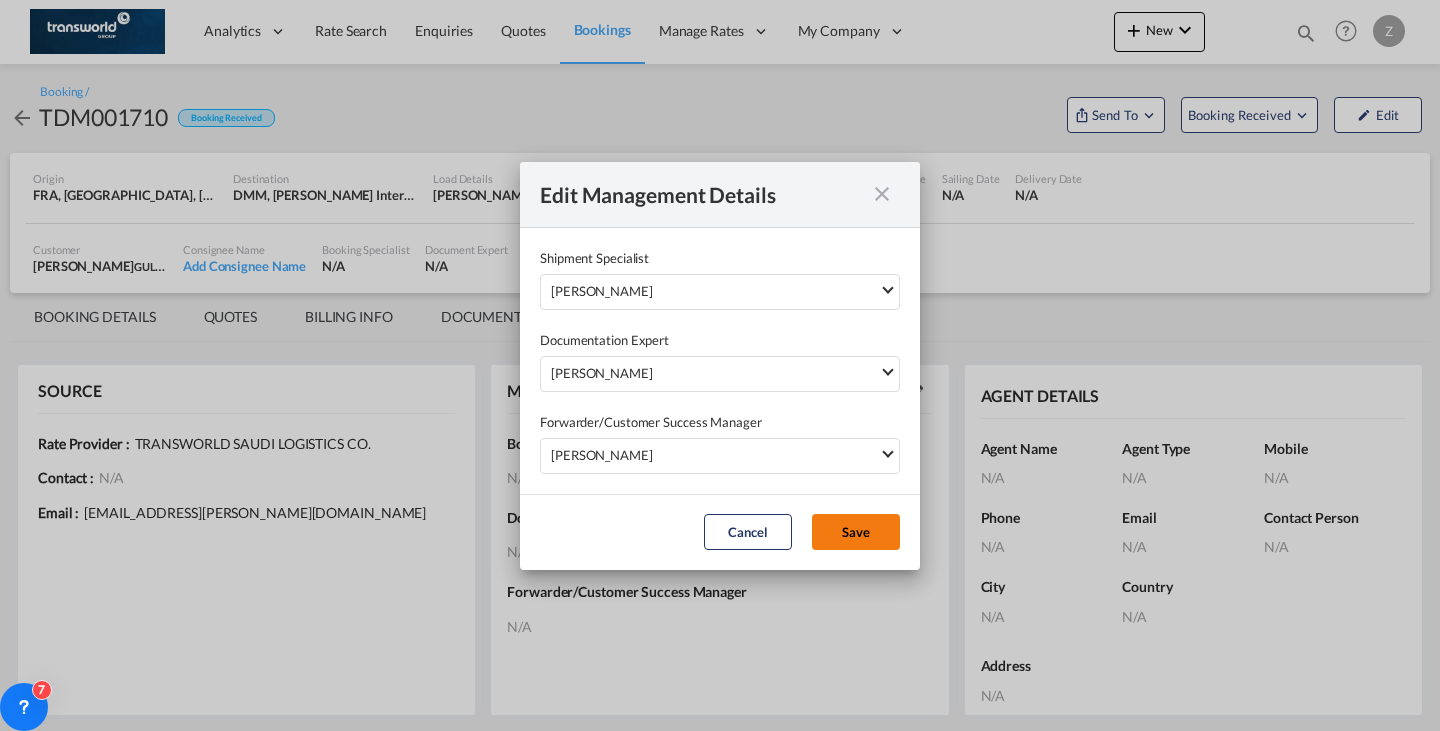 click on "Save" 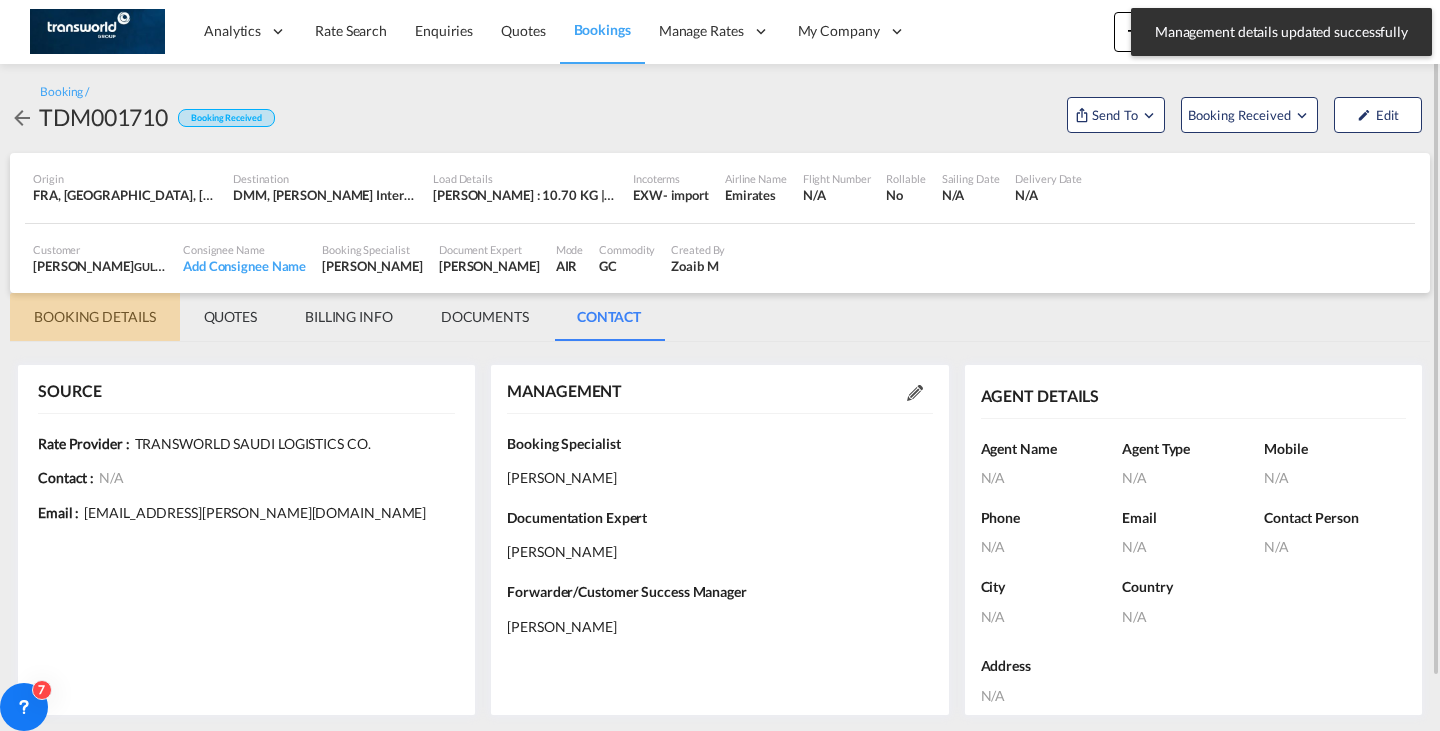 click on "BOOKING DETAILS" at bounding box center [95, 317] 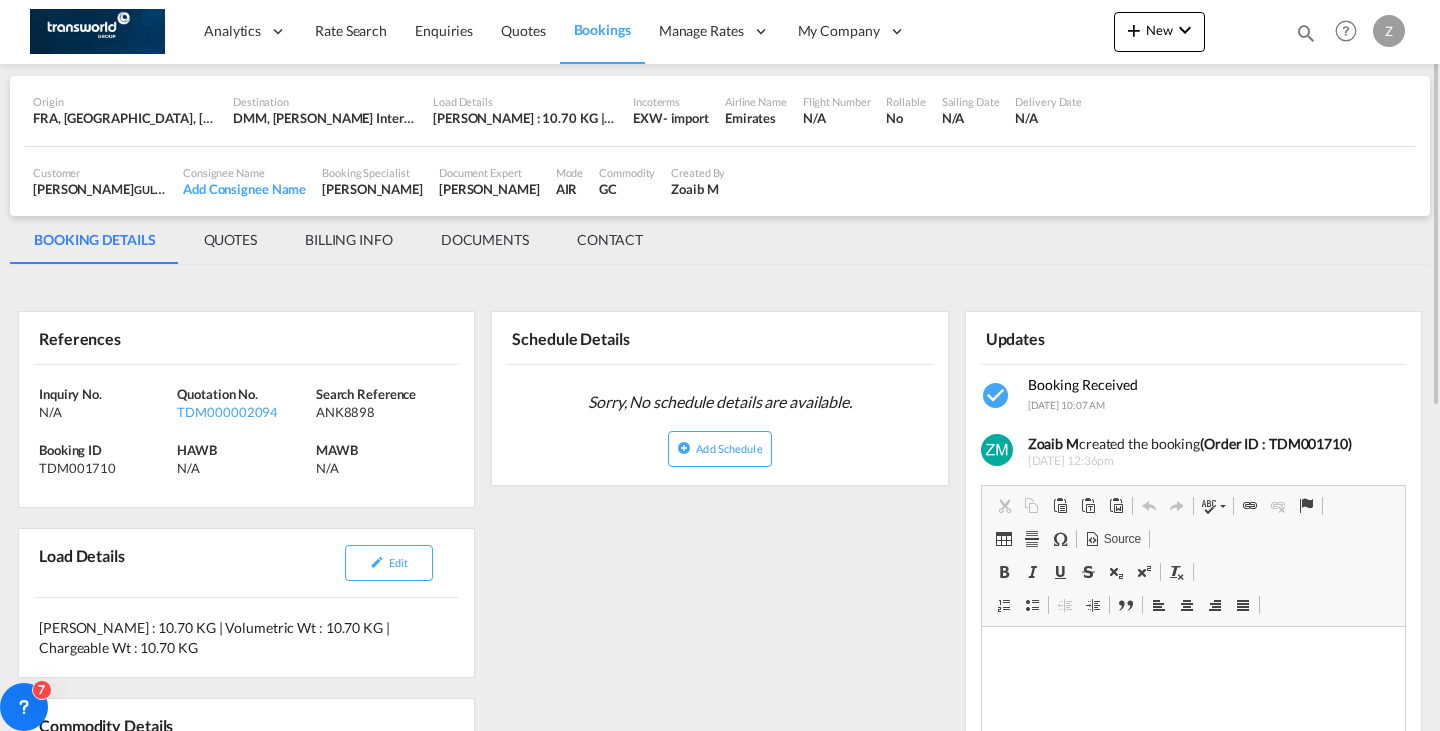 scroll, scrollTop: 78, scrollLeft: 0, axis: vertical 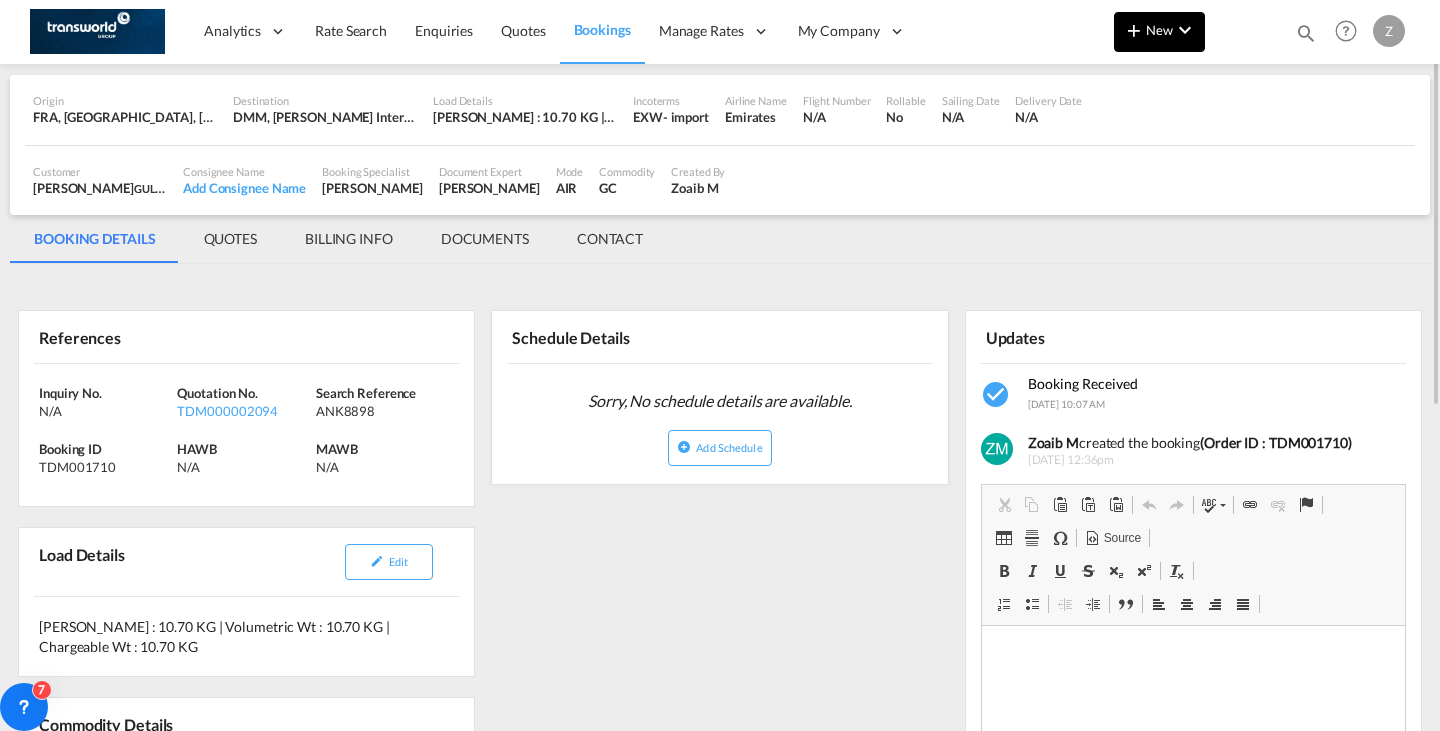click at bounding box center [1134, 30] 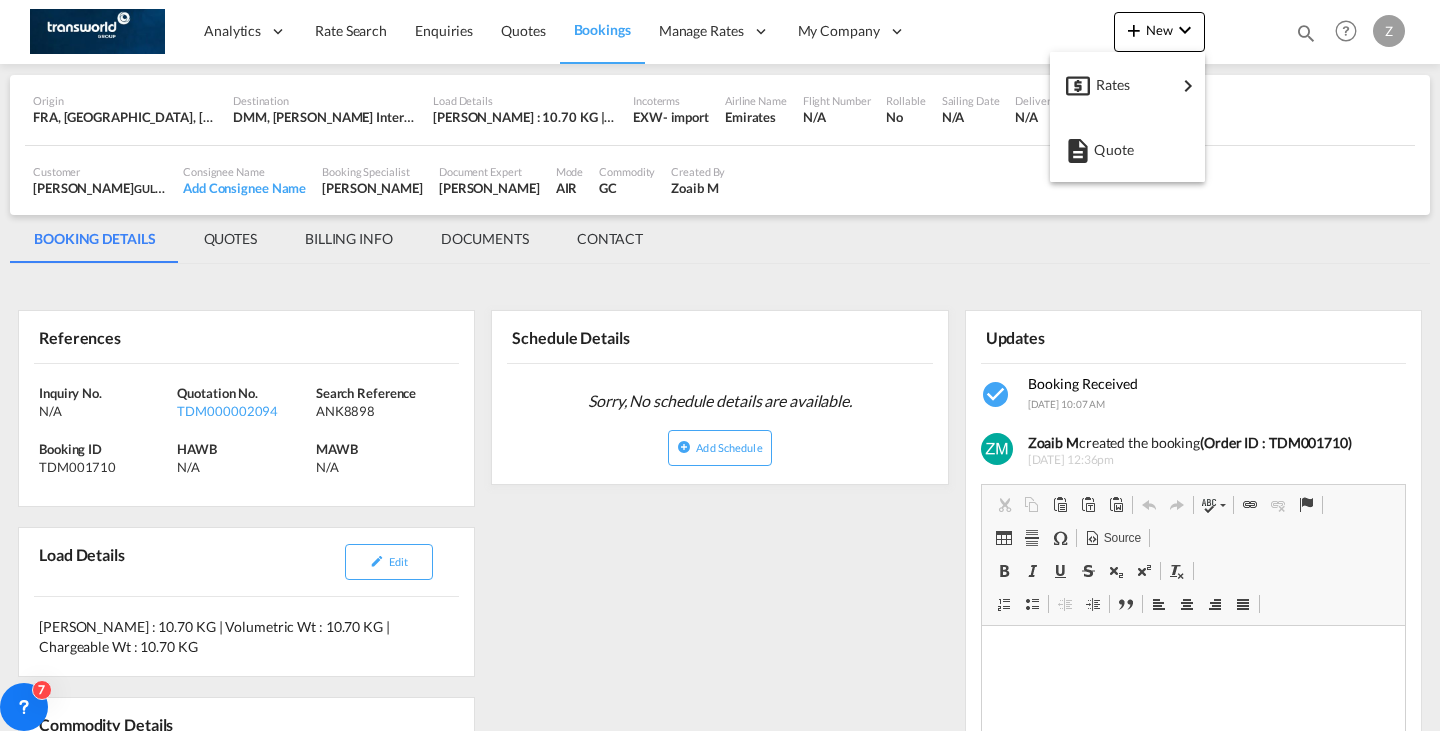 click at bounding box center [720, 365] 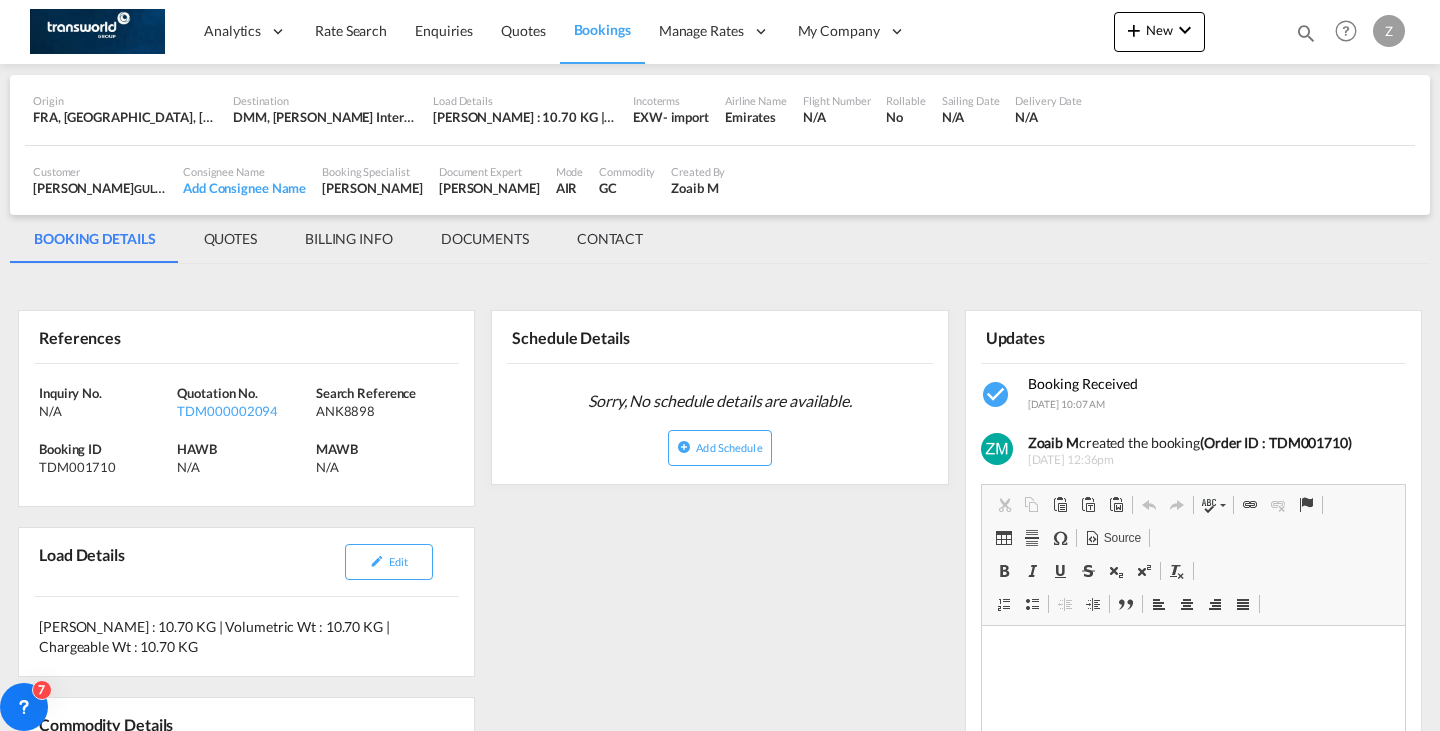 scroll, scrollTop: 0, scrollLeft: 0, axis: both 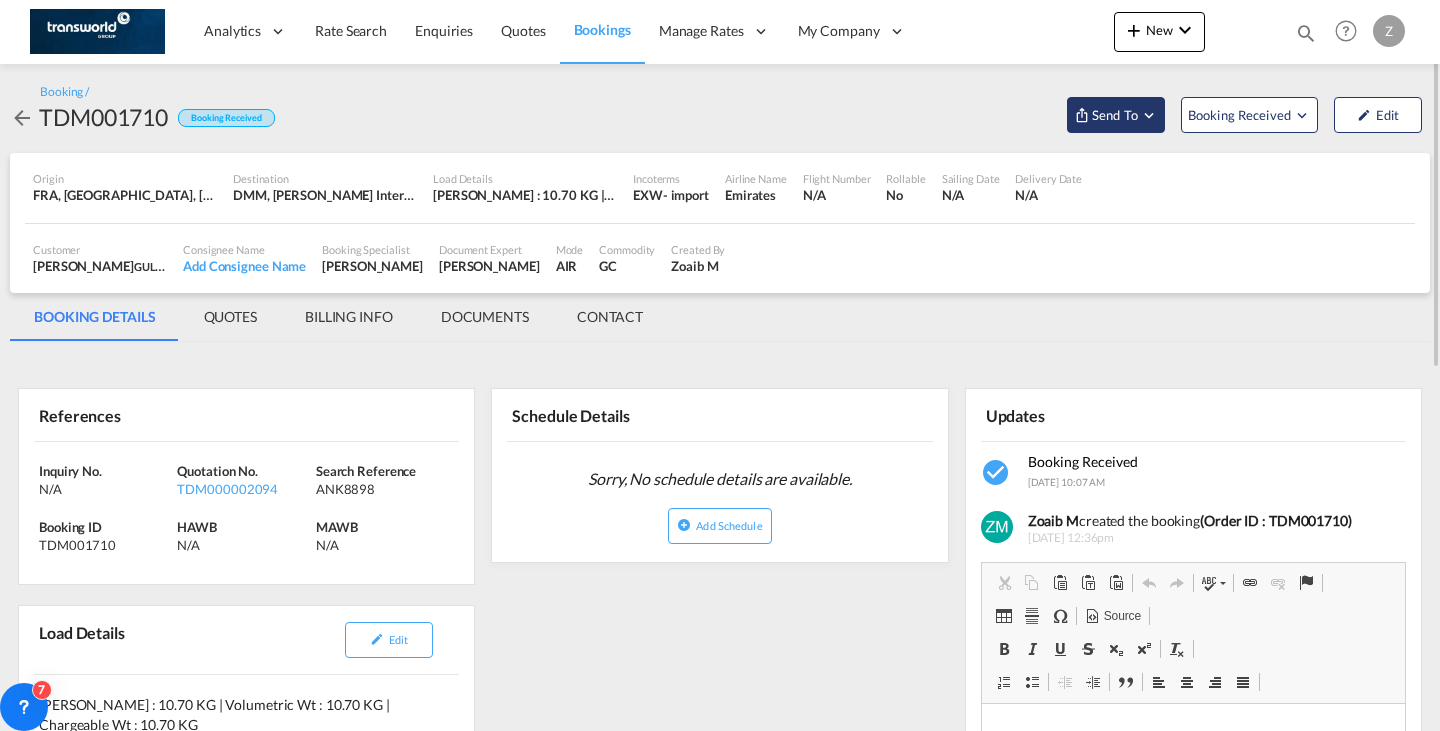 click on "Send To" at bounding box center [1115, 115] 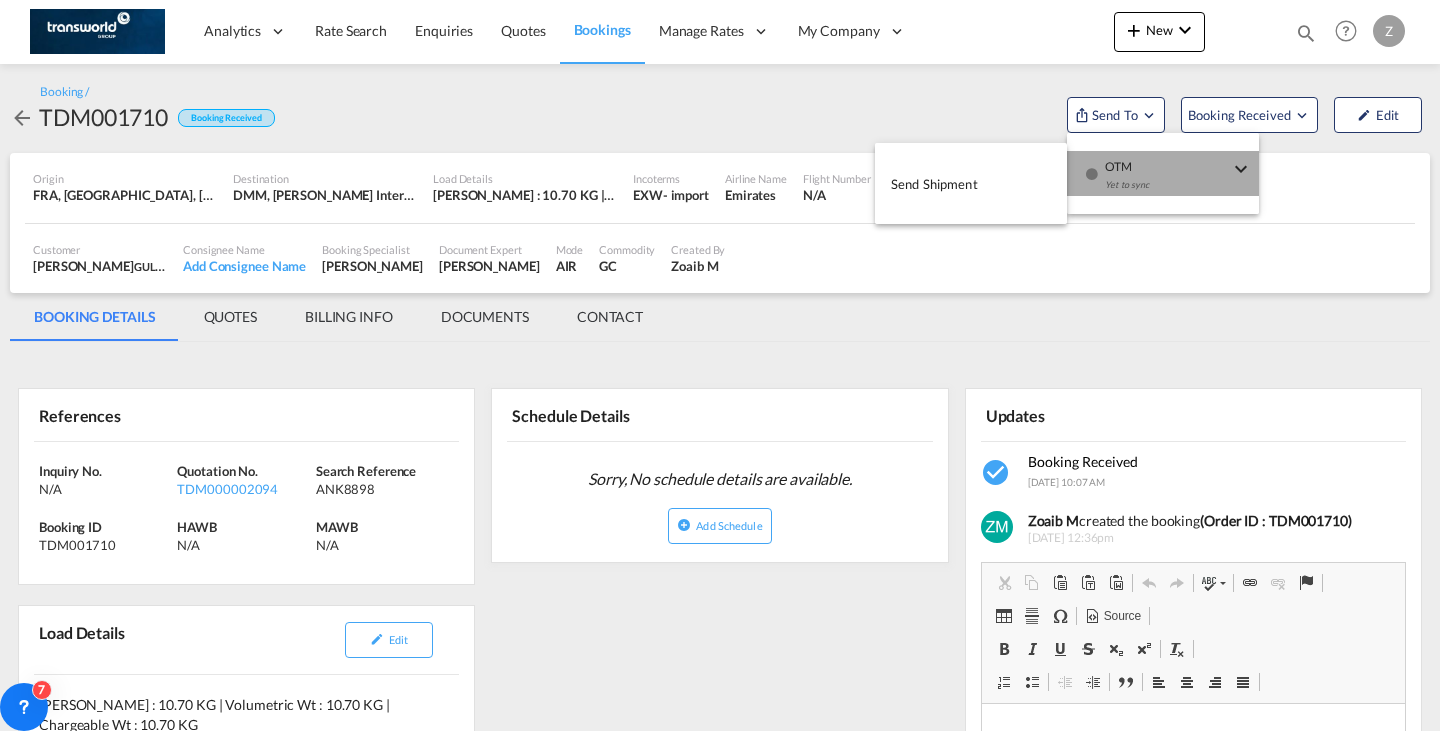 click on "Yet to sync" at bounding box center [1167, 190] 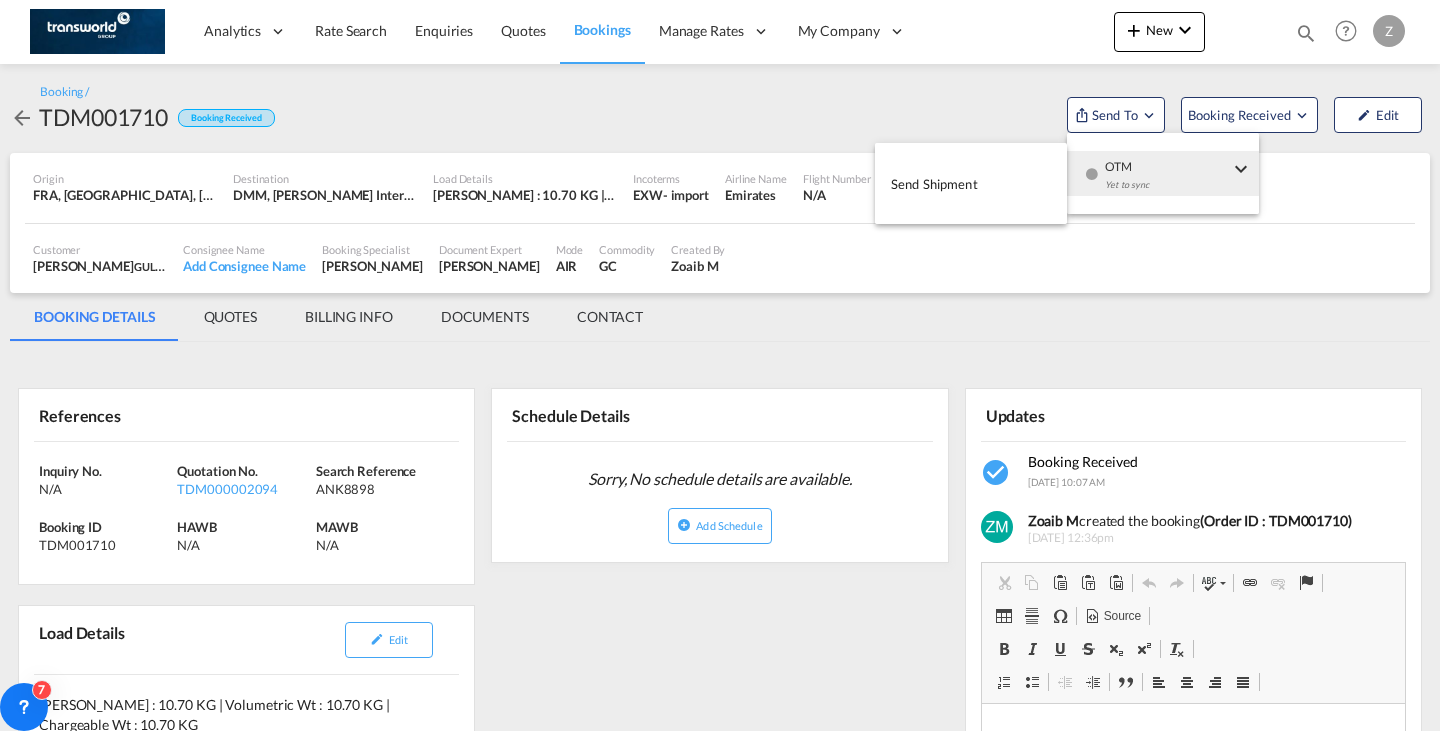 click on "Send Shipment" at bounding box center [934, 184] 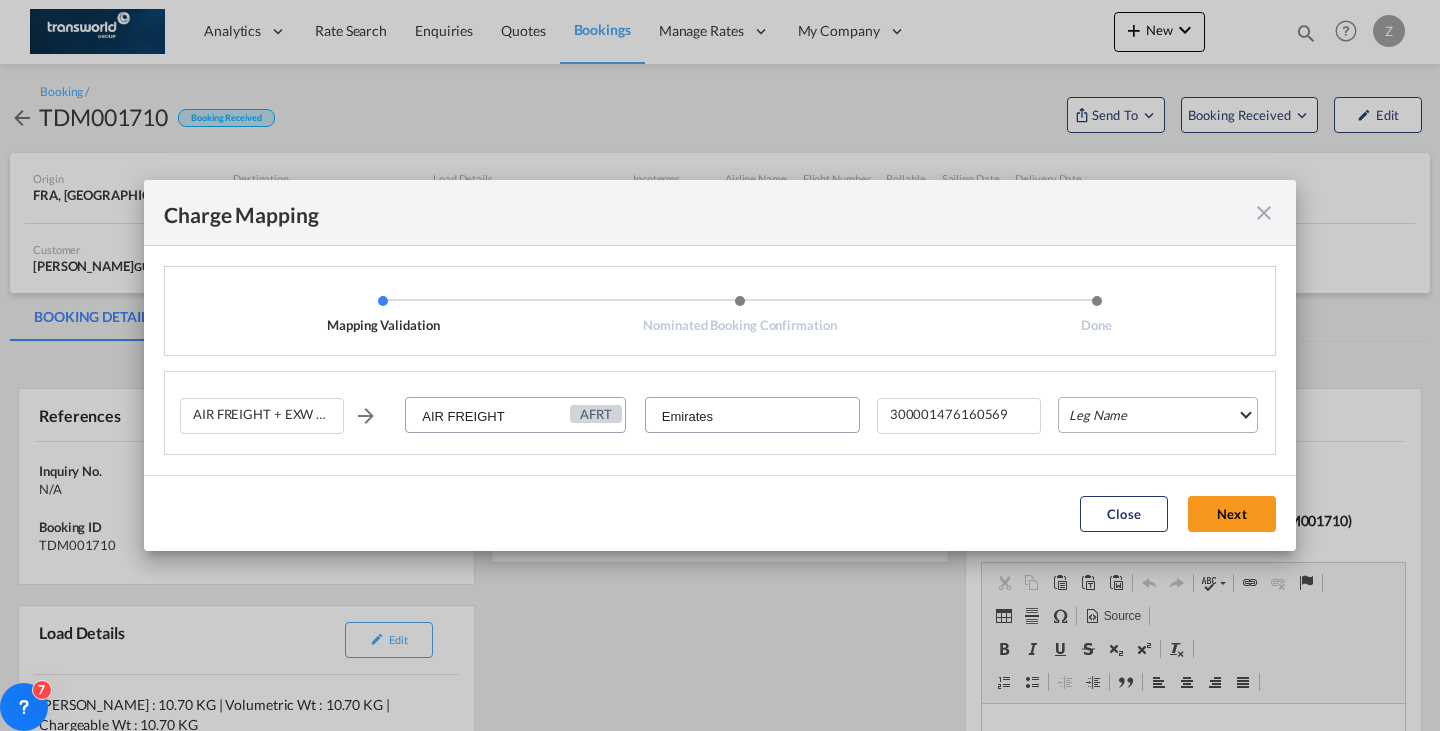 click on "Leg Name HANDLING ORIGIN HANDLING DESTINATION OTHERS TL PICK UP CUSTOMS ORIGIN AIR CUSTOMS DESTINATION TL DELIVERY" at bounding box center (1158, 415) 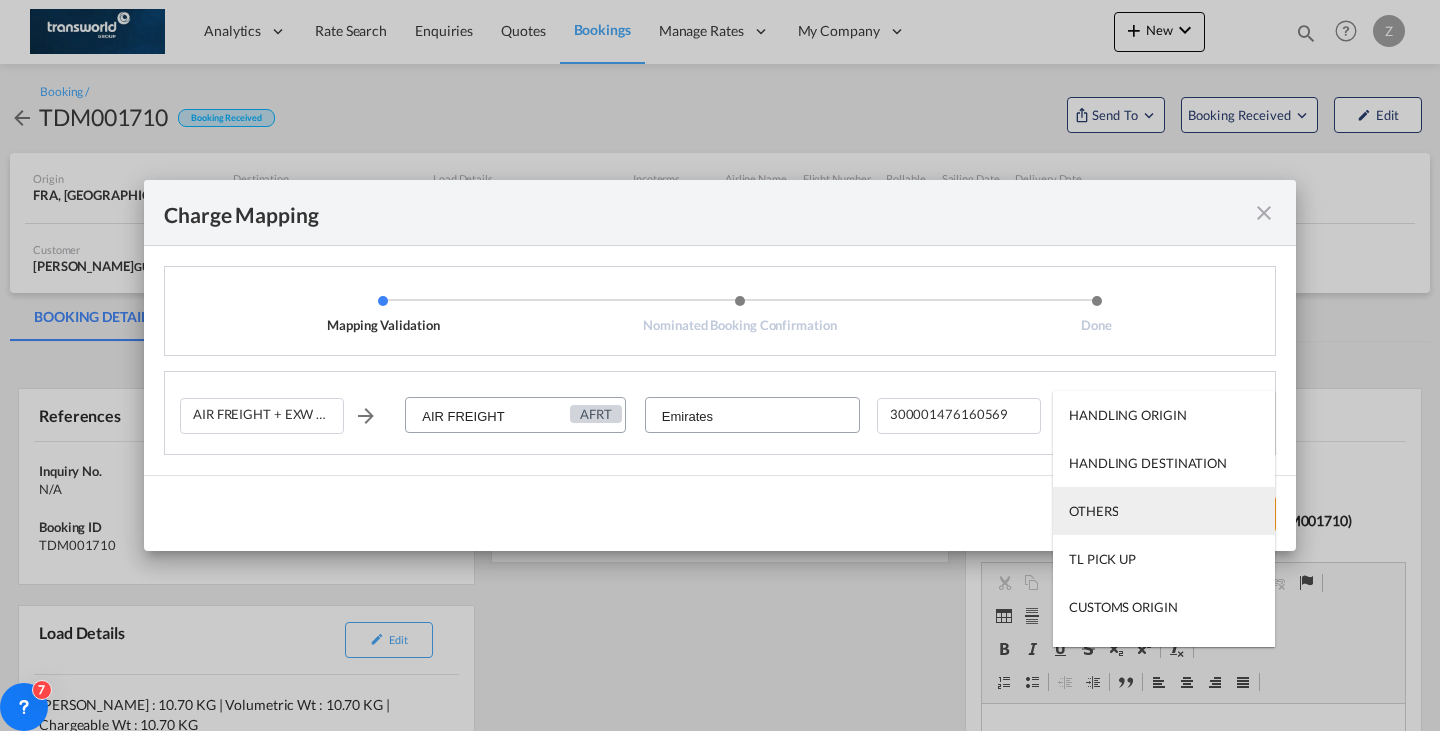 scroll, scrollTop: 128, scrollLeft: 0, axis: vertical 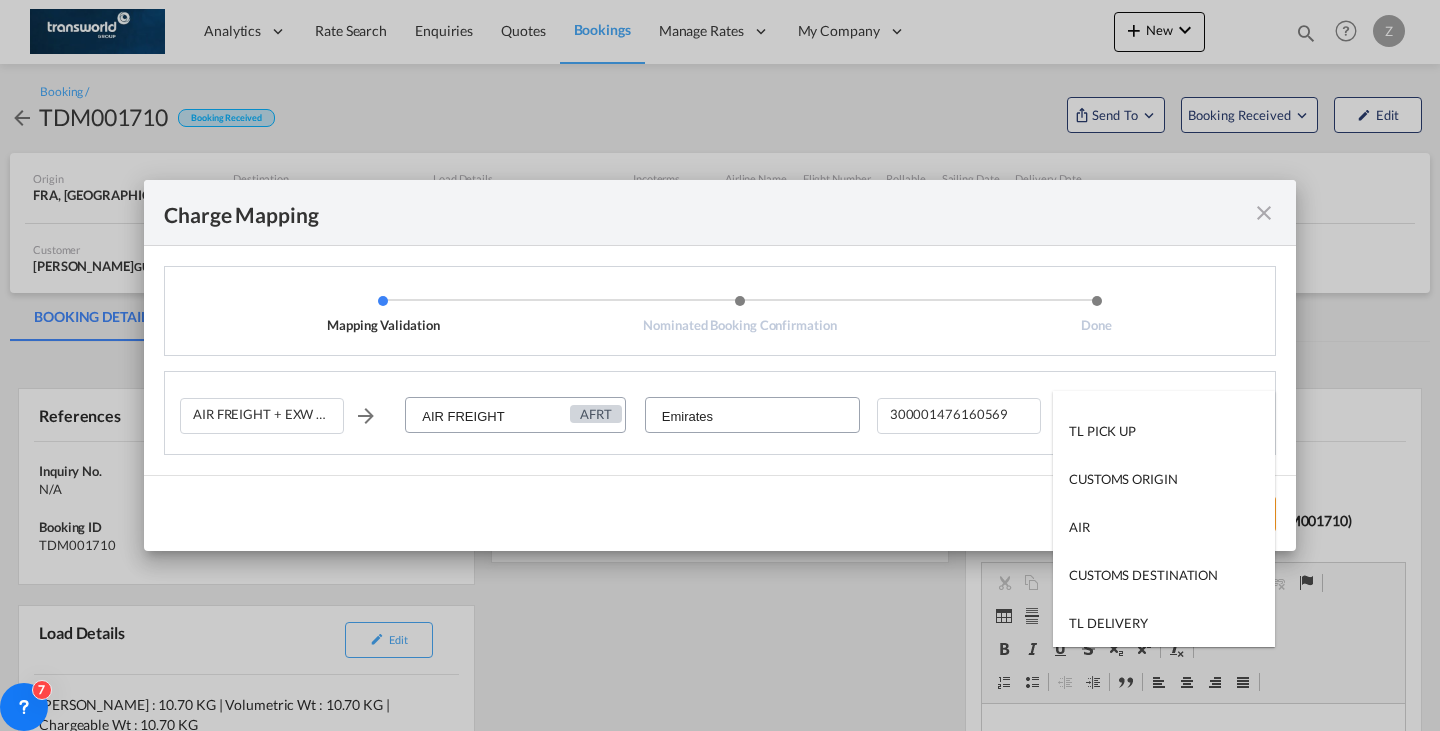 click at bounding box center (720, 365) 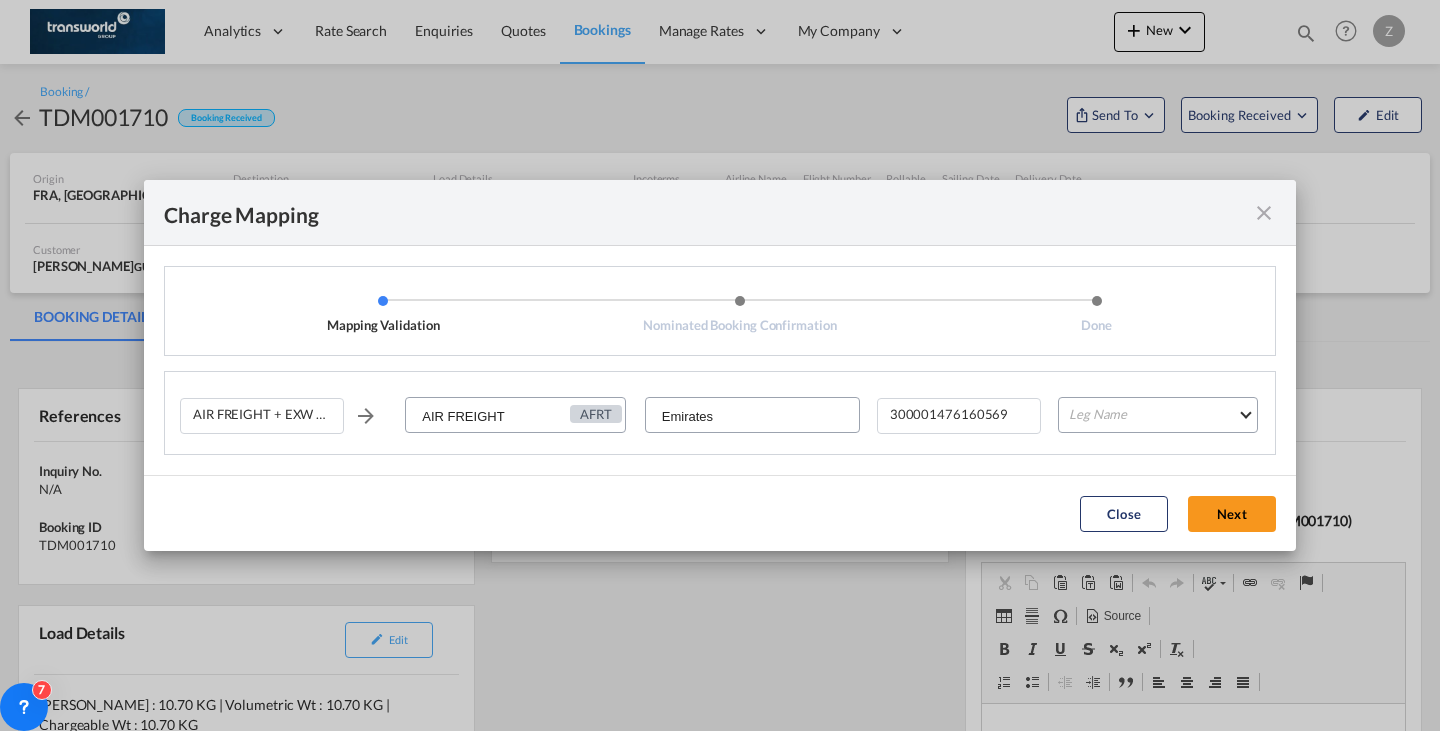 click on "Mapping Validation Nominated Booking Confirmation Done" at bounding box center [720, 311] 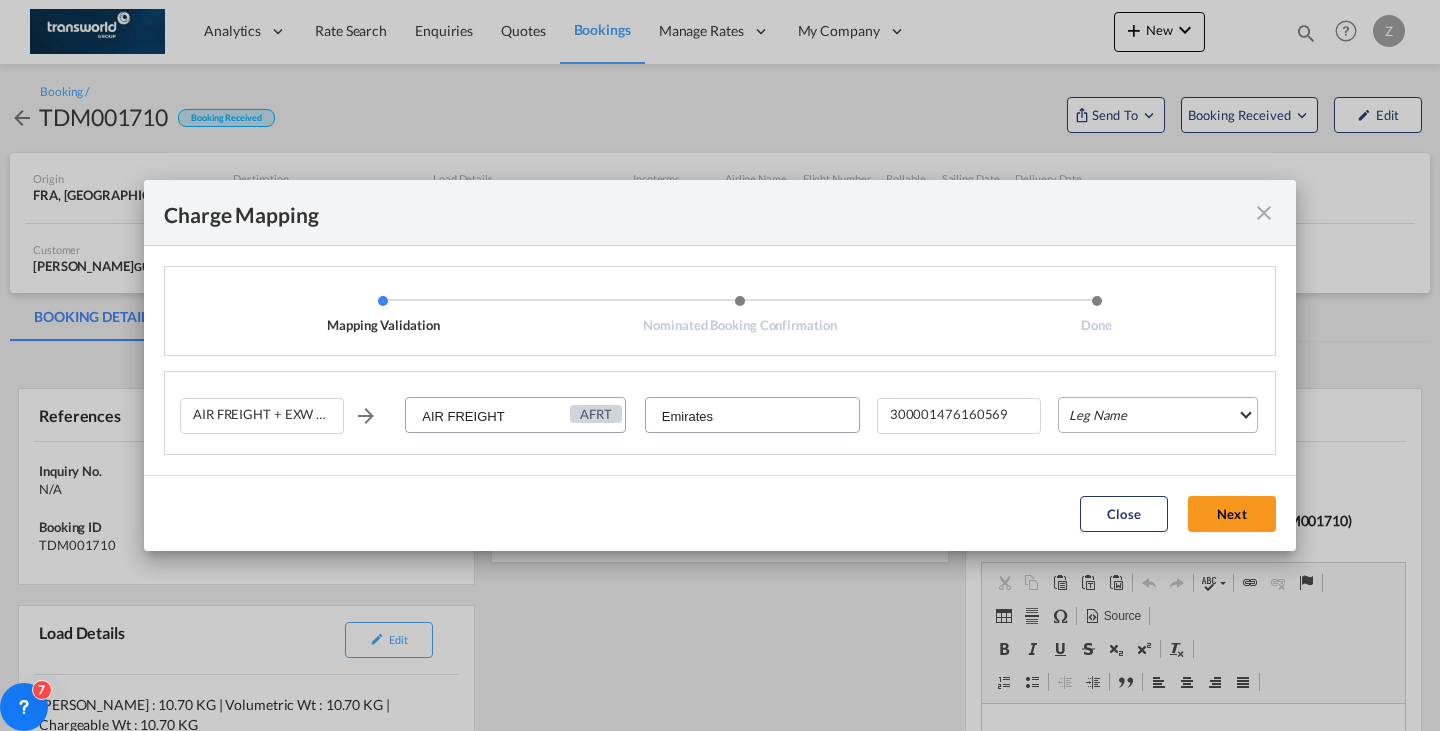 click on "Leg Name" at bounding box center [1158, 415] 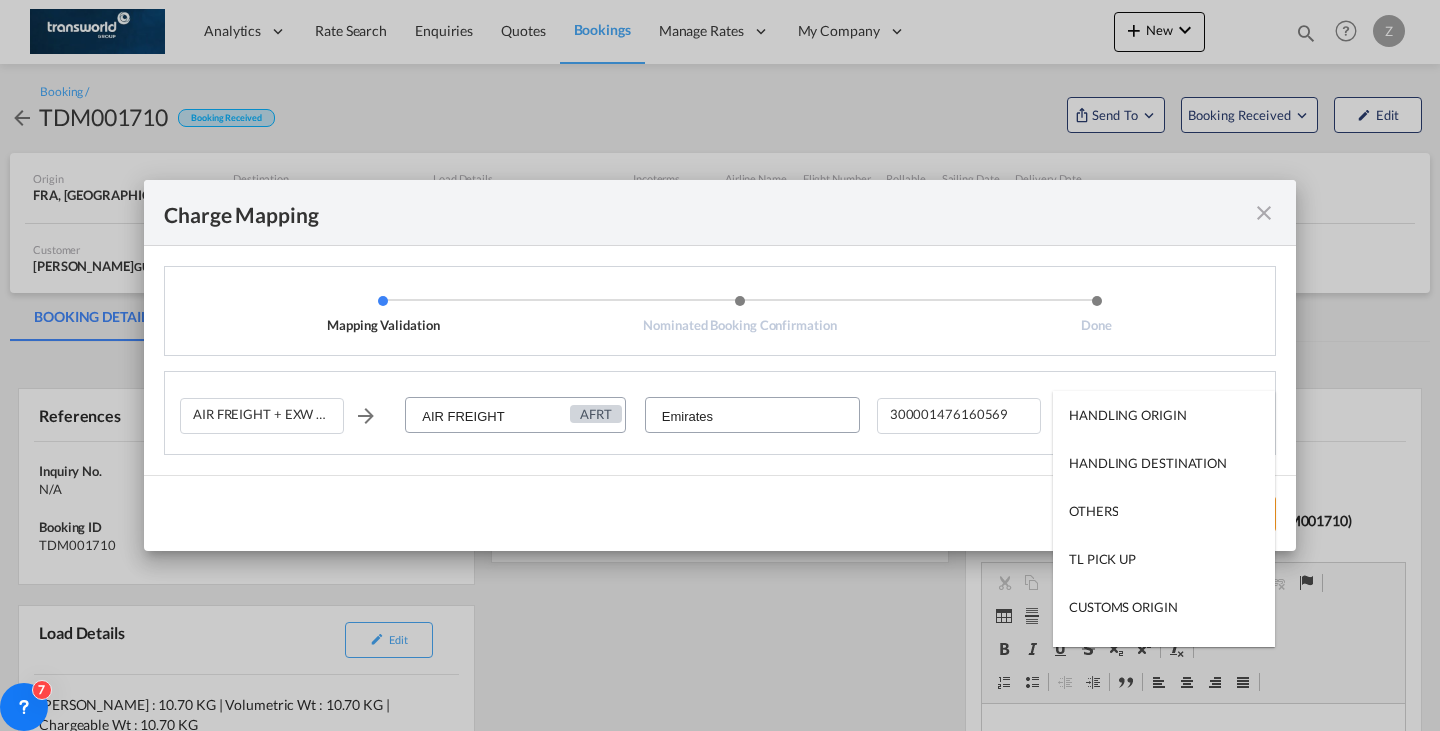 type on "HANDLING ORIGIN" 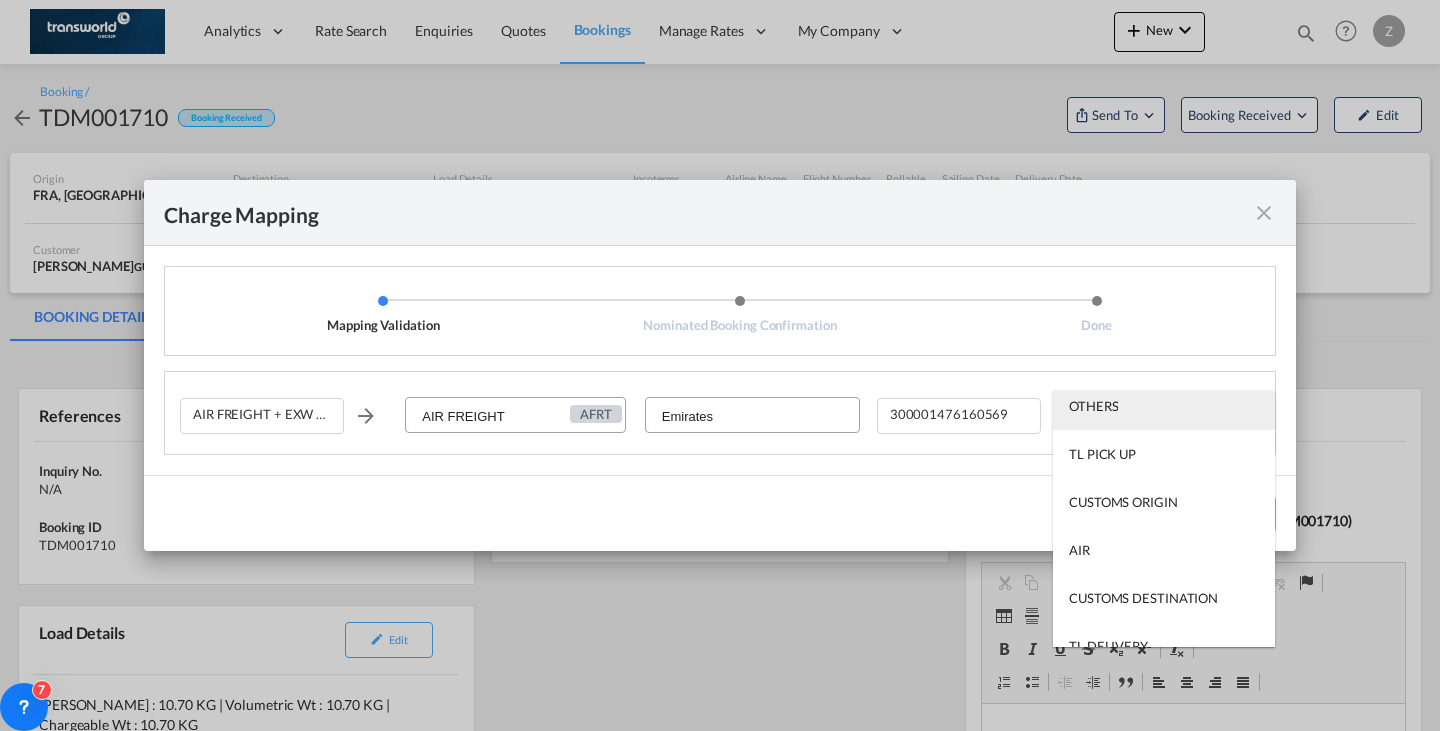 scroll, scrollTop: 128, scrollLeft: 0, axis: vertical 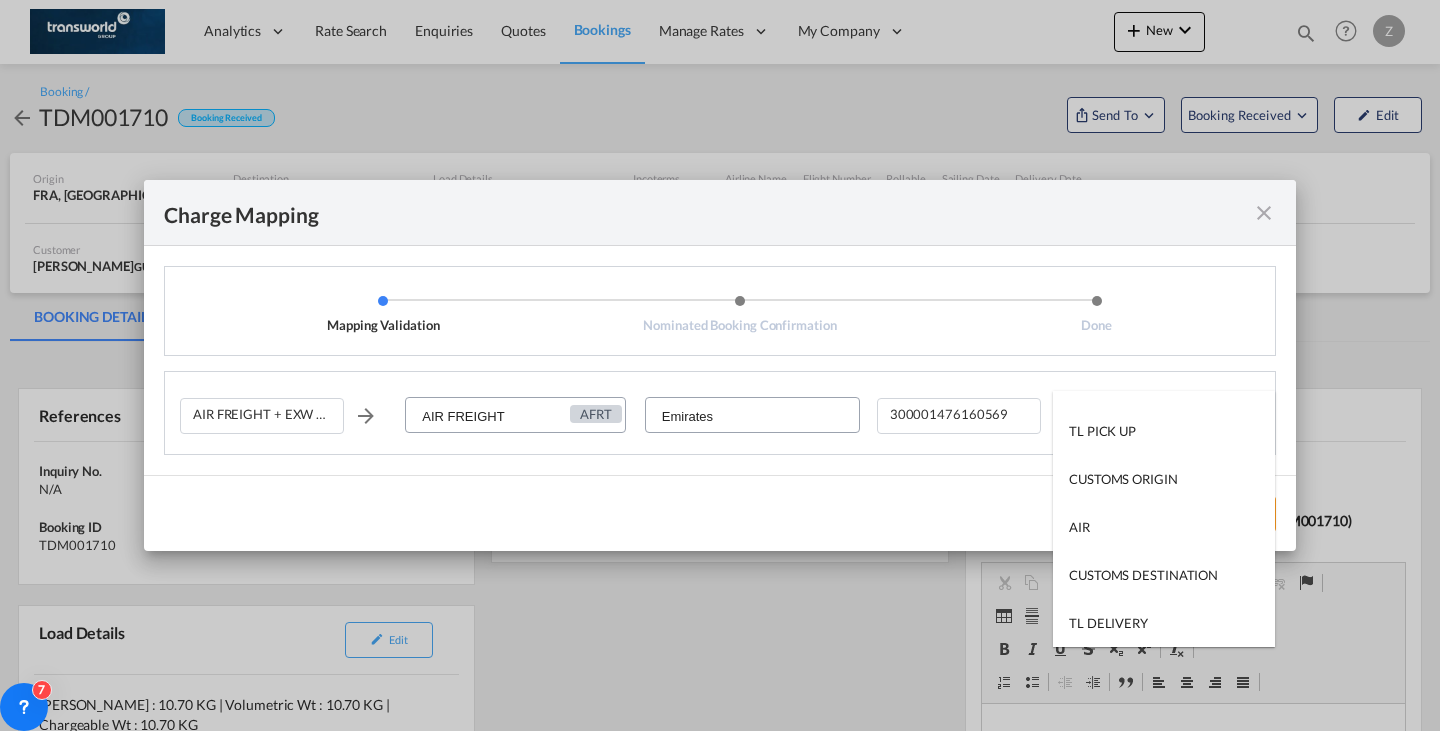 click at bounding box center (720, 365) 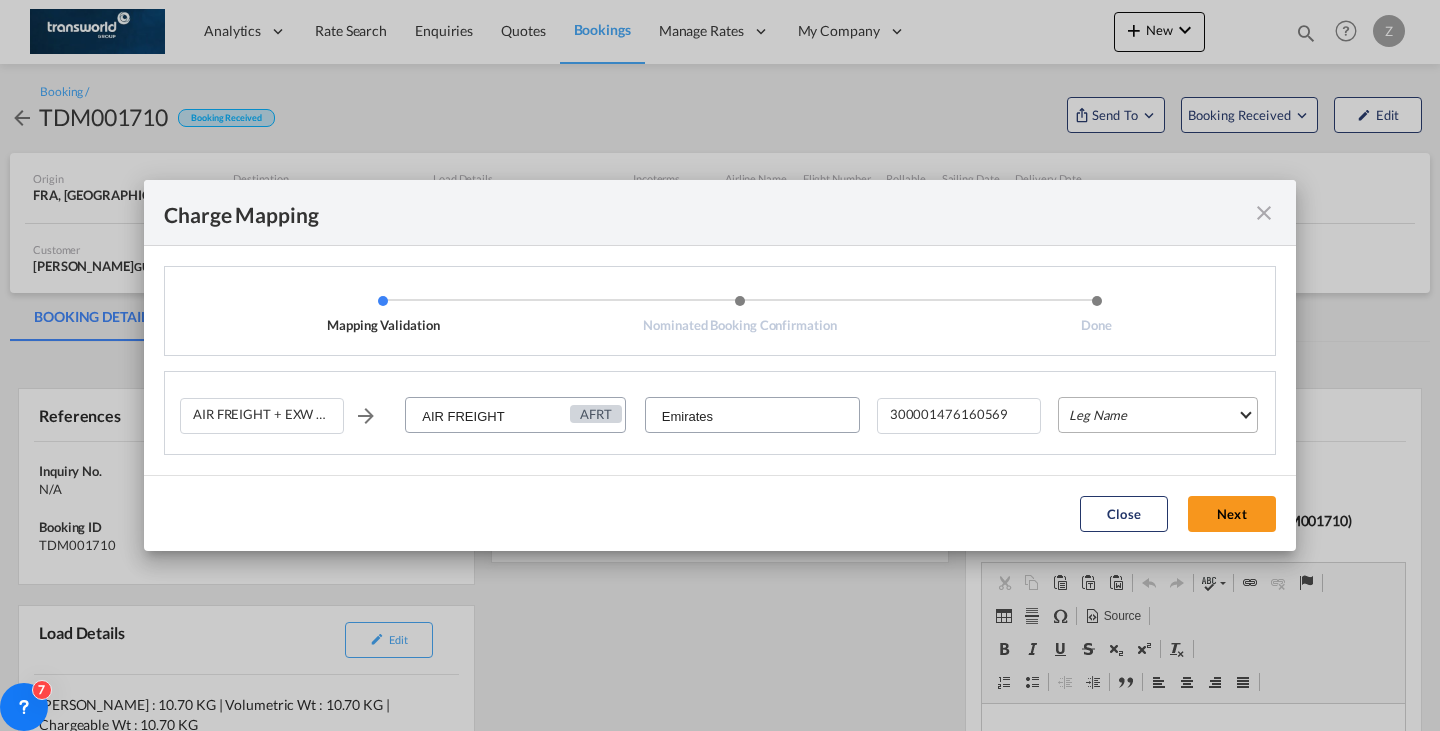 click on "Leg Name" at bounding box center (1158, 415) 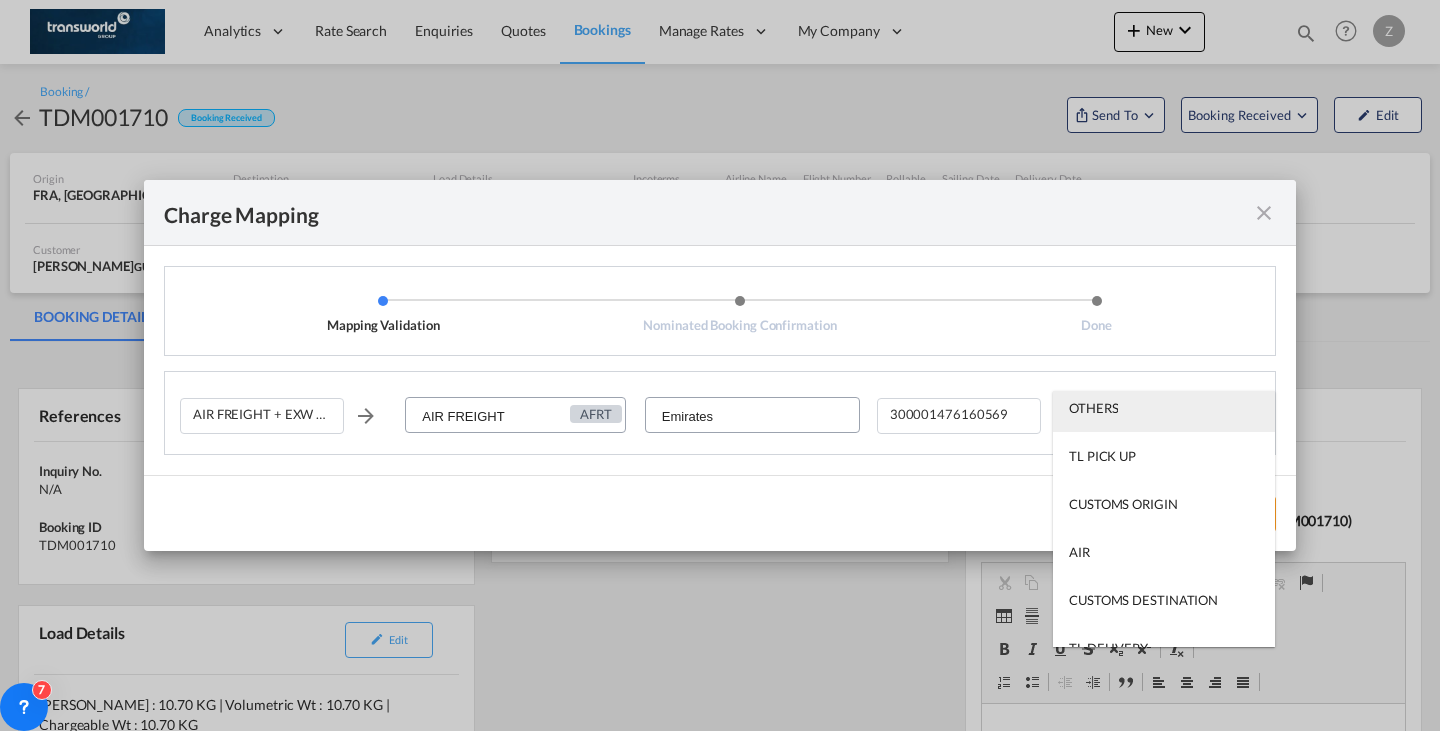 scroll, scrollTop: 128, scrollLeft: 0, axis: vertical 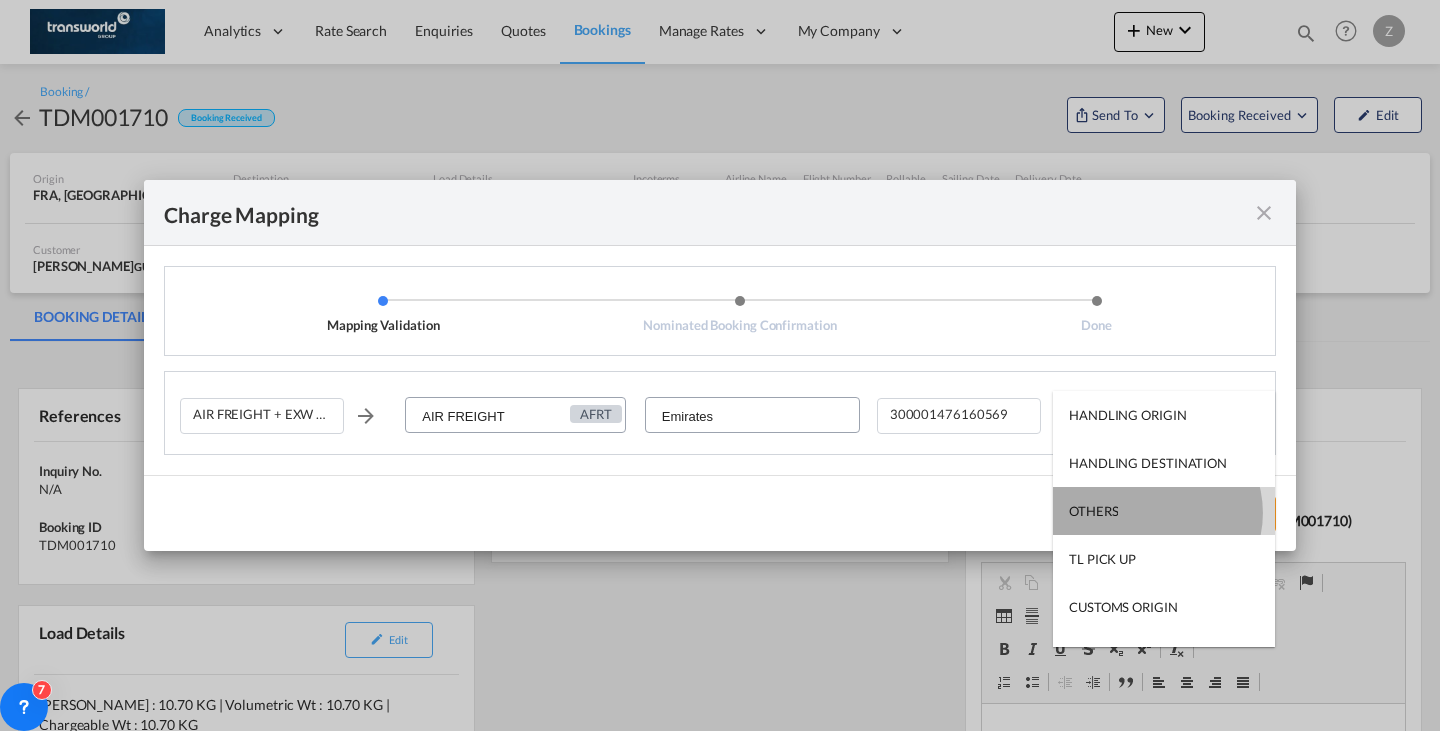 click on "OTHERS" at bounding box center (1164, 511) 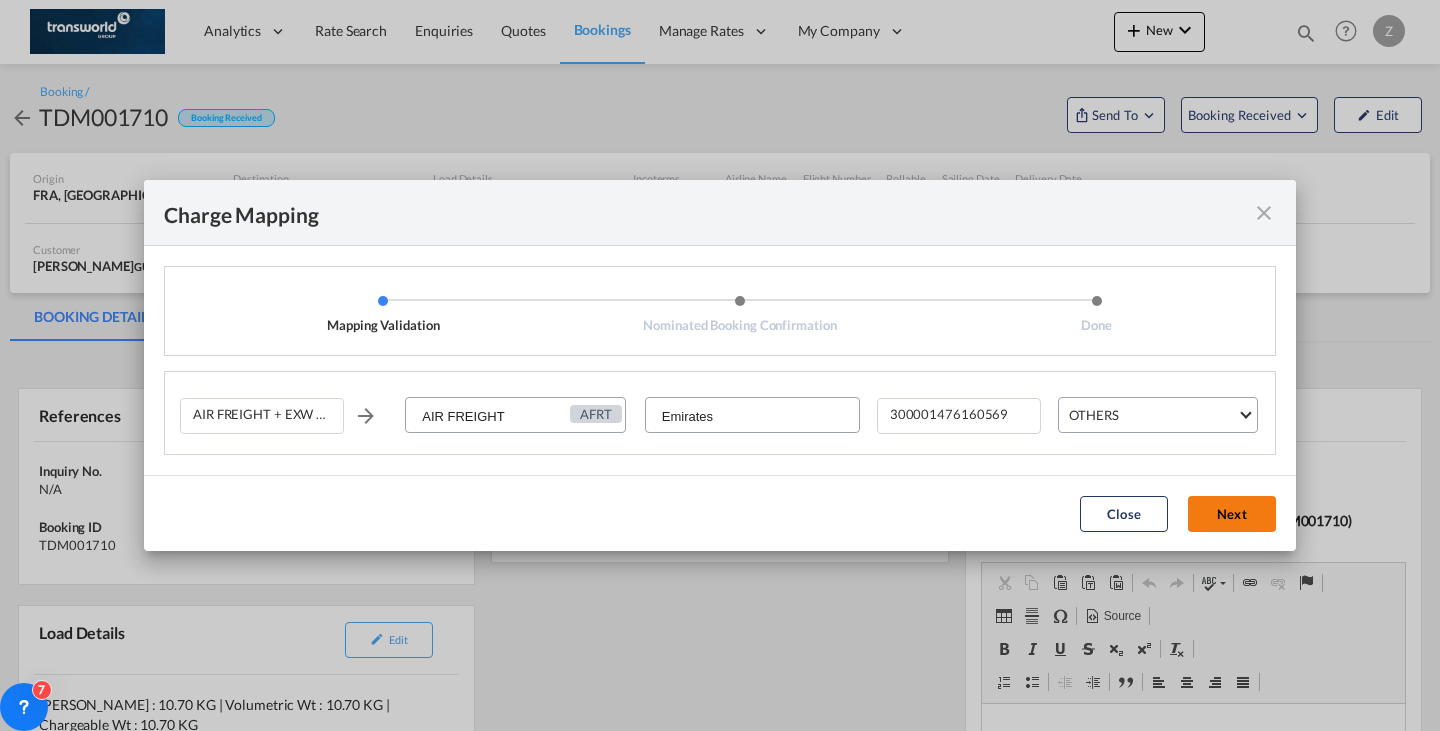 click on "Next" 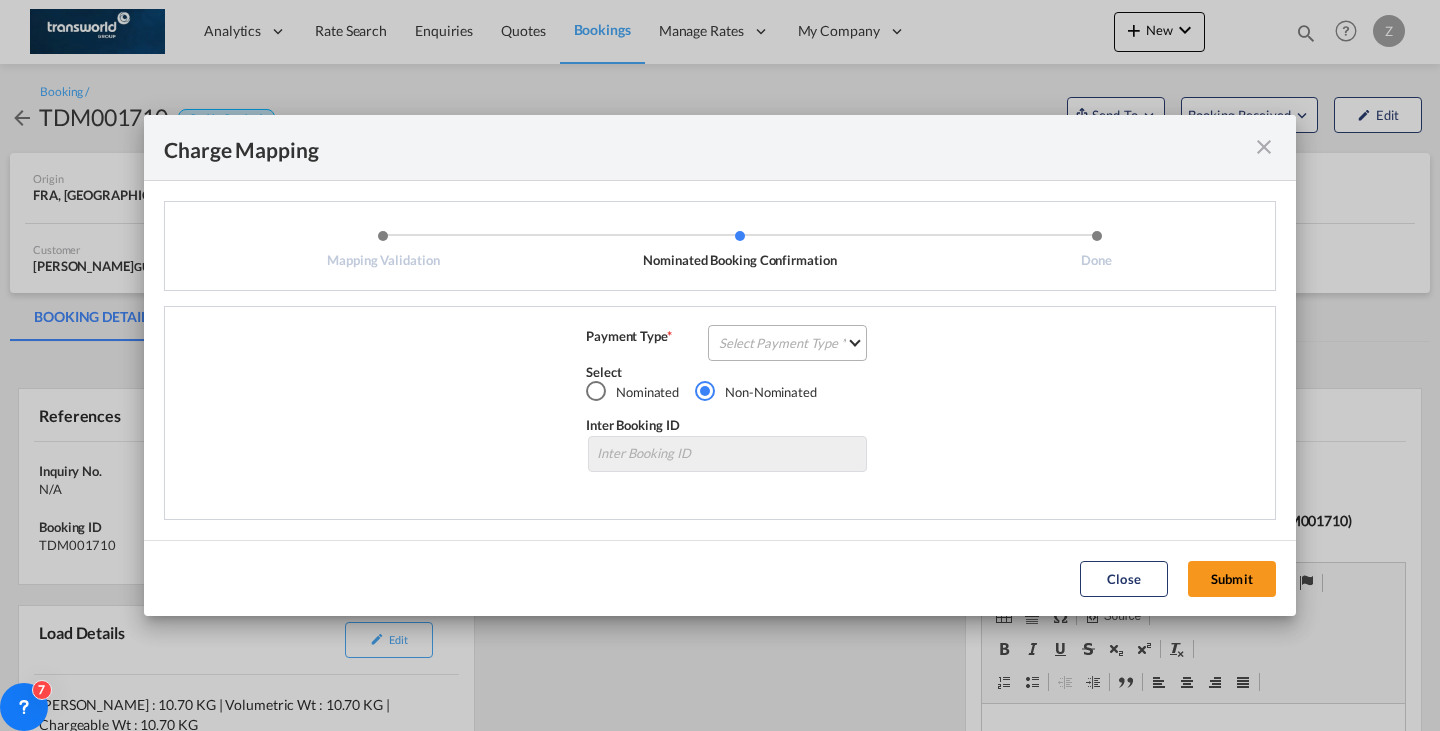 click on "Select Payment Type
COLLECT
PREPAID" at bounding box center (787, 343) 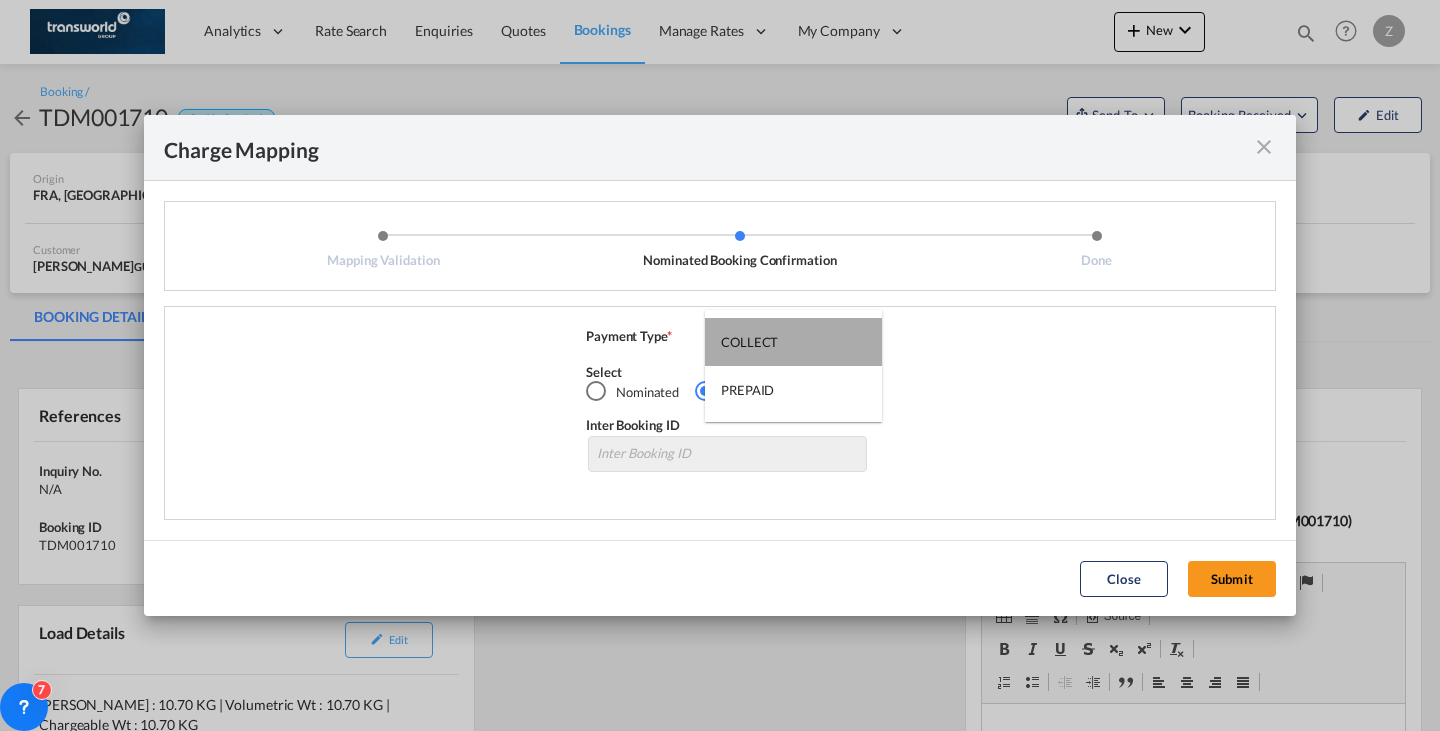 click on "COLLECT" at bounding box center [793, 342] 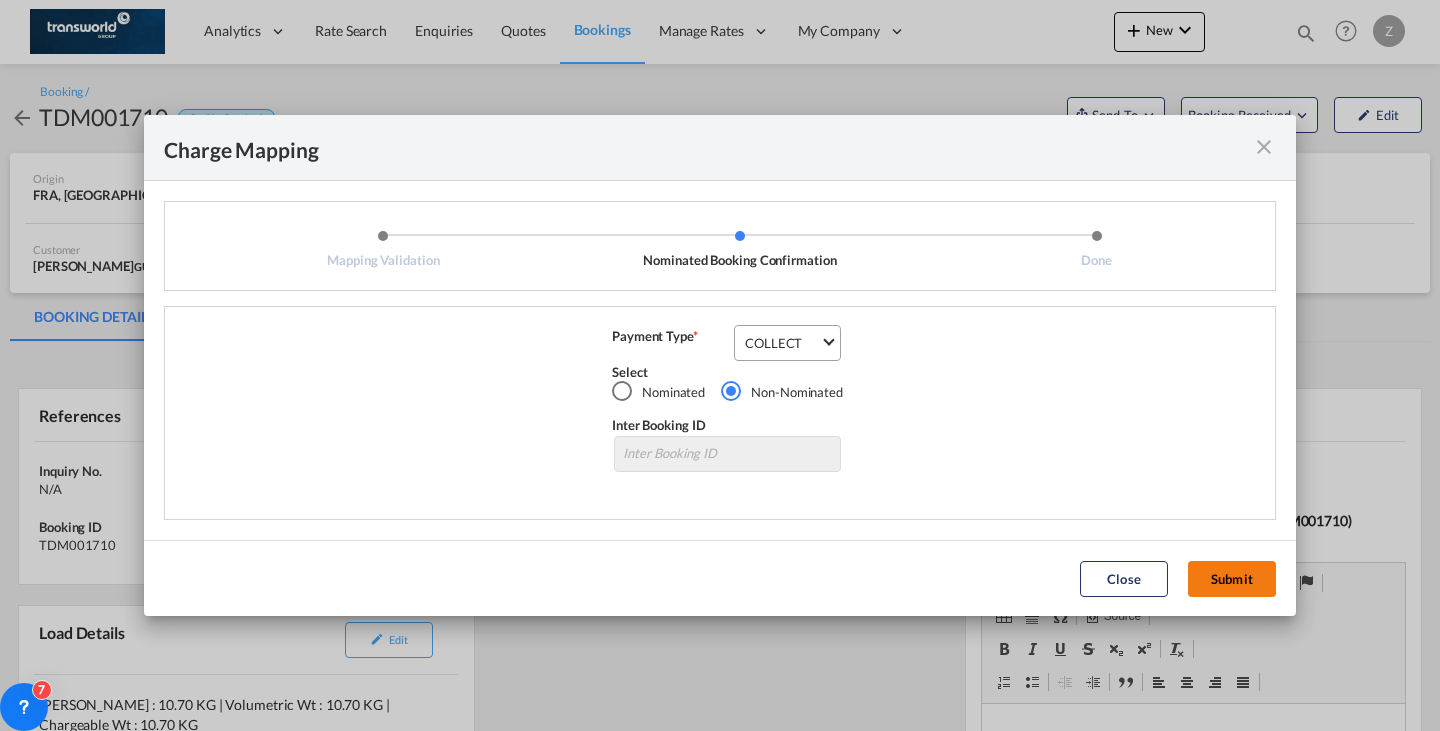 click on "Submit" 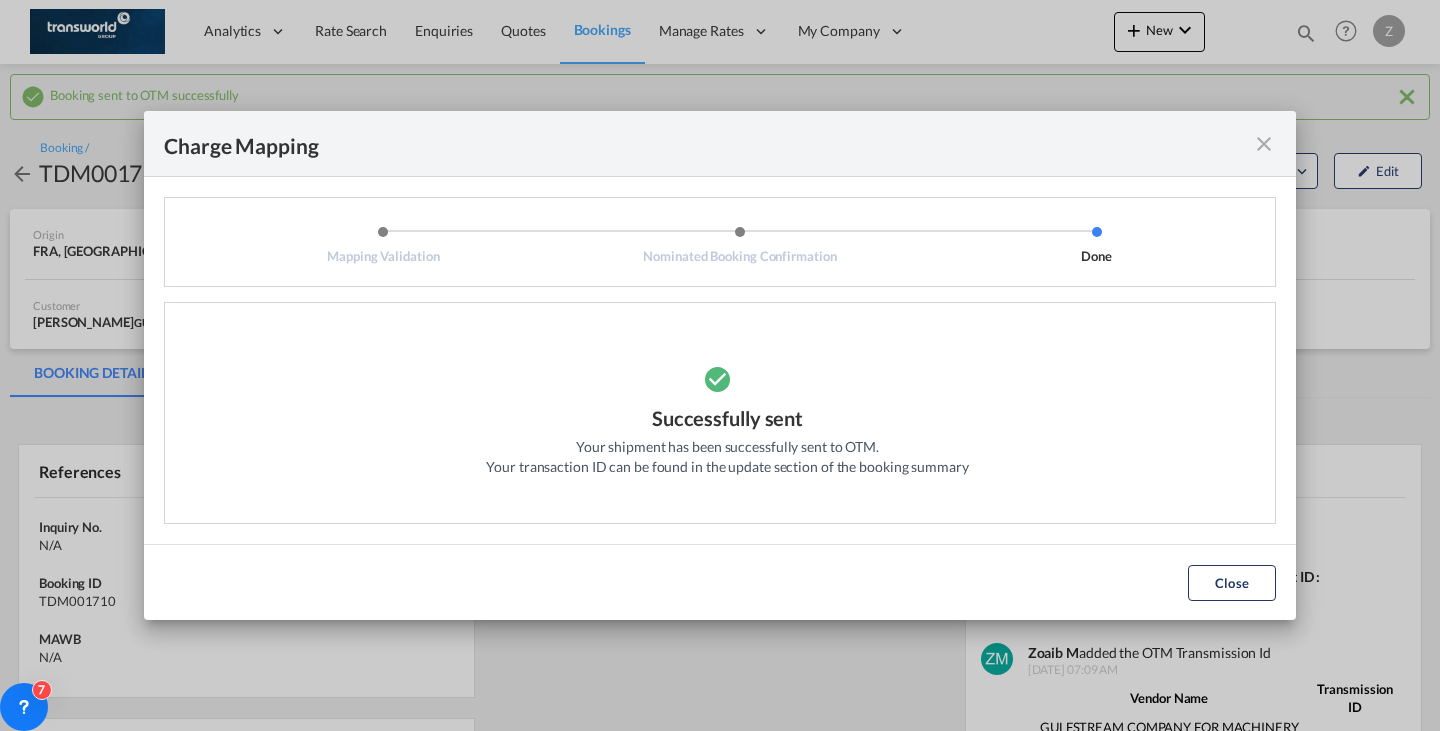 click at bounding box center [1264, 144] 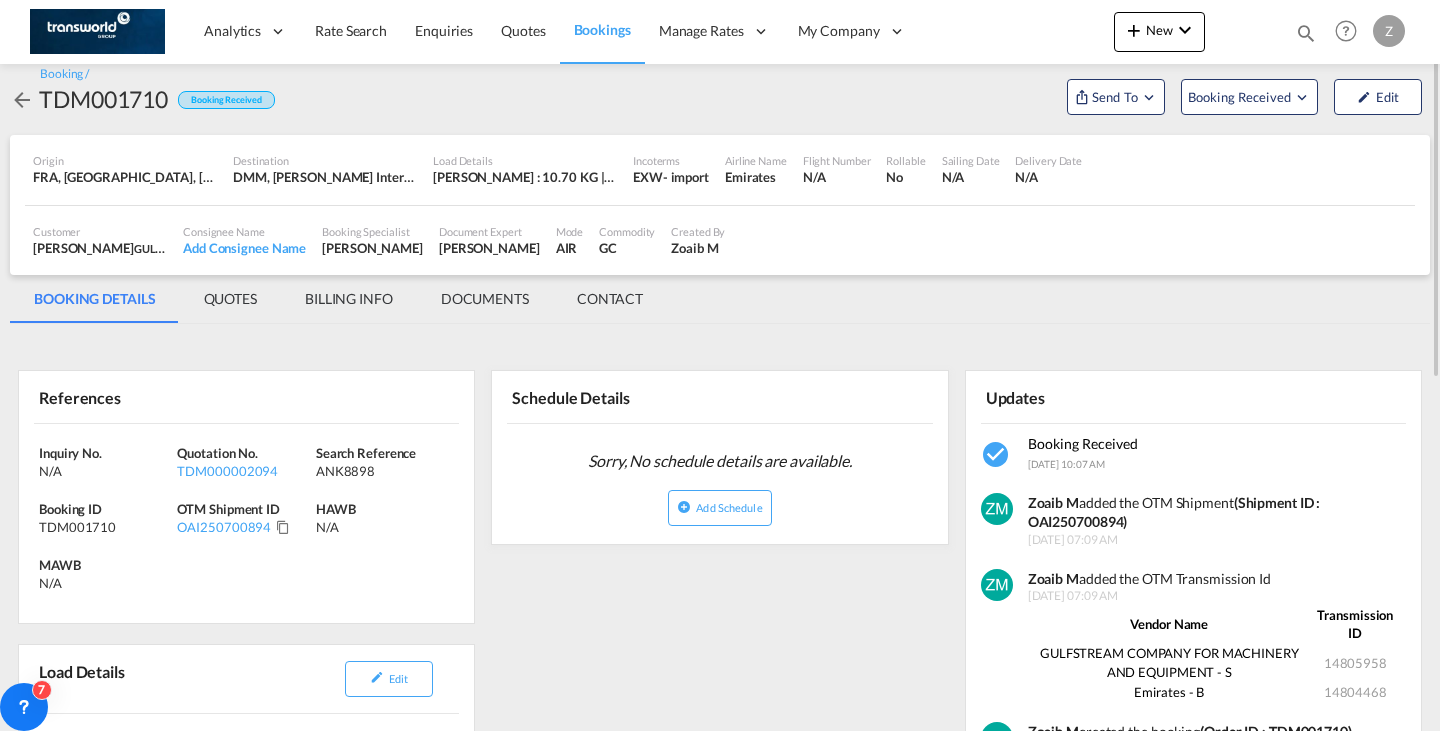 scroll, scrollTop: 77, scrollLeft: 0, axis: vertical 